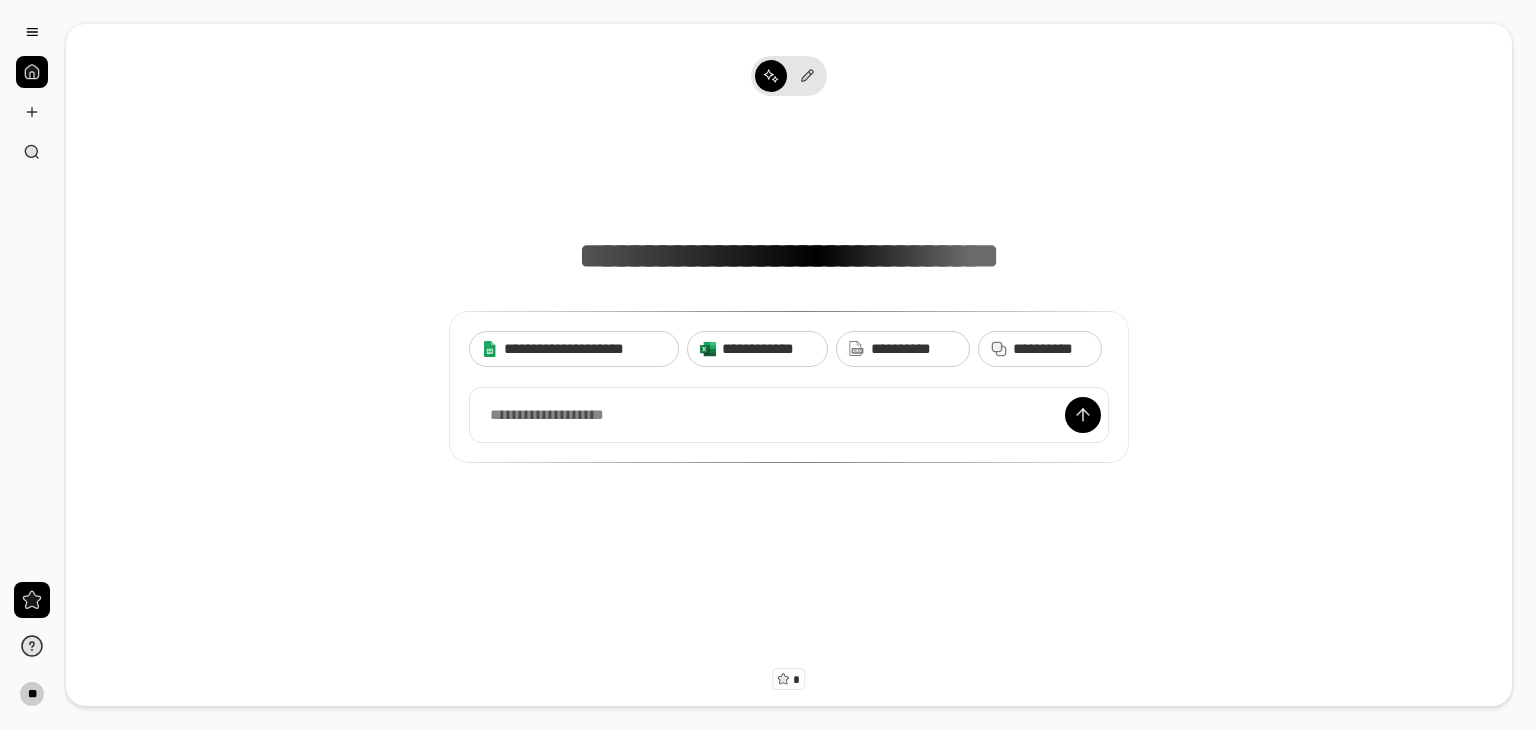 scroll, scrollTop: 0, scrollLeft: 0, axis: both 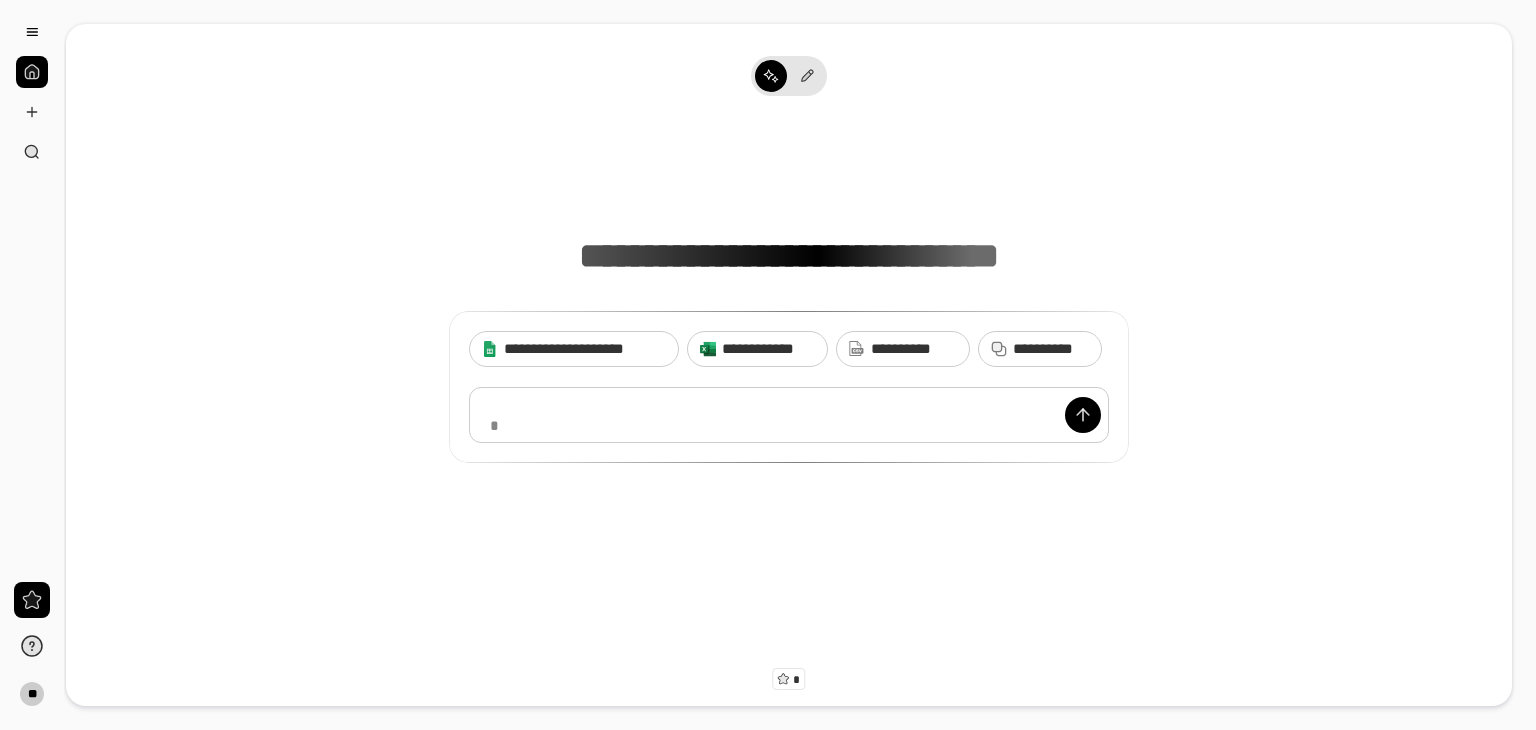 type 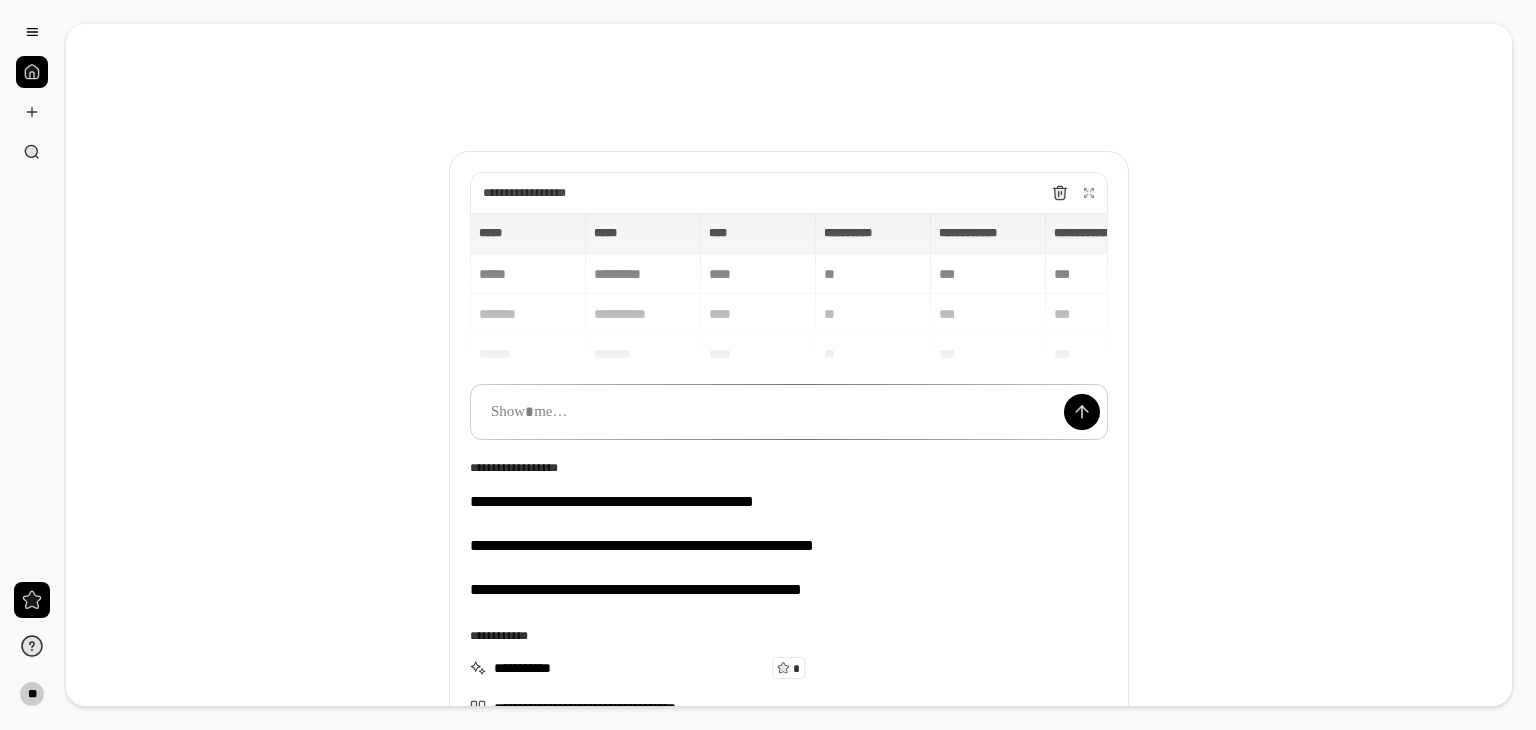 scroll, scrollTop: 0, scrollLeft: 0, axis: both 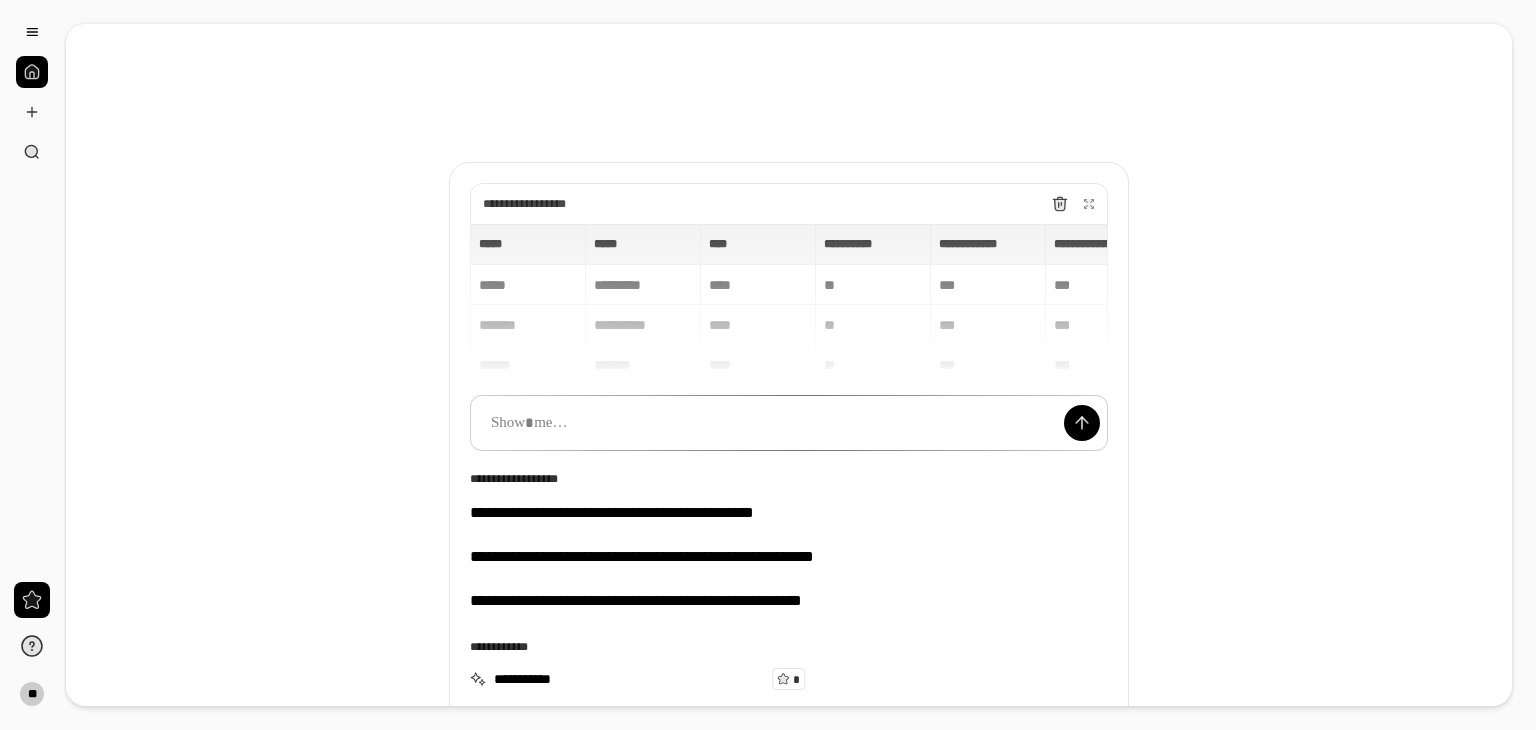 click on "**********" at bounding box center [789, 300] 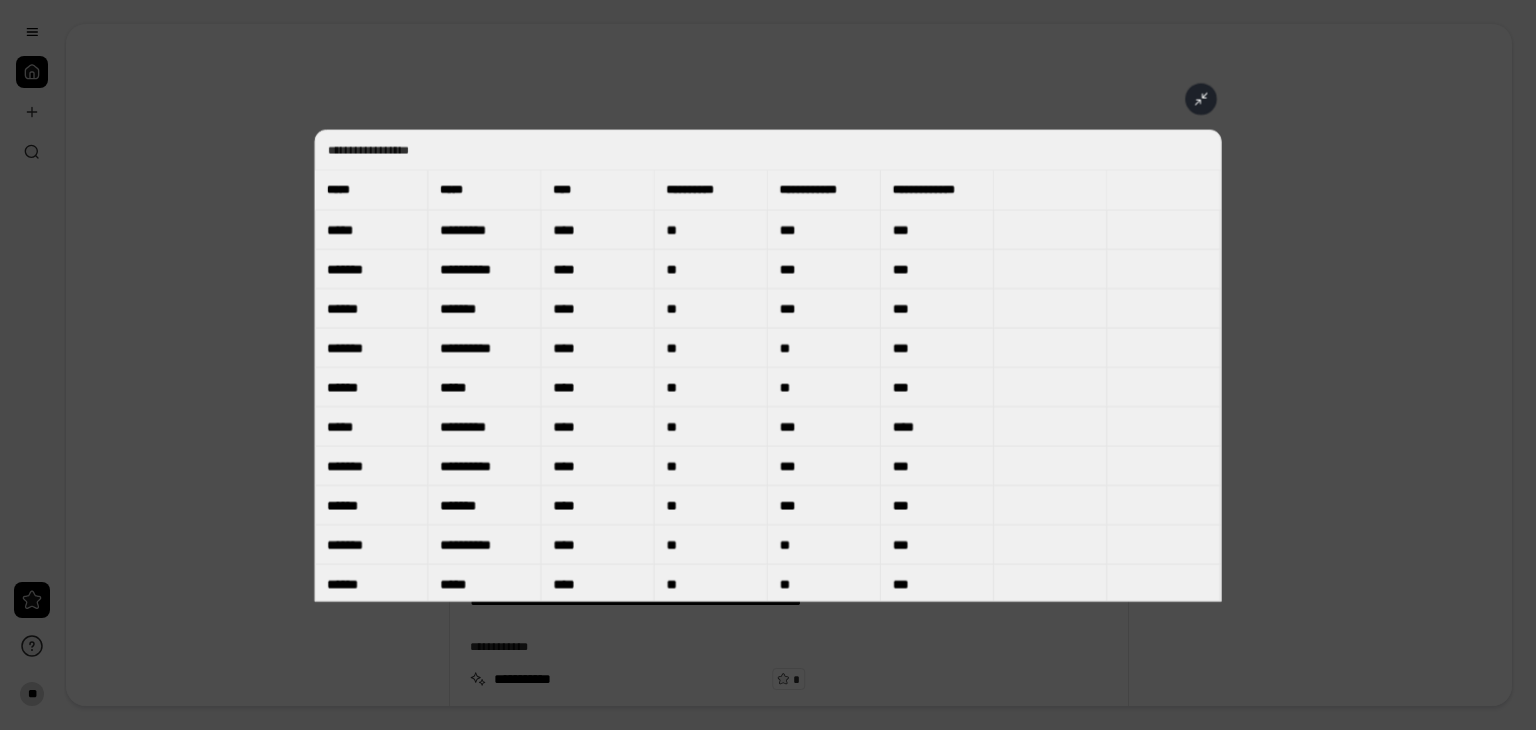 scroll, scrollTop: 15, scrollLeft: 0, axis: vertical 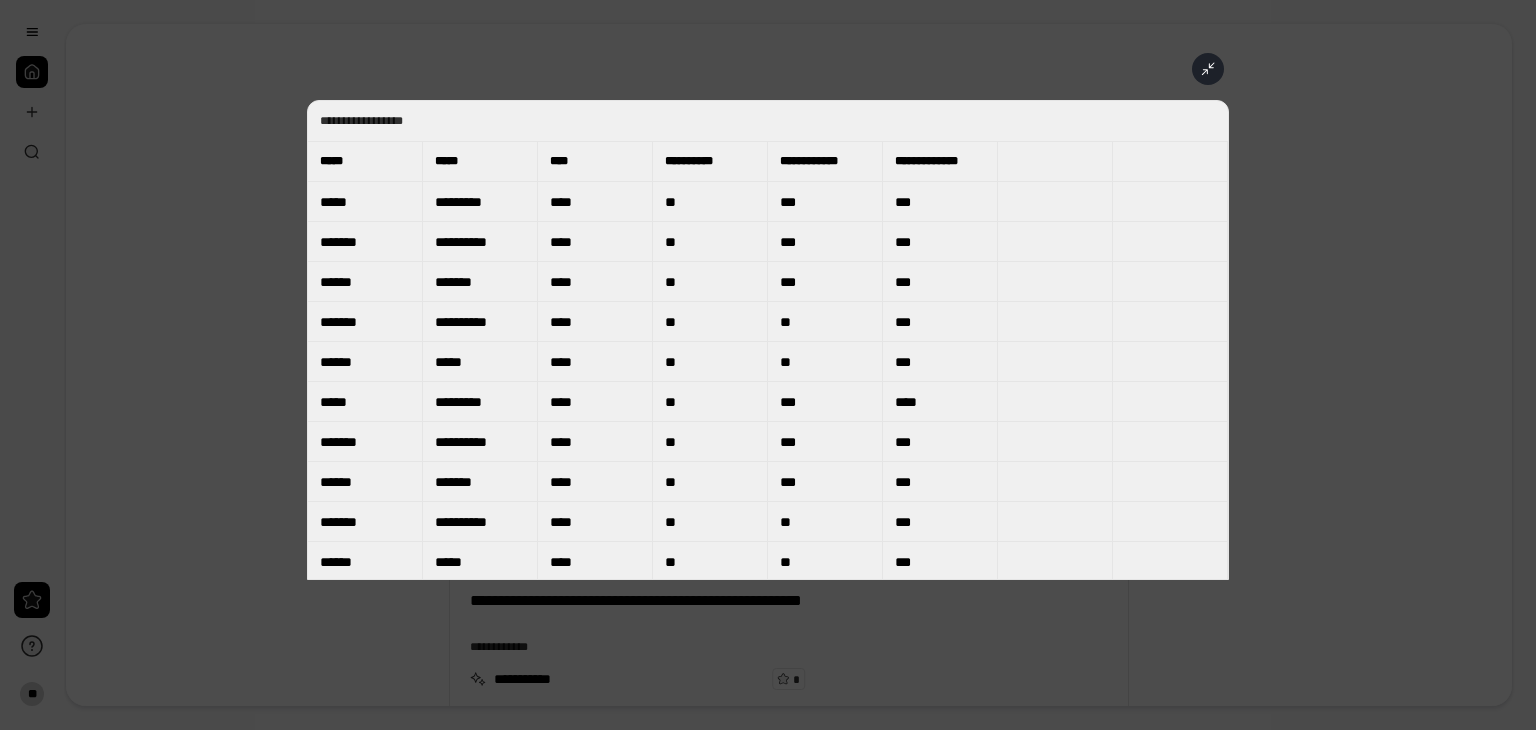 drag, startPoint x: 519, startPoint y: 385, endPoint x: 480, endPoint y: 399, distance: 41.4367 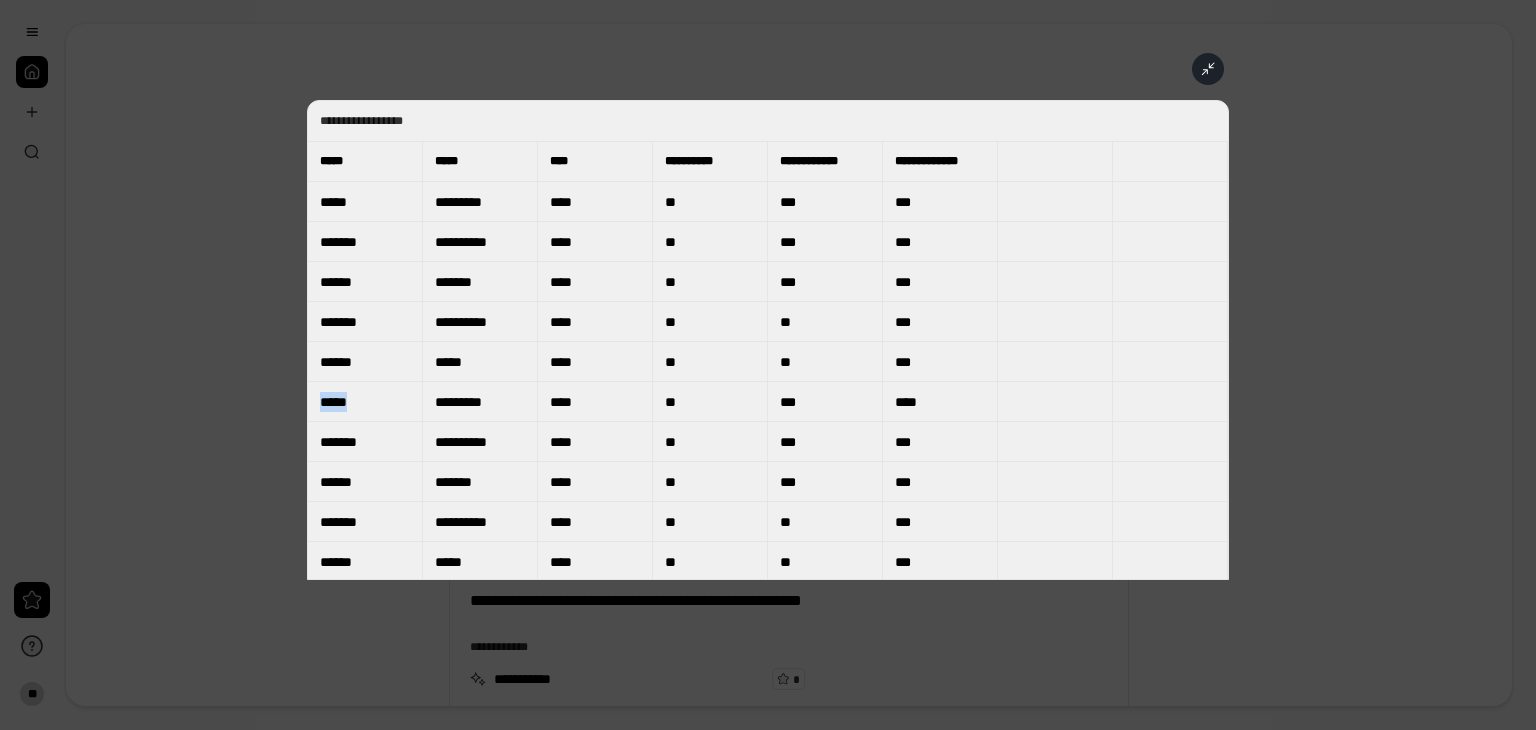 drag, startPoint x: 480, startPoint y: 399, endPoint x: 376, endPoint y: 401, distance: 104.019226 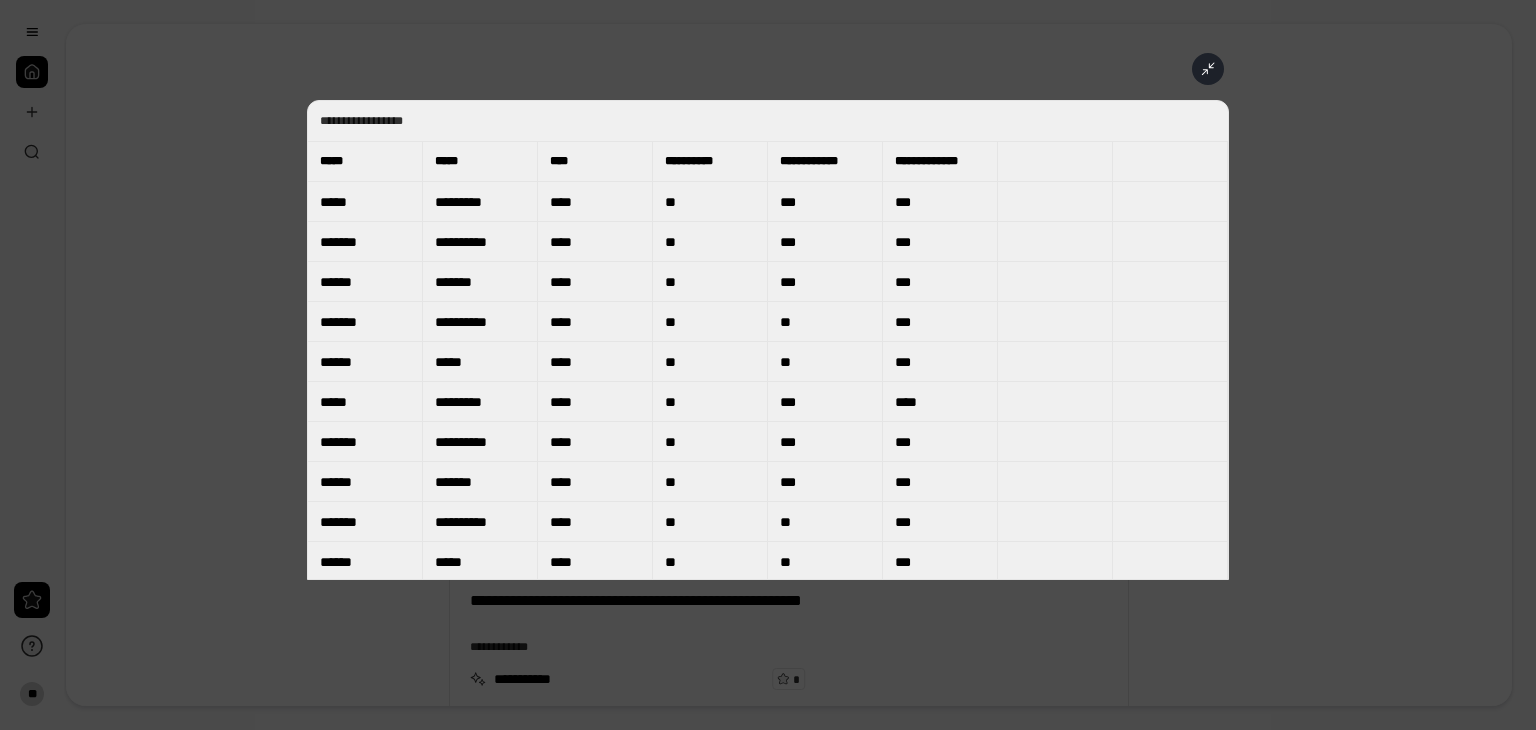 click on "*********" at bounding box center (480, 202) 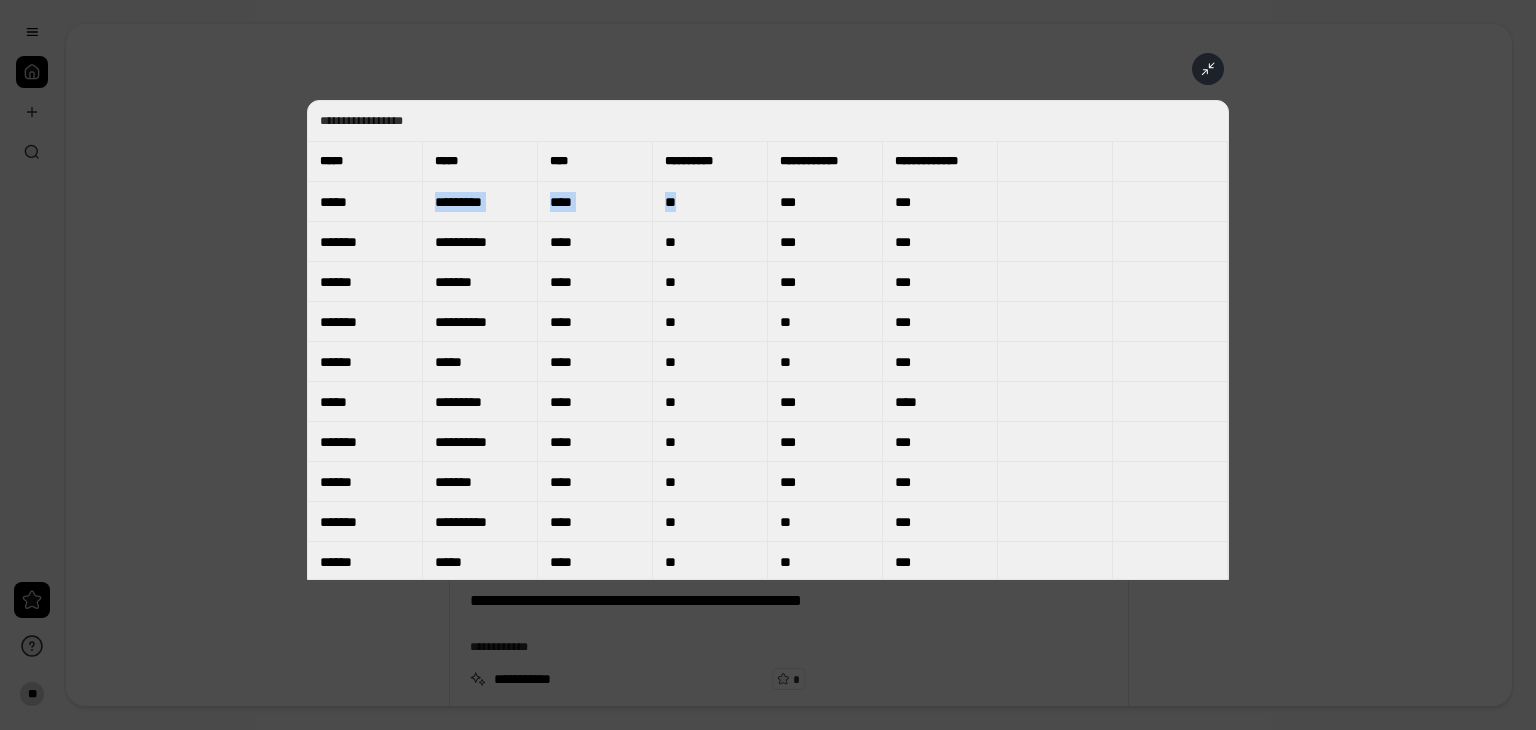 drag, startPoint x: 432, startPoint y: 200, endPoint x: 867, endPoint y: 204, distance: 435.0184 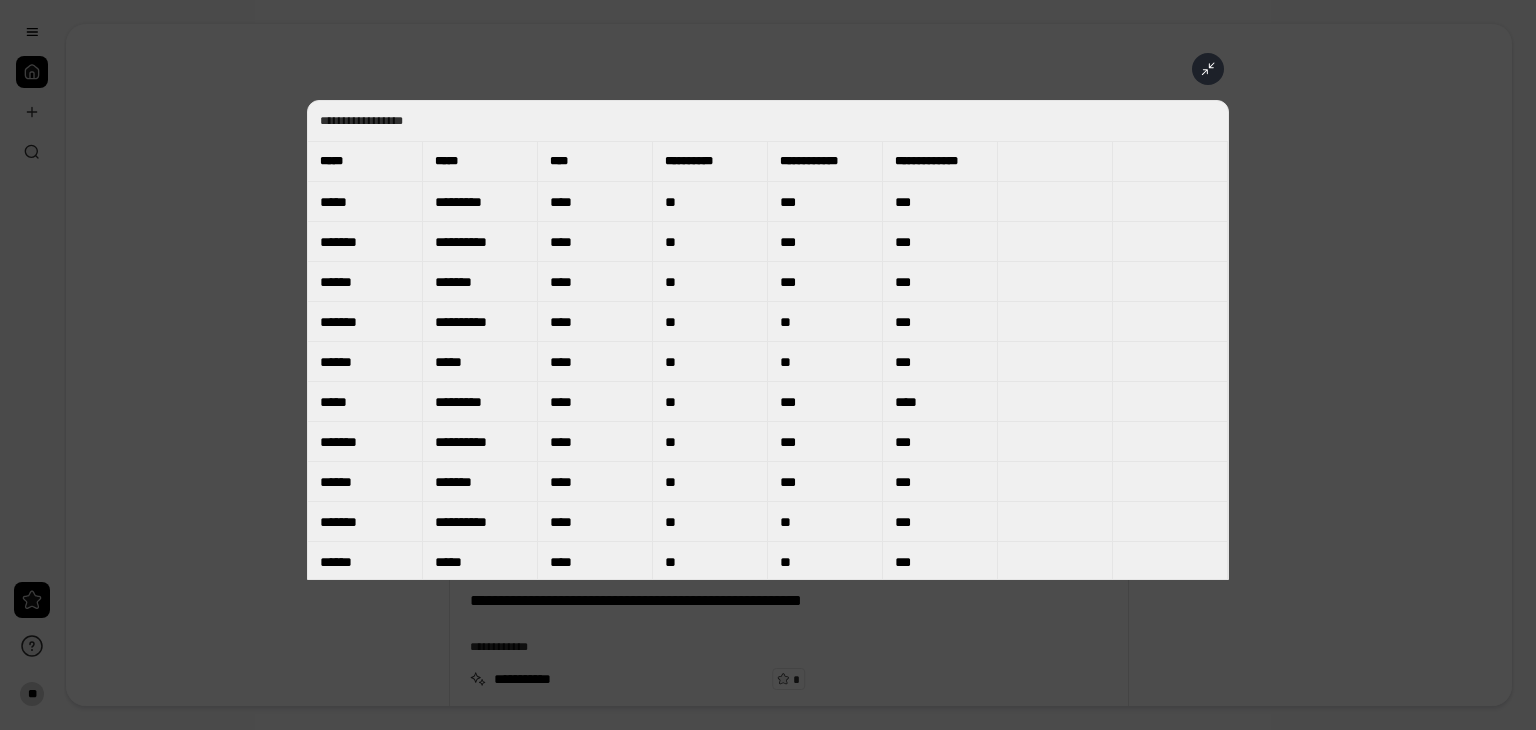 click 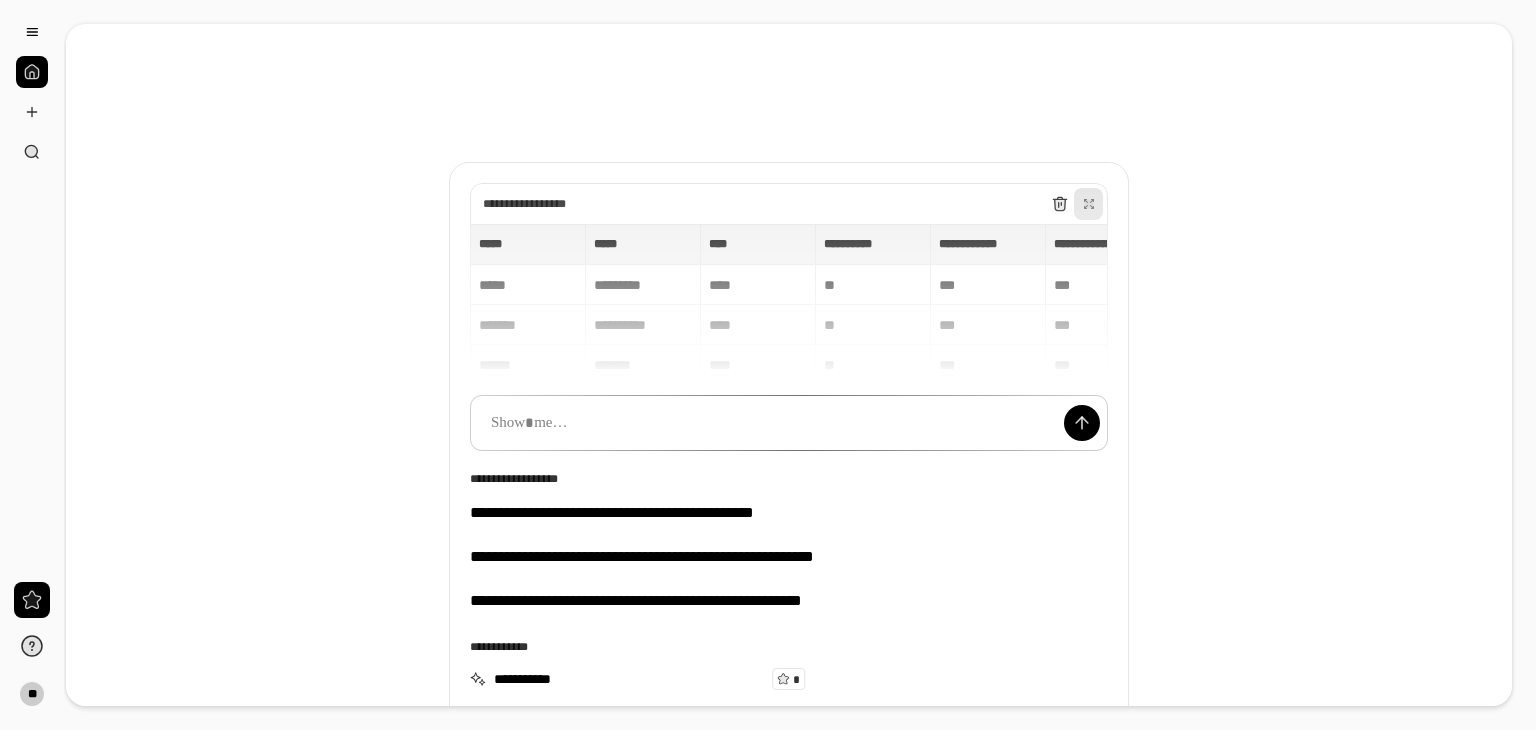 click 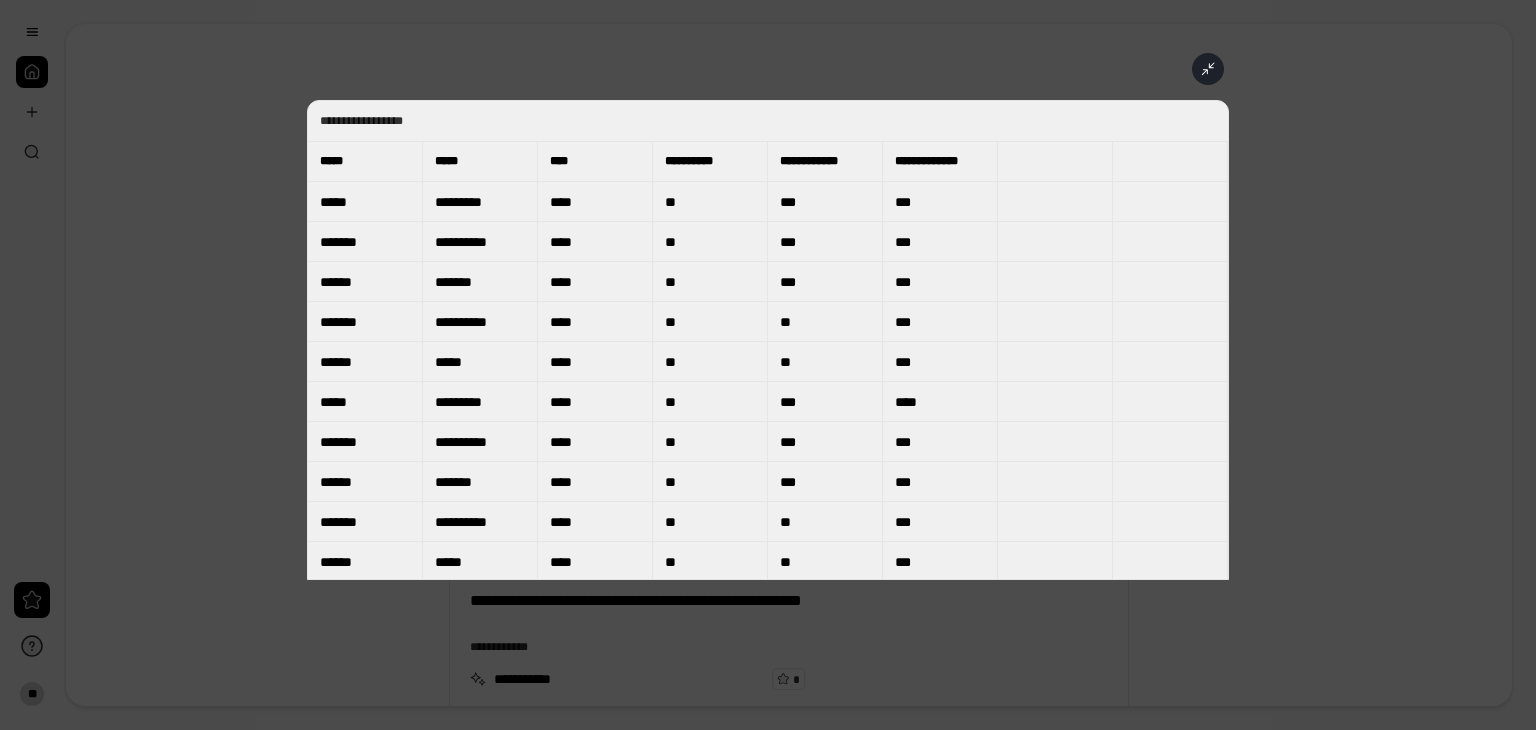 click 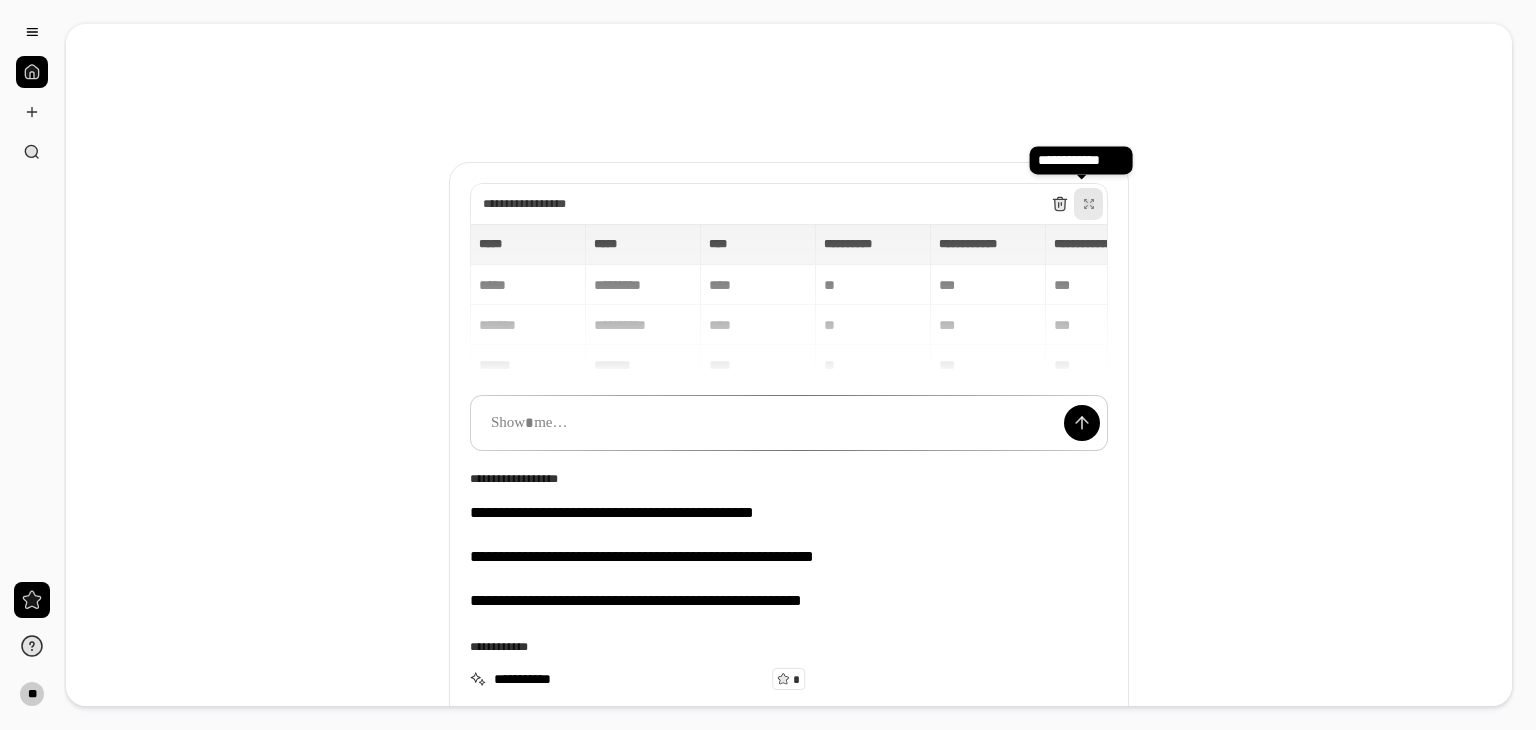 click on "**********" at bounding box center [789, 300] 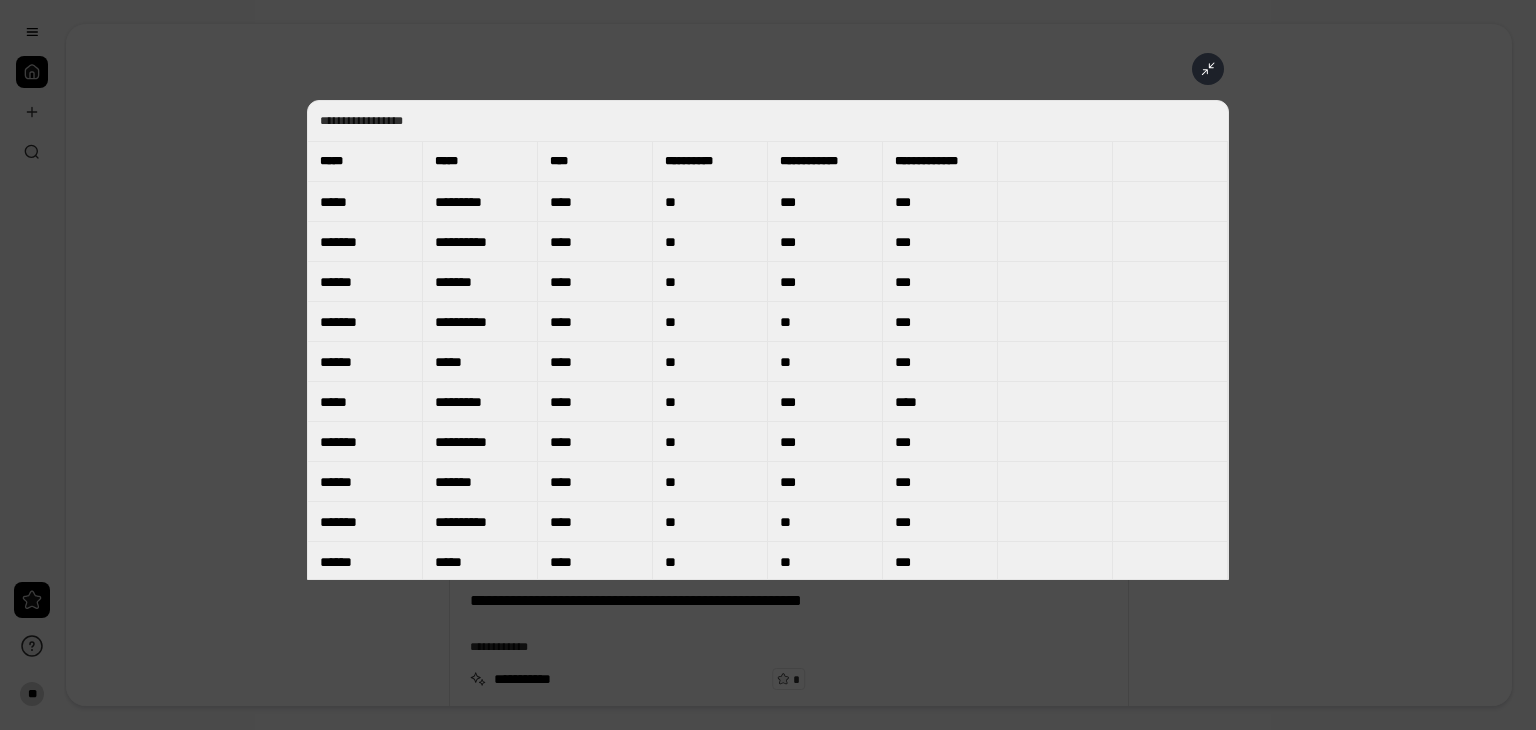 click on "***" at bounding box center [825, 282] 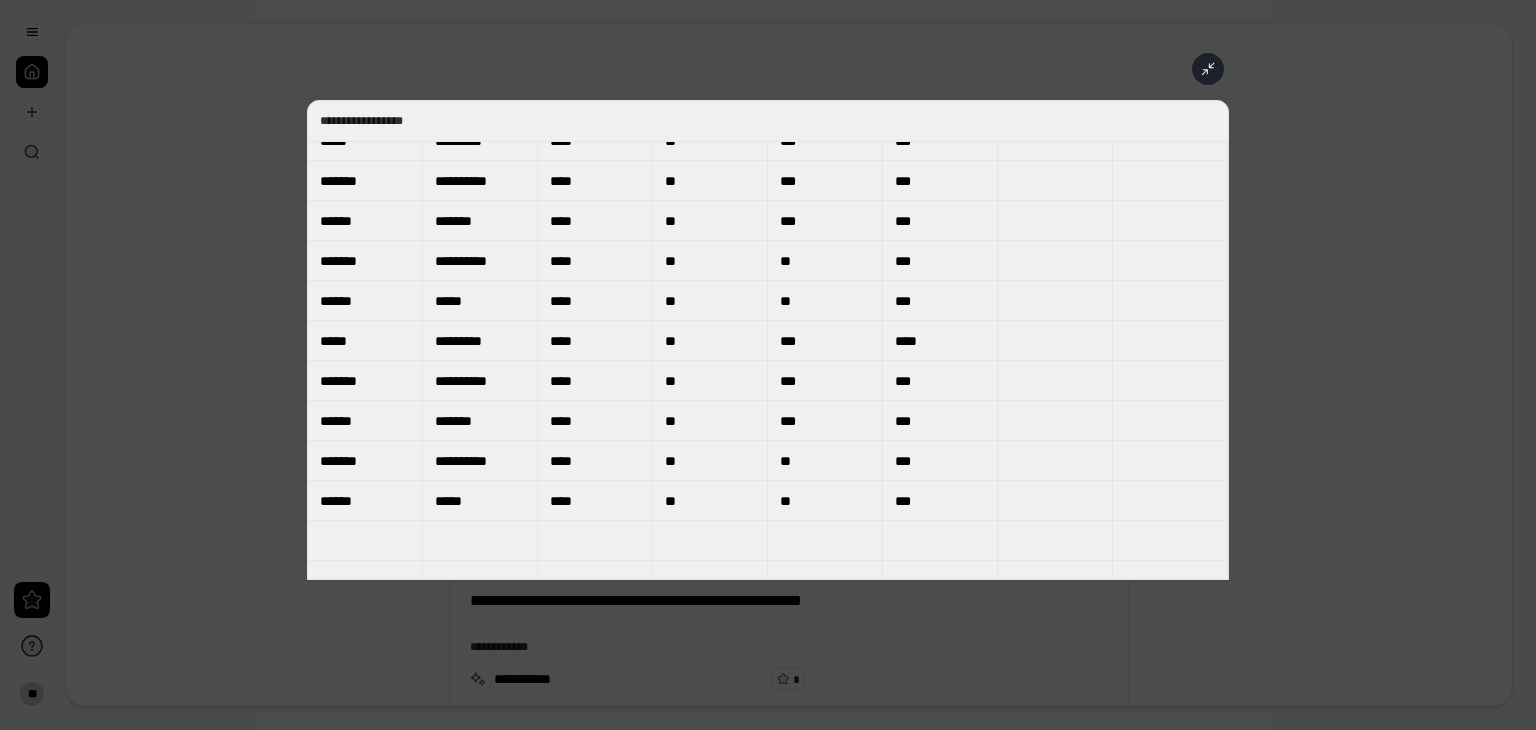 scroll, scrollTop: 0, scrollLeft: 0, axis: both 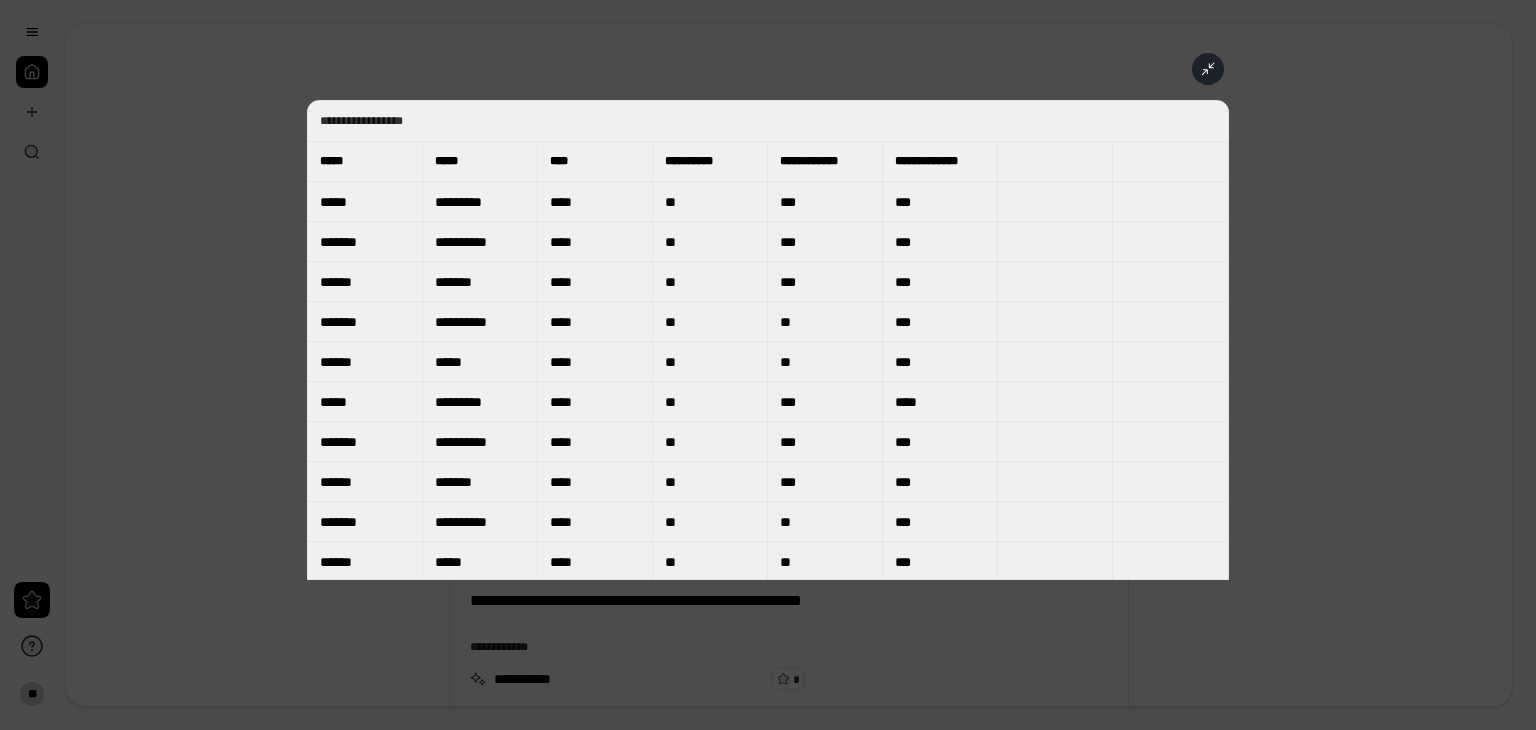 click on "*****" at bounding box center [480, 161] 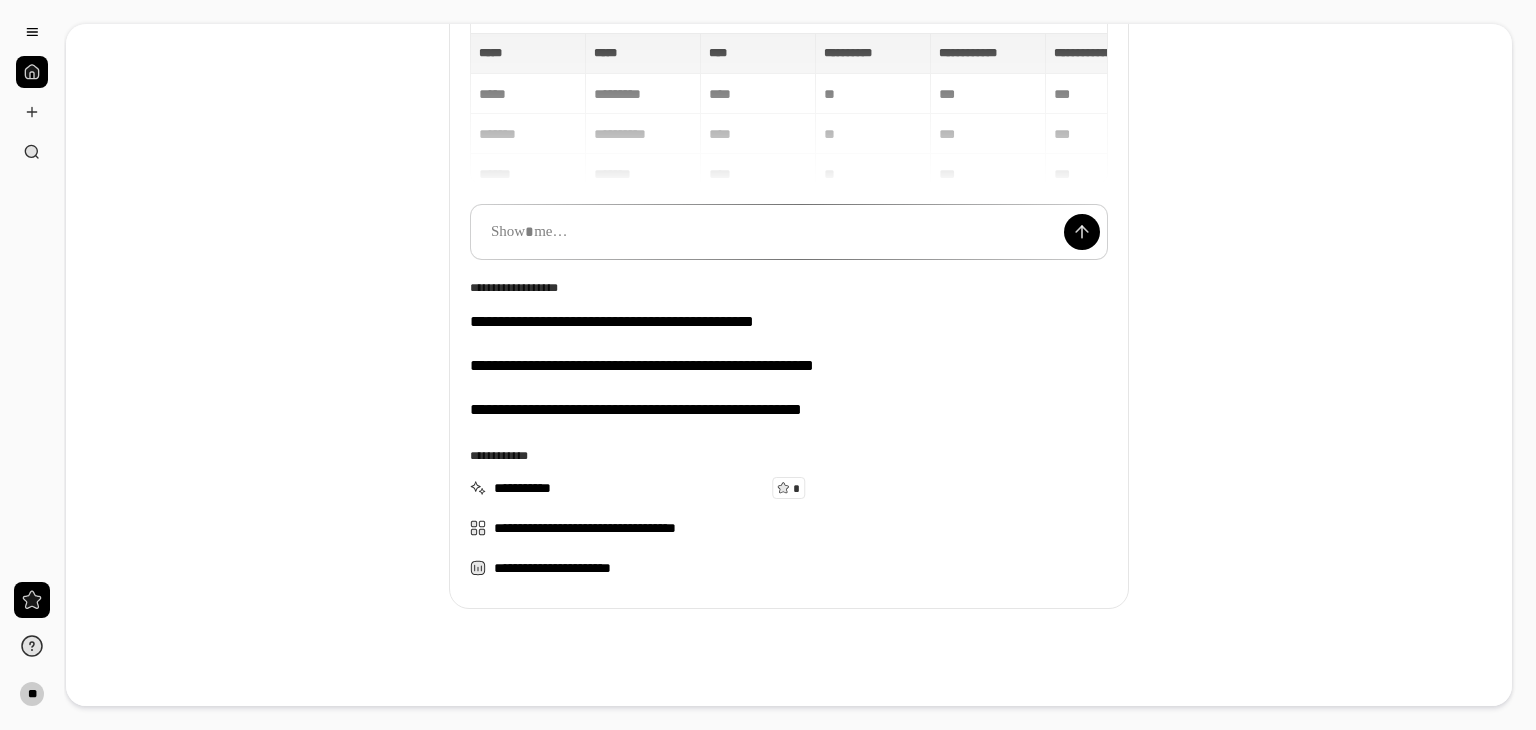 scroll, scrollTop: 200, scrollLeft: 0, axis: vertical 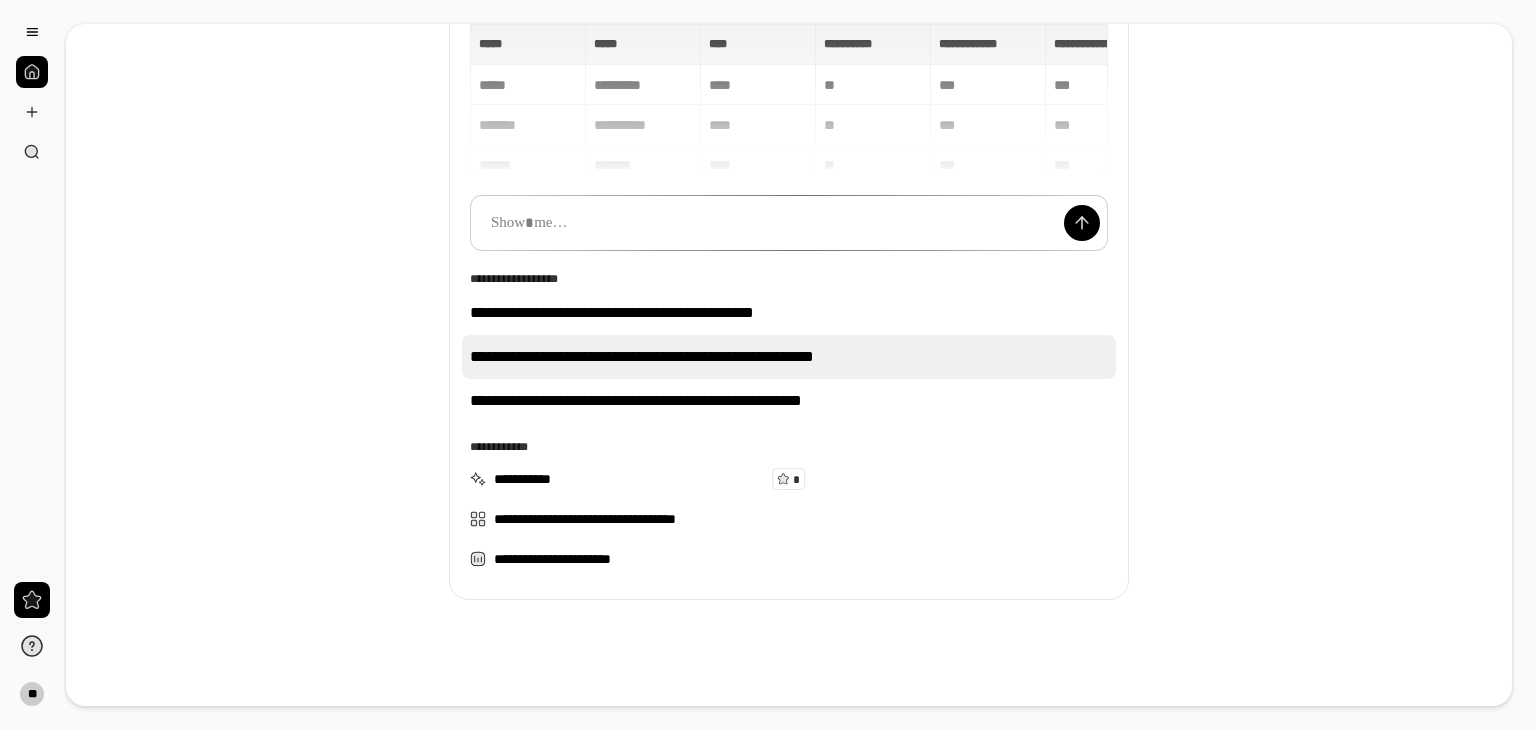 click on "**********" at bounding box center [789, 357] 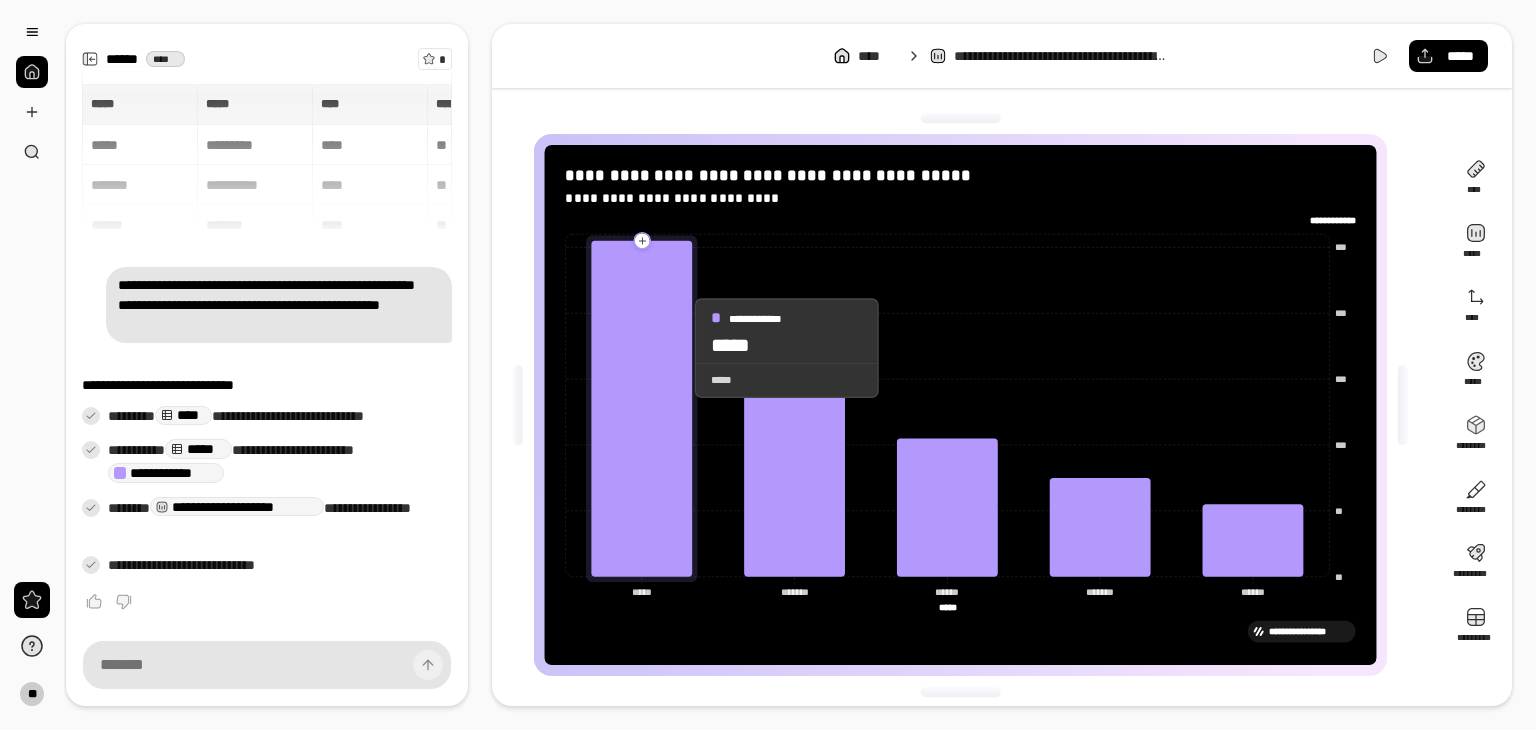 drag, startPoint x: 666, startPoint y: 349, endPoint x: 1163, endPoint y: 242, distance: 508.38763 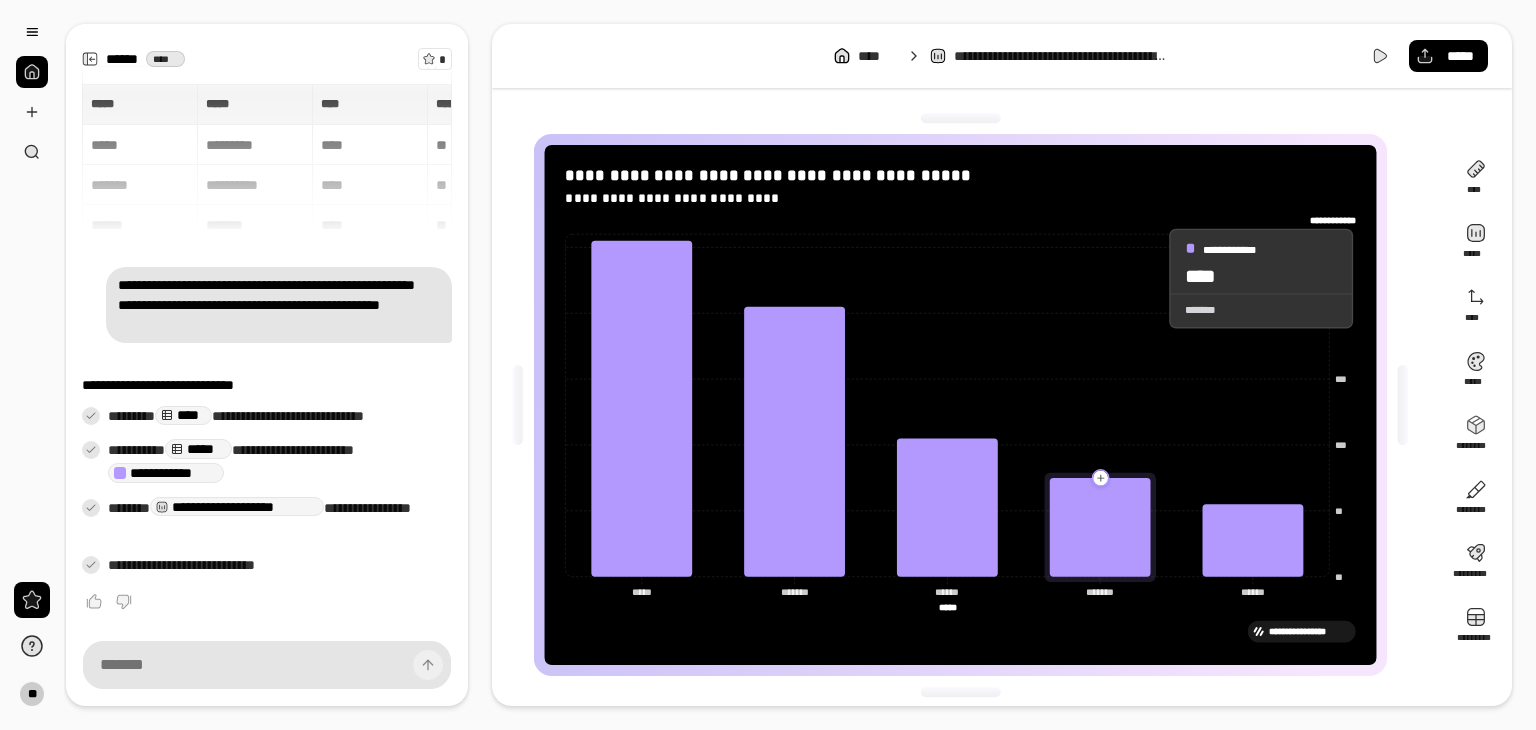 click 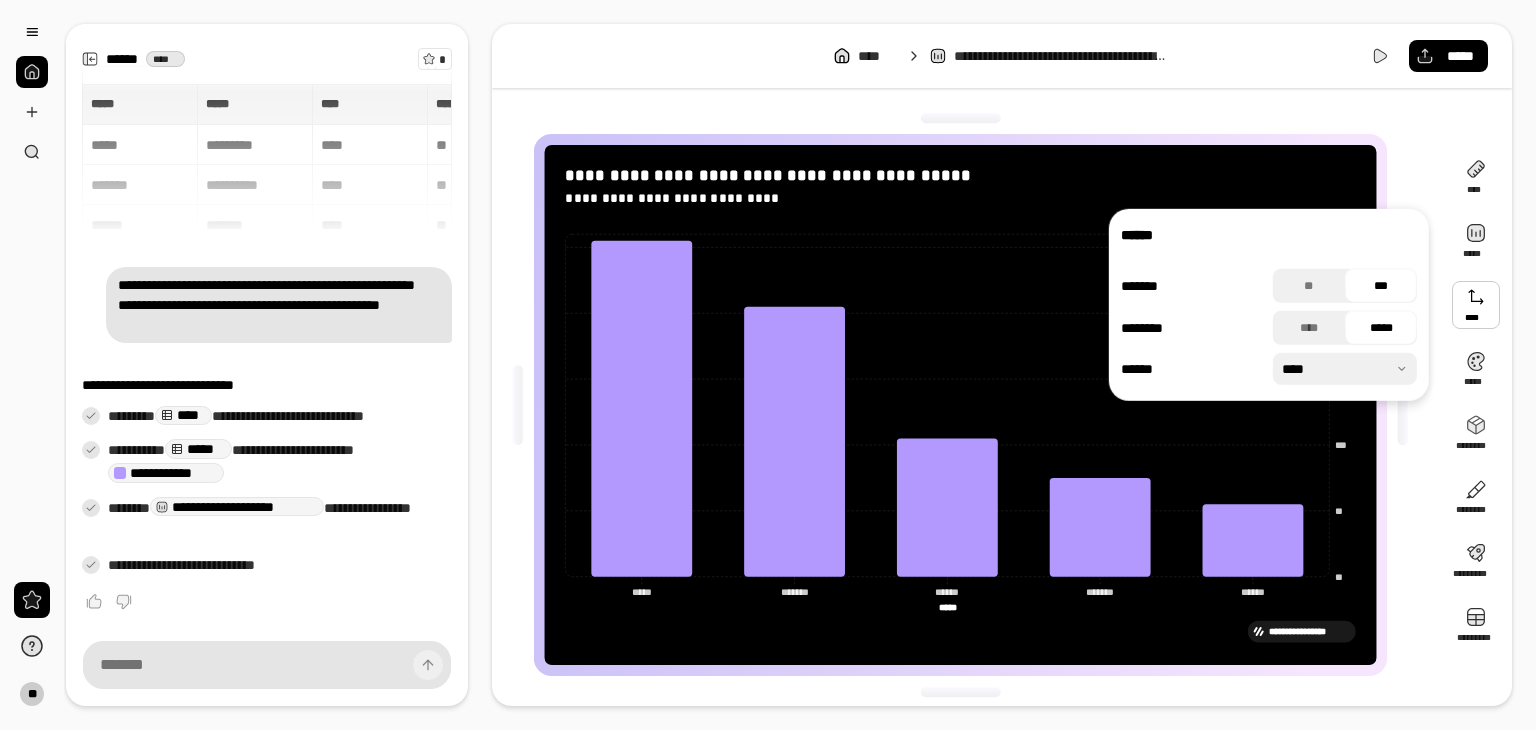 click at bounding box center [1476, 305] 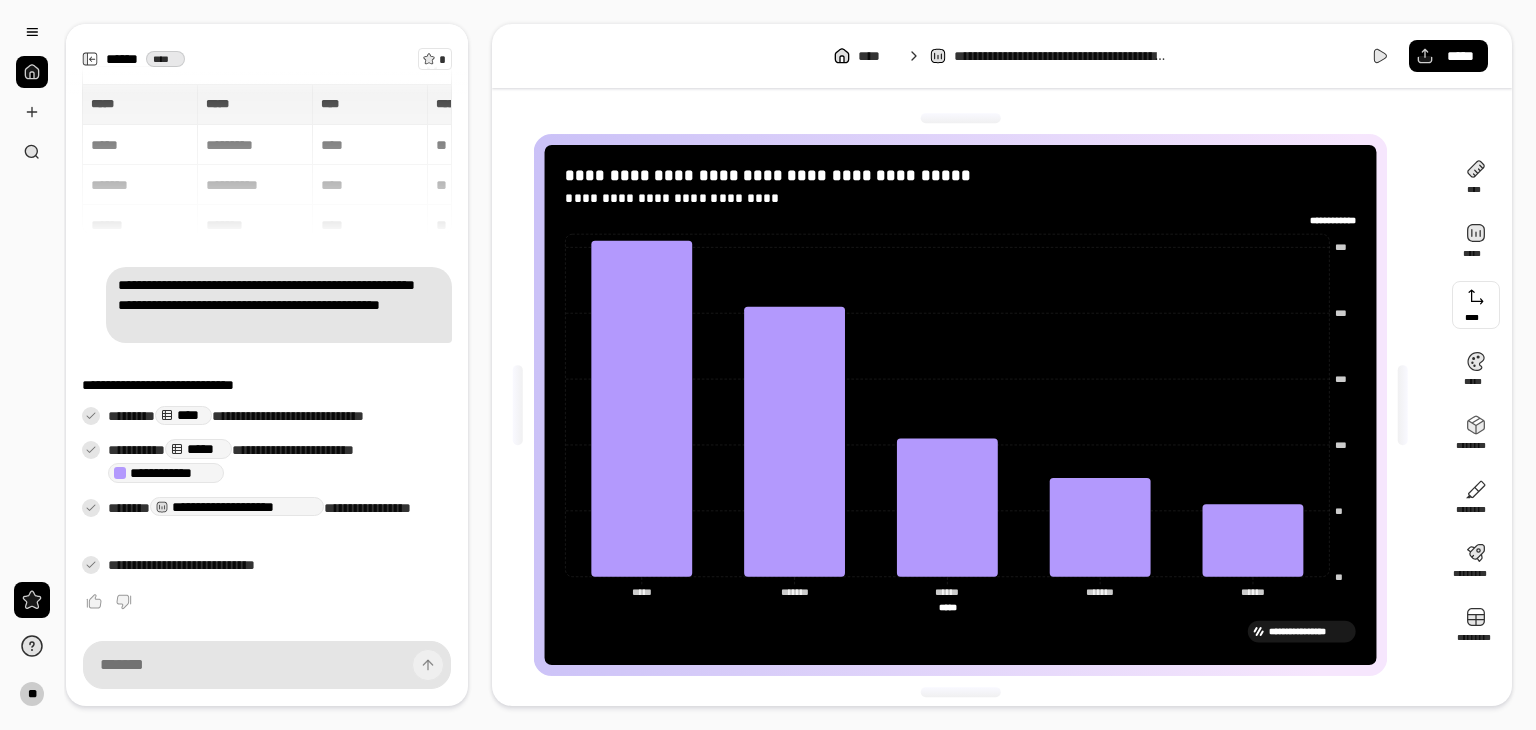 click at bounding box center (1476, 305) 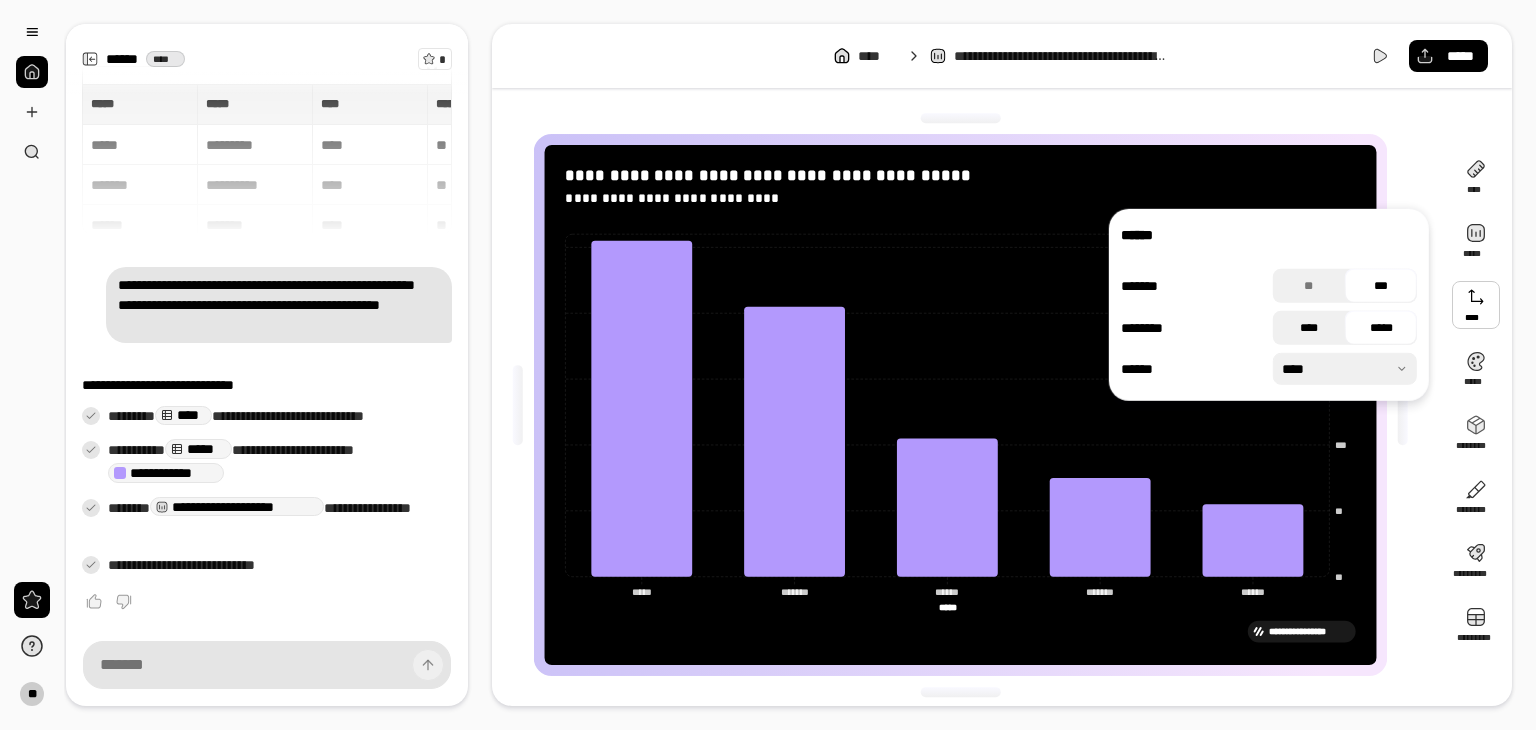 click on "****" at bounding box center [1309, 328] 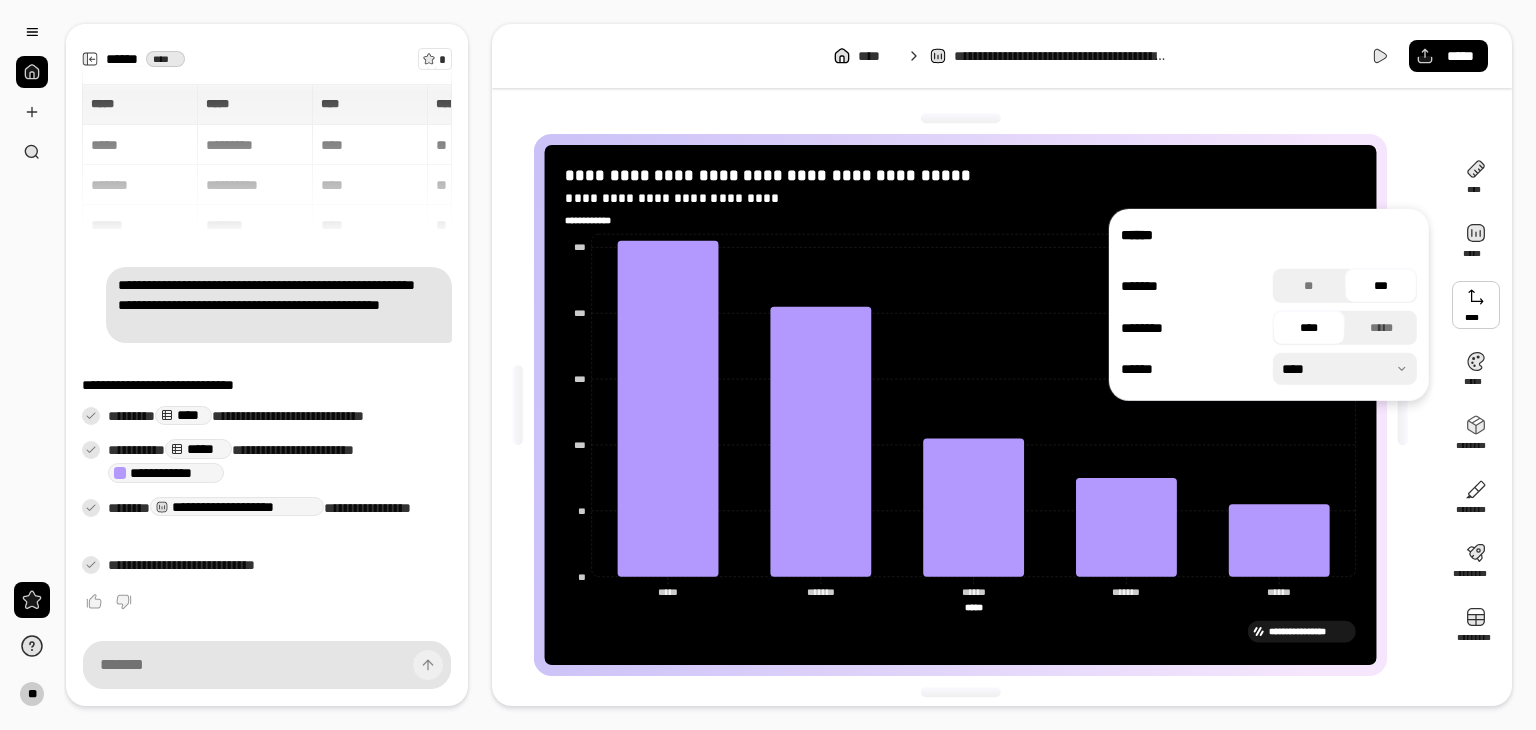 click on "******* ** *** ******** **** ***** ****** ****" at bounding box center [1269, 327] 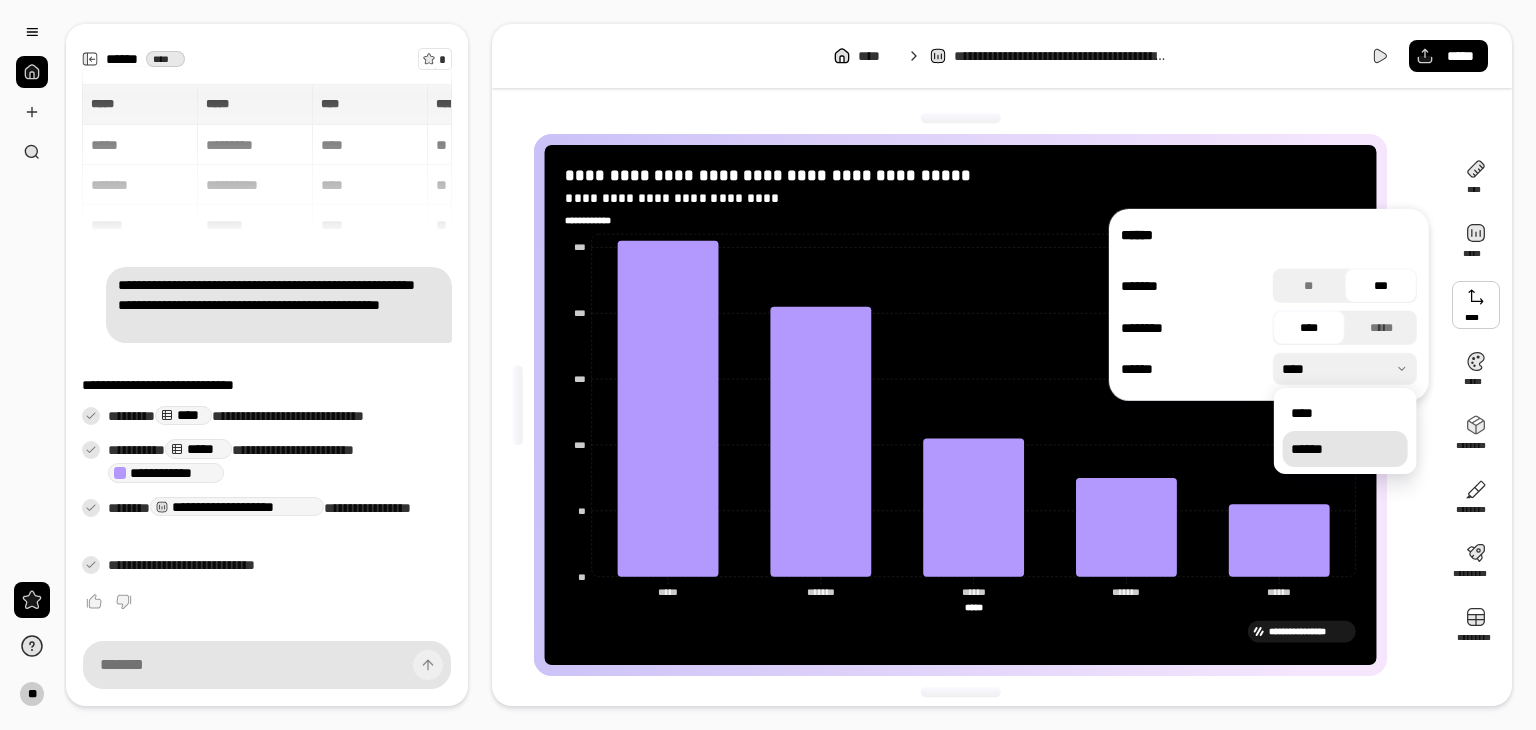 click on "******" at bounding box center (1345, 449) 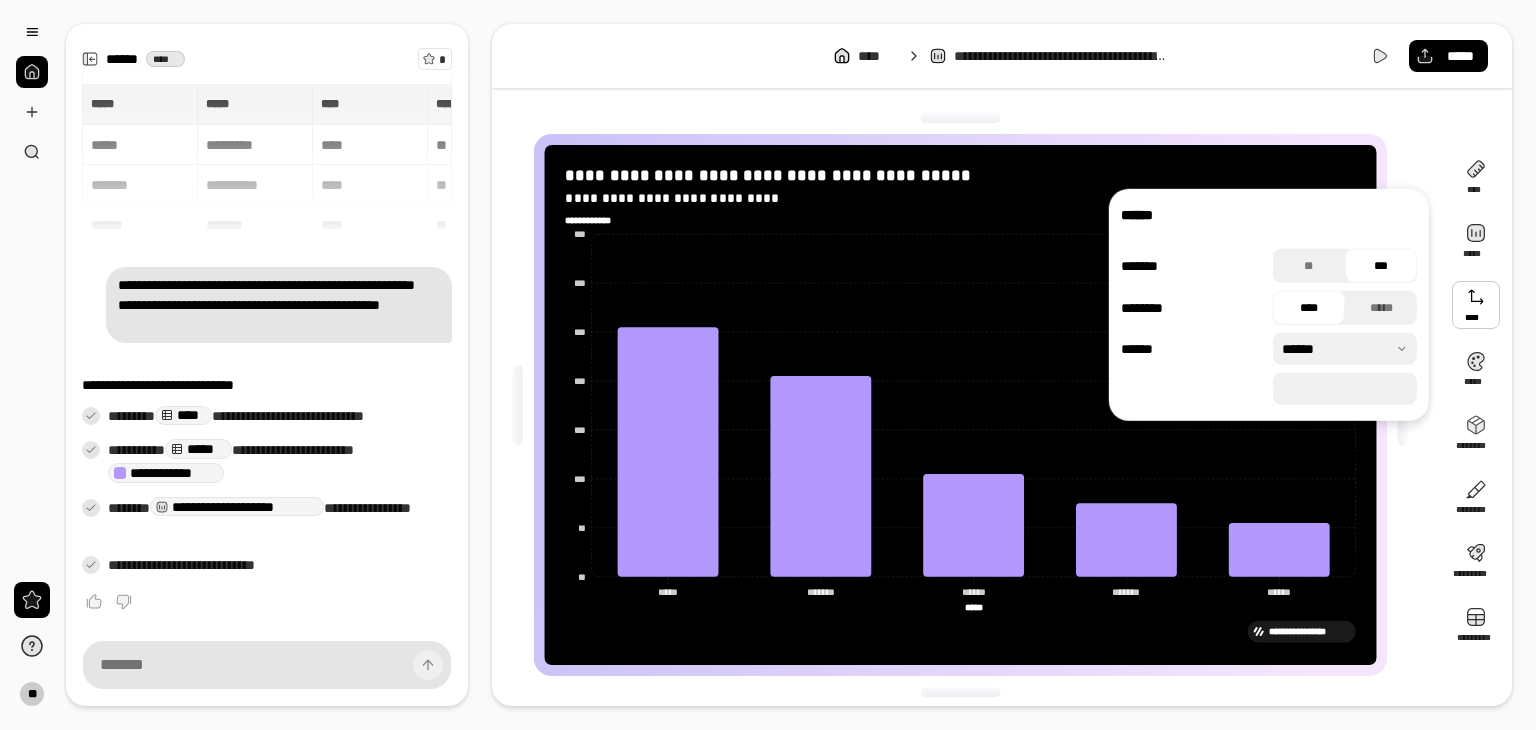 click at bounding box center (1345, 349) 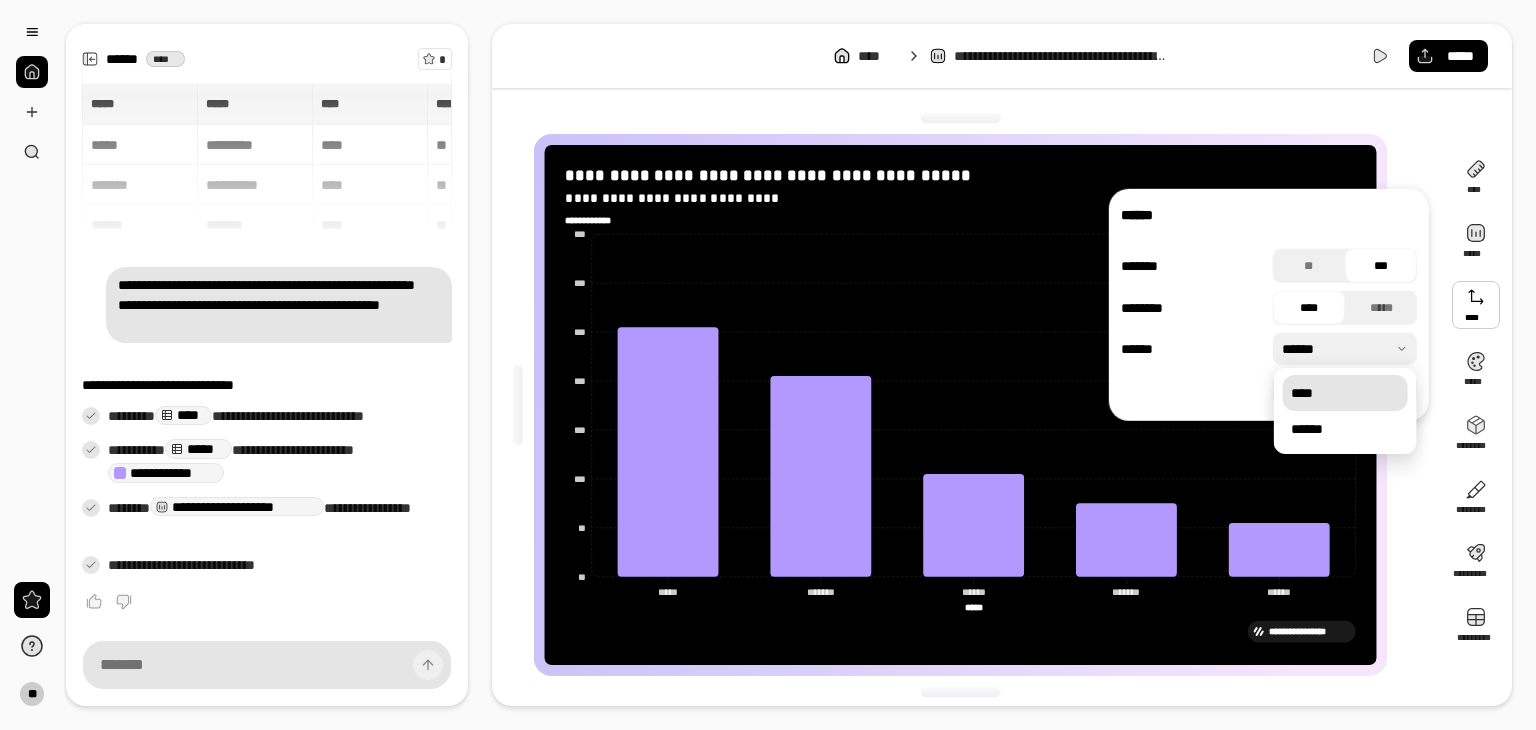 click on "****" at bounding box center (1345, 393) 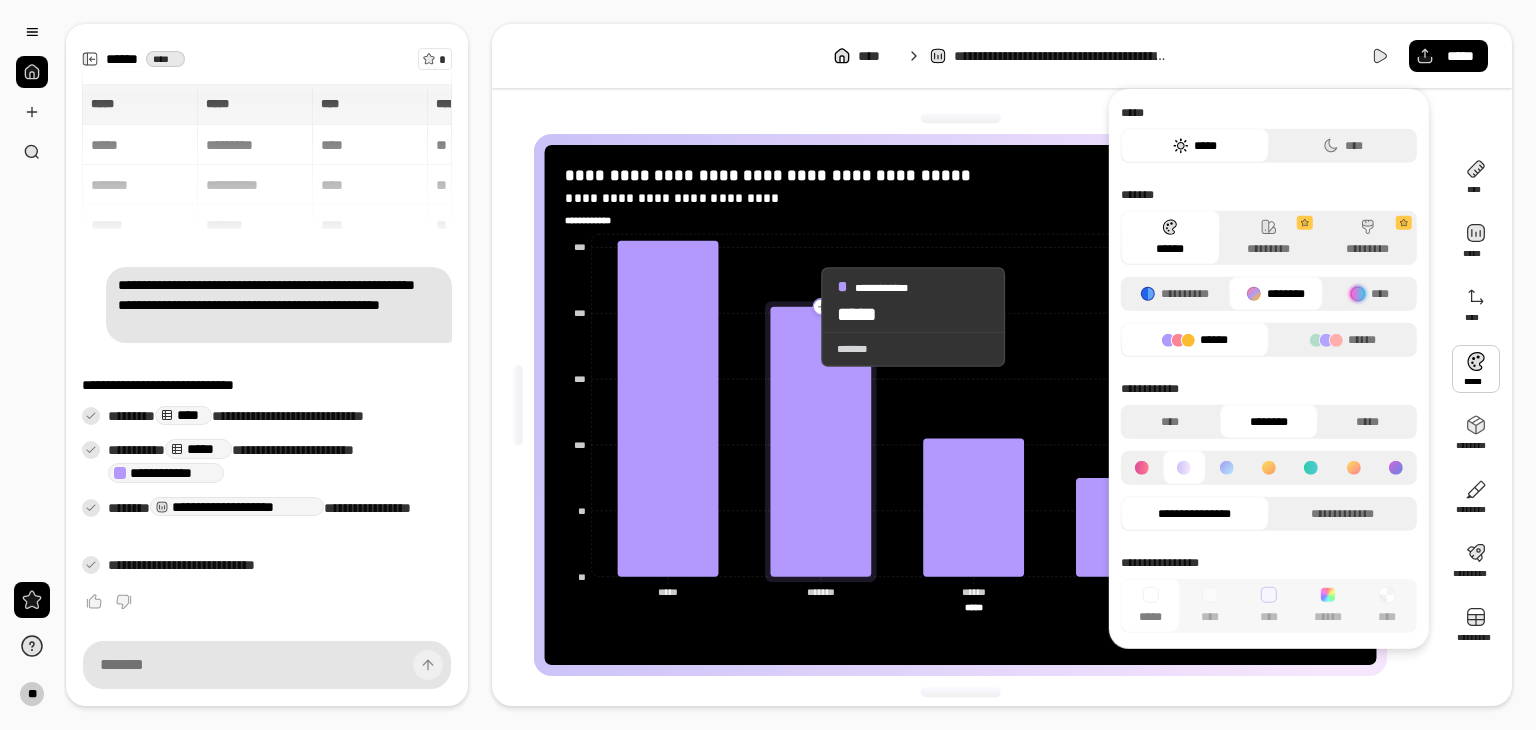 click 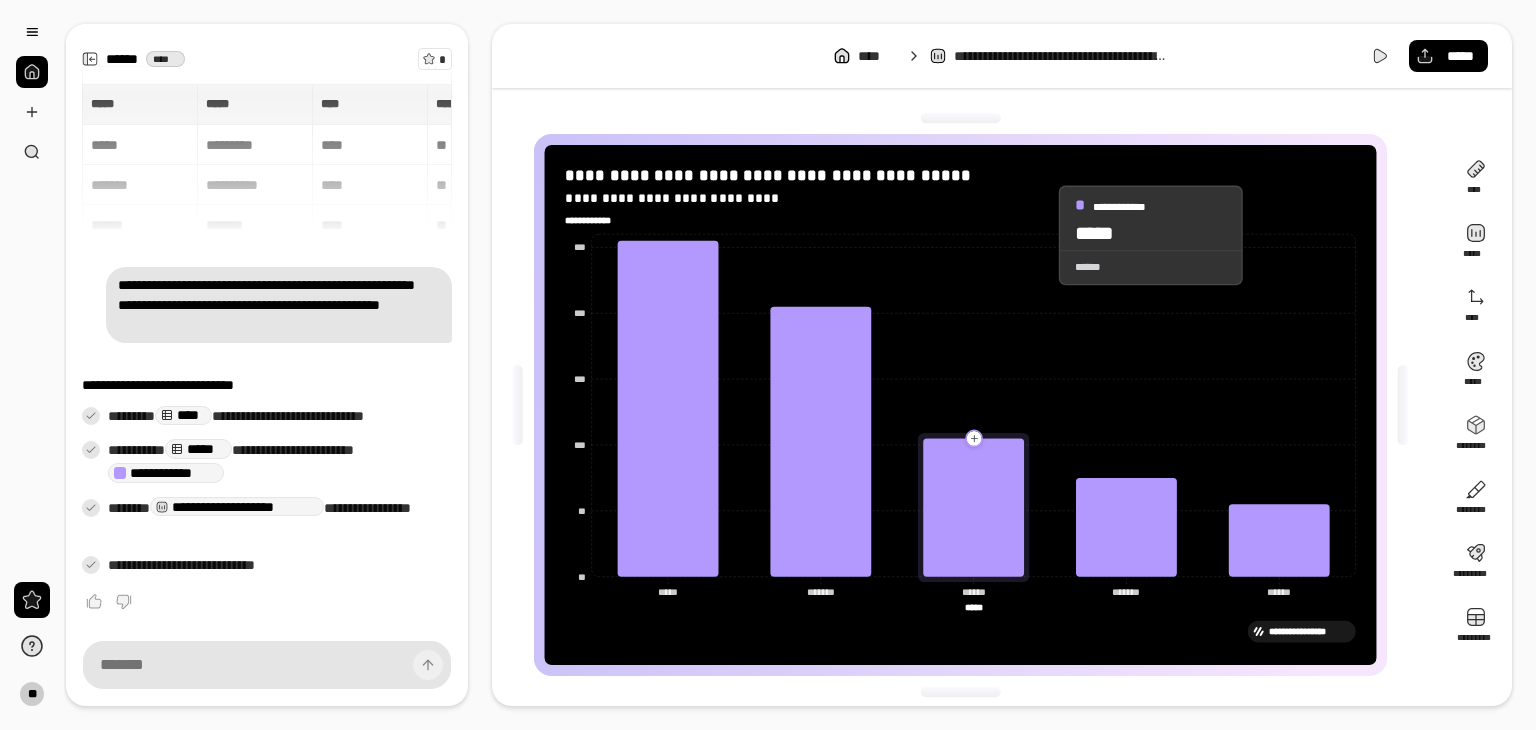 click on "**********" 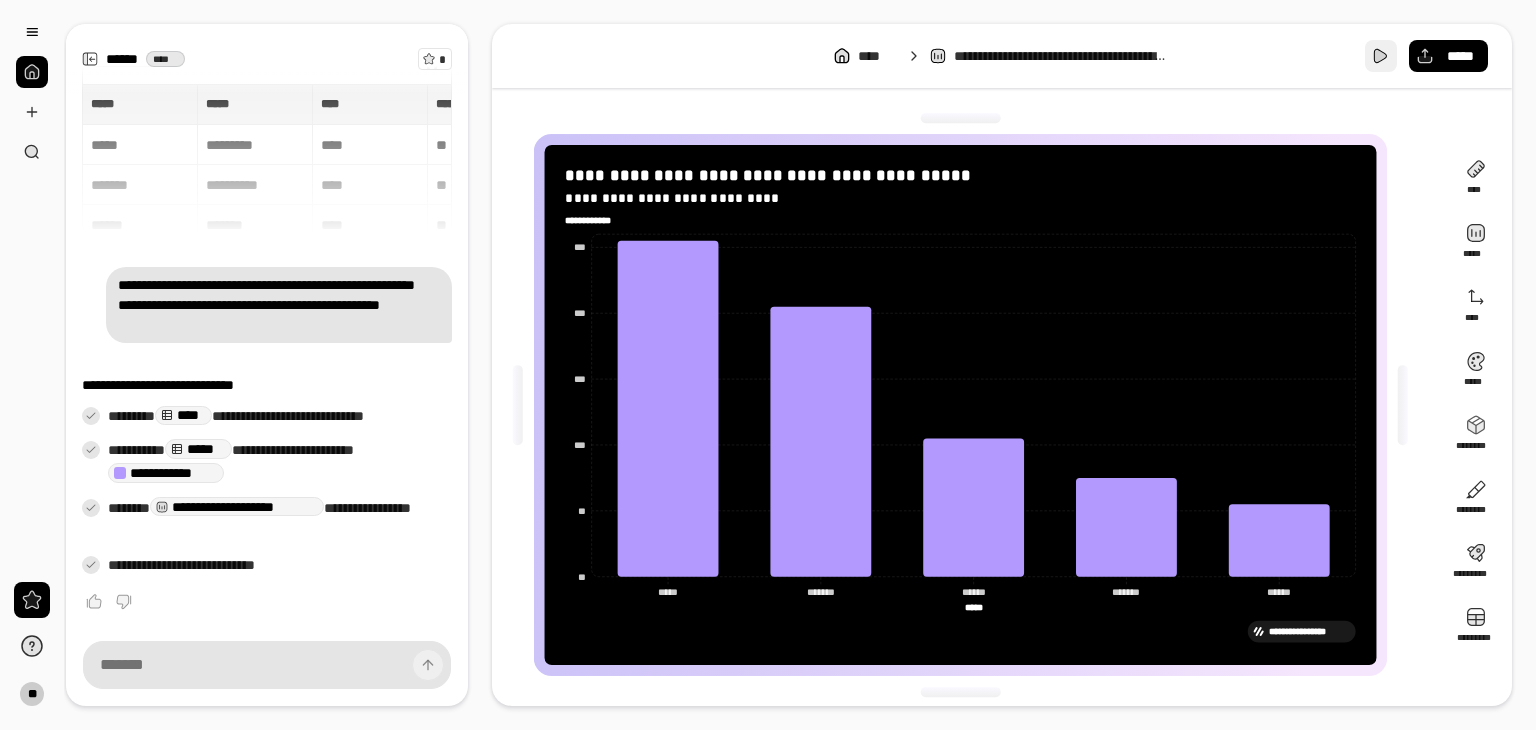 click at bounding box center (1381, 56) 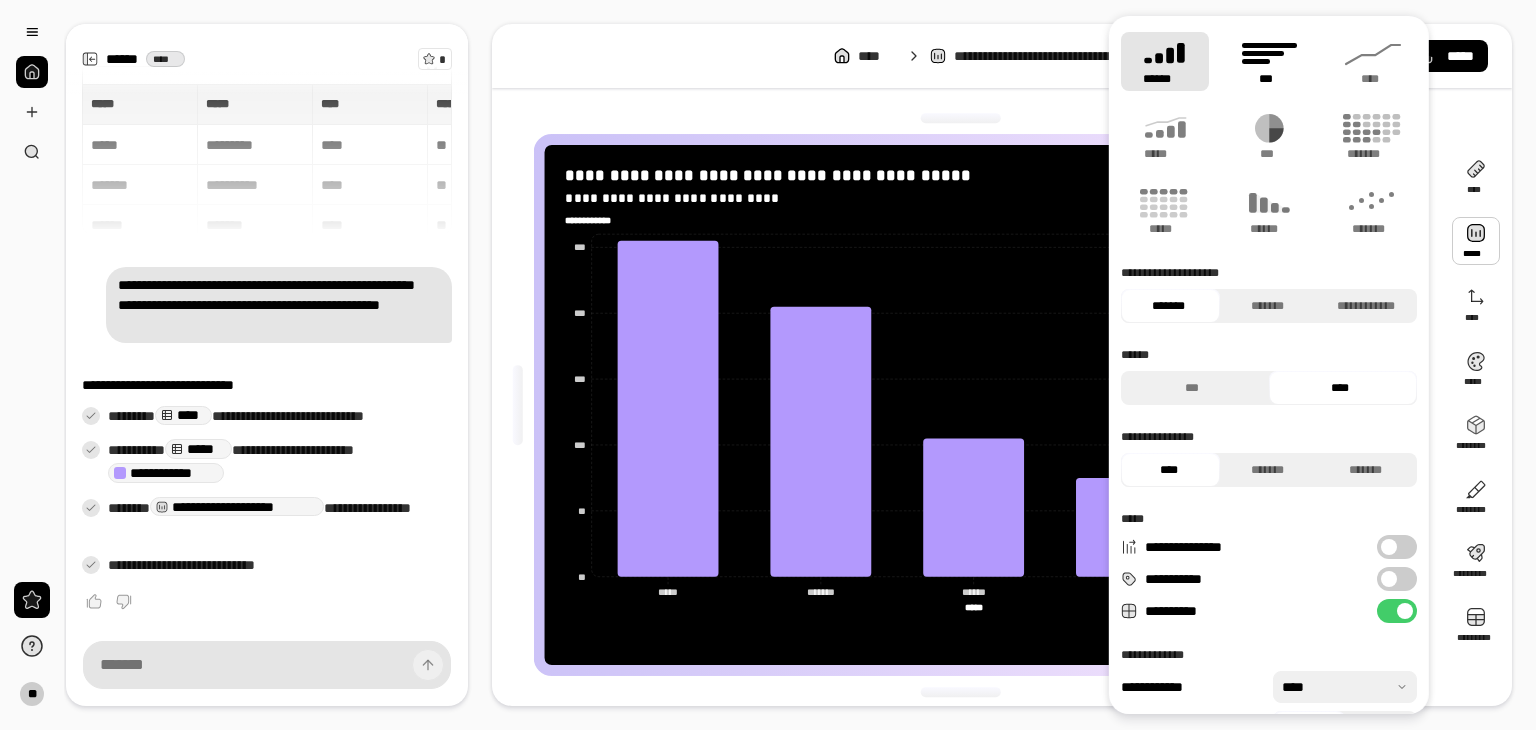 click 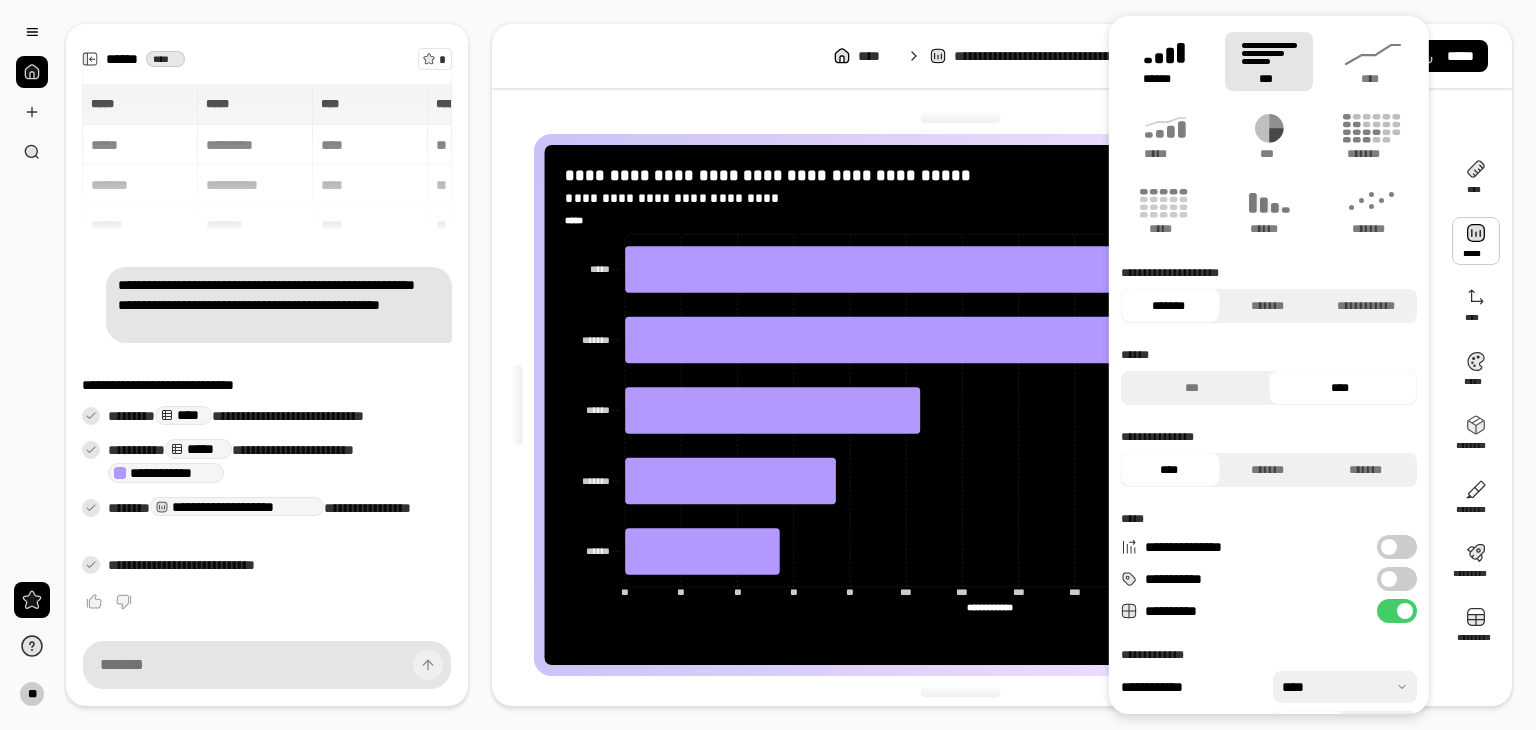 click on "******" at bounding box center [1165, 79] 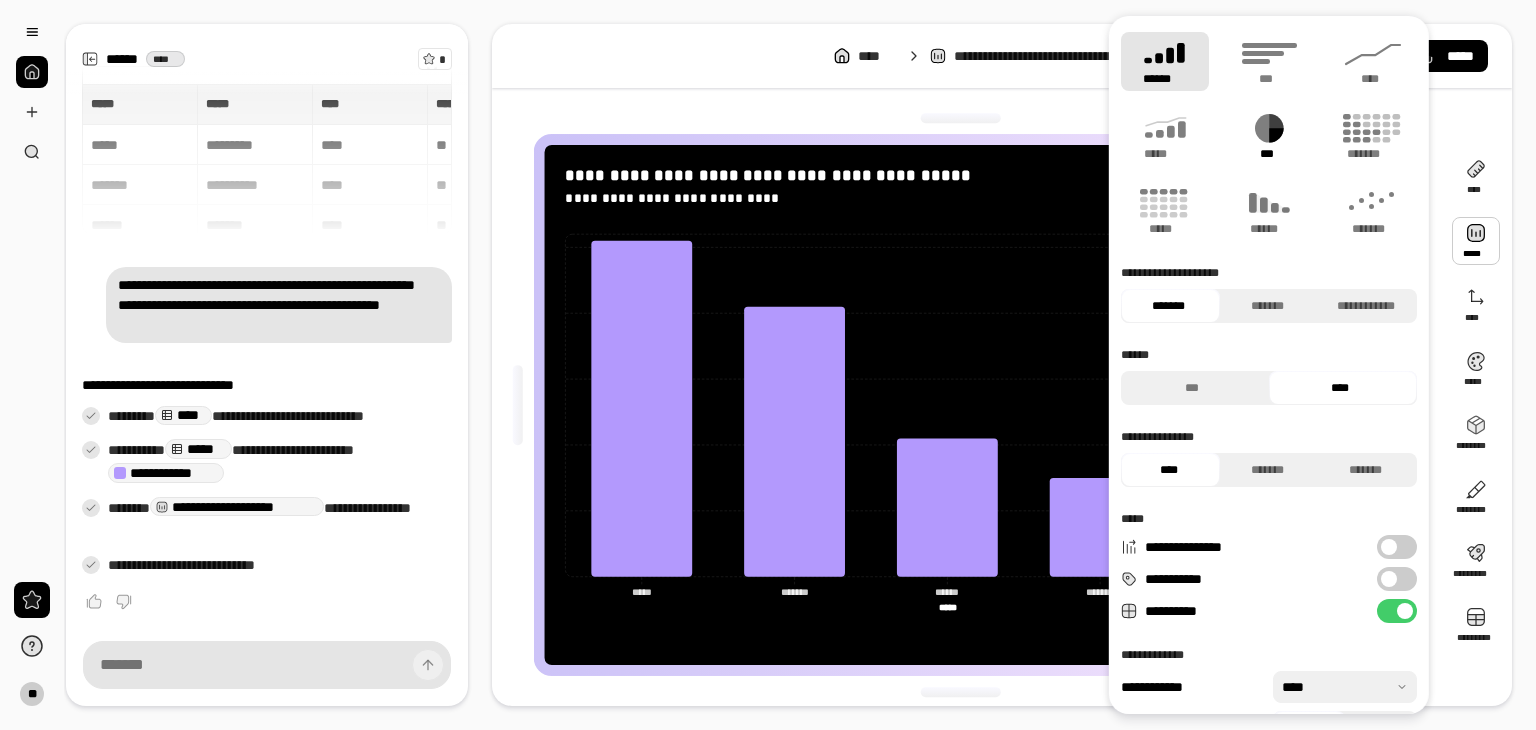 drag, startPoint x: 1241, startPoint y: 70, endPoint x: 1232, endPoint y: 103, distance: 34.20526 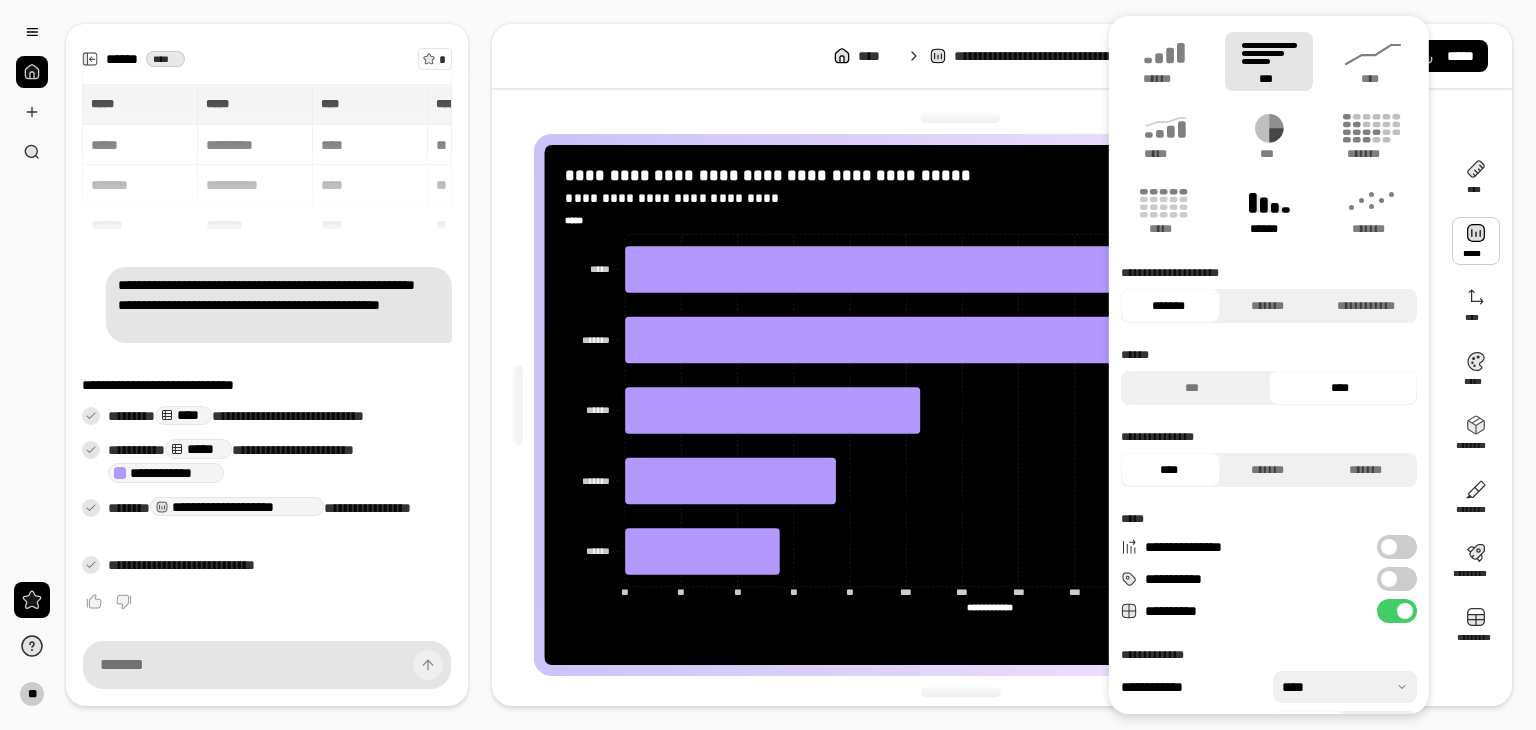 click on "******" at bounding box center (1269, 211) 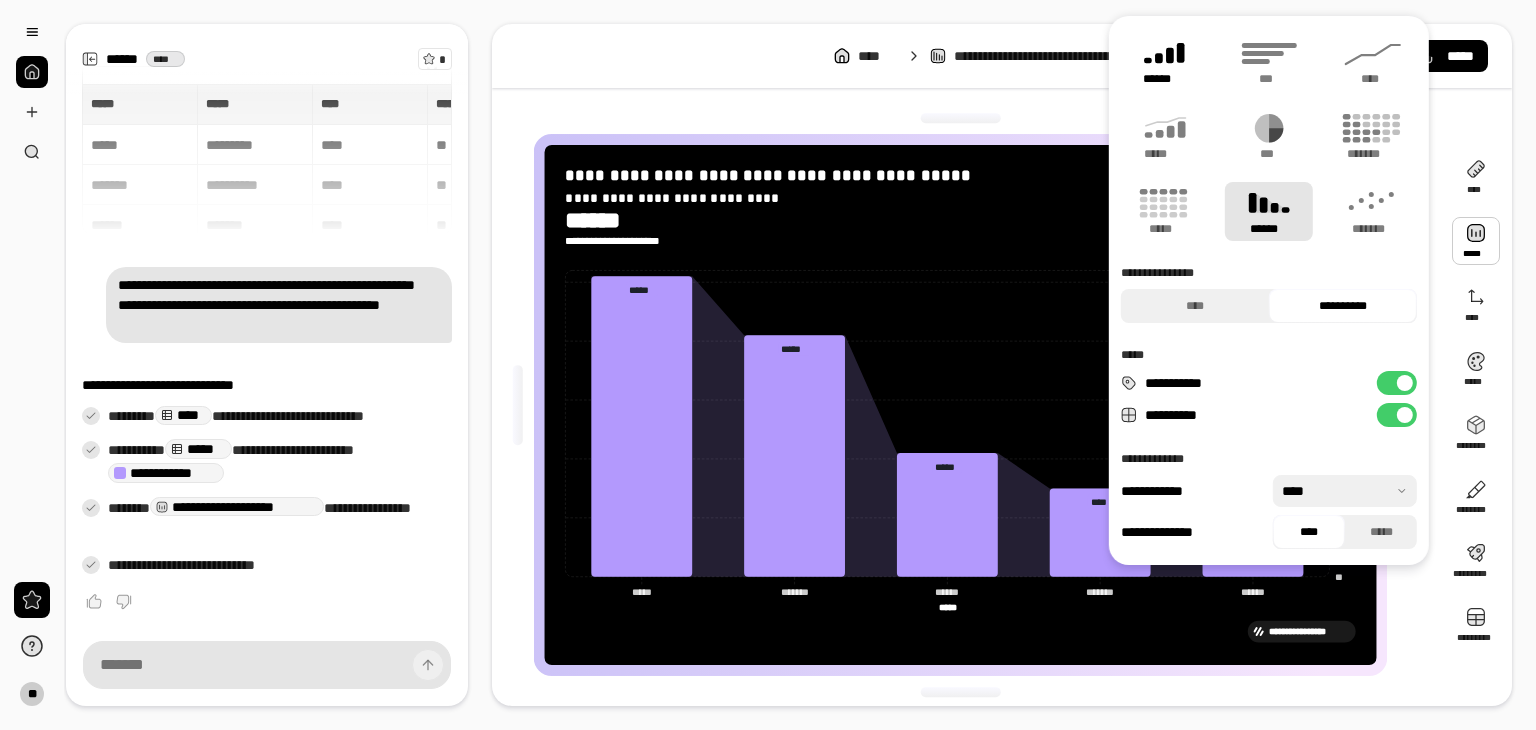 click 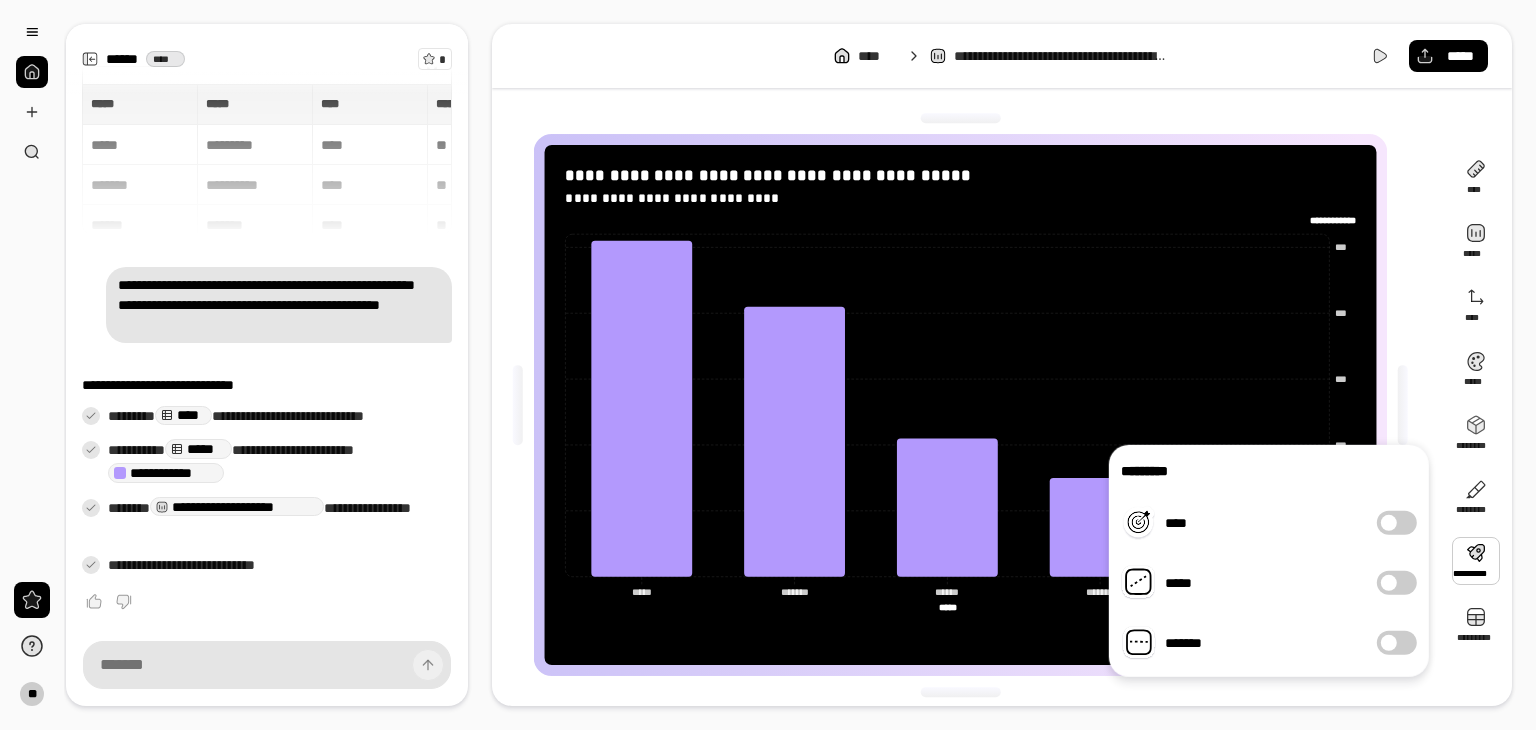 click on "****" at bounding box center [1397, 523] 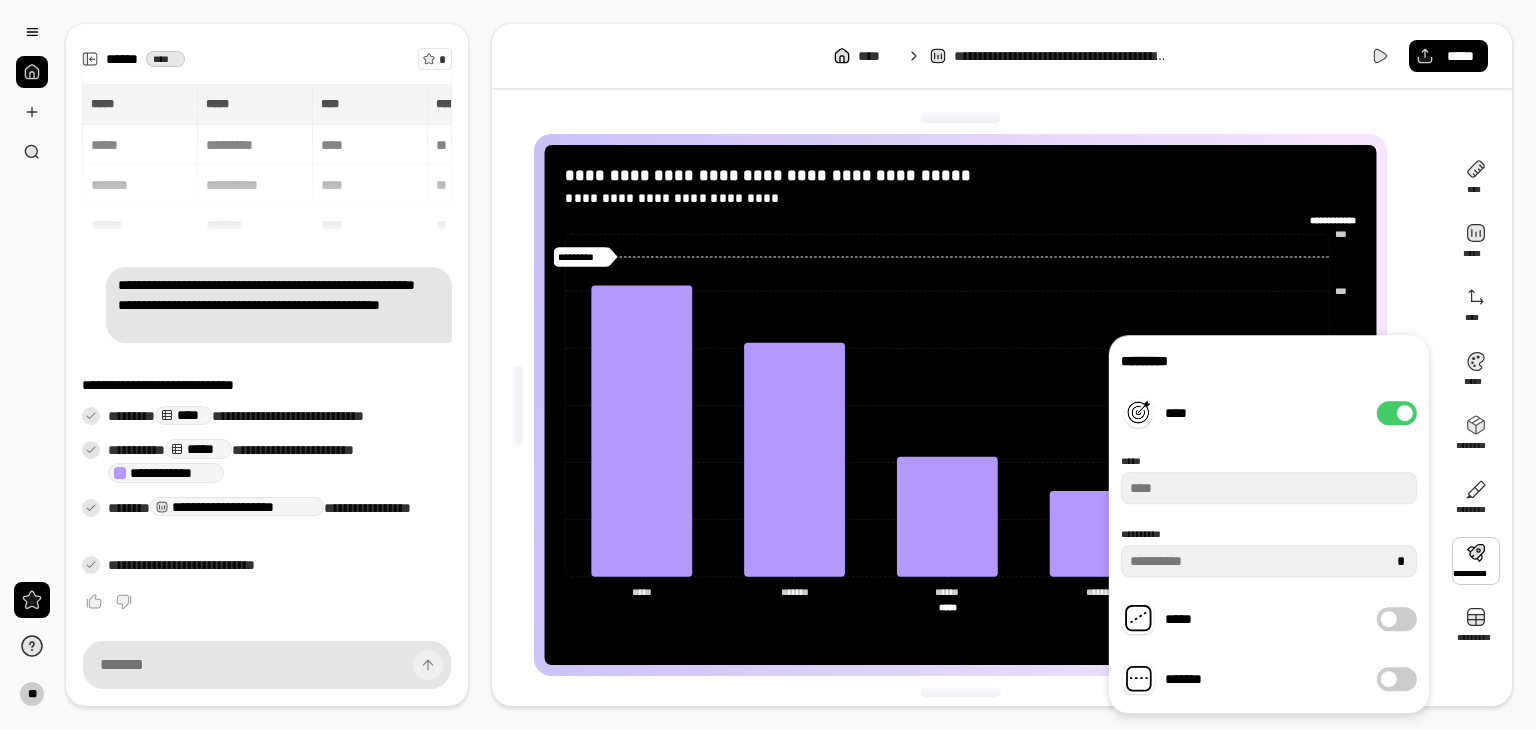 click on "****" at bounding box center [1397, 413] 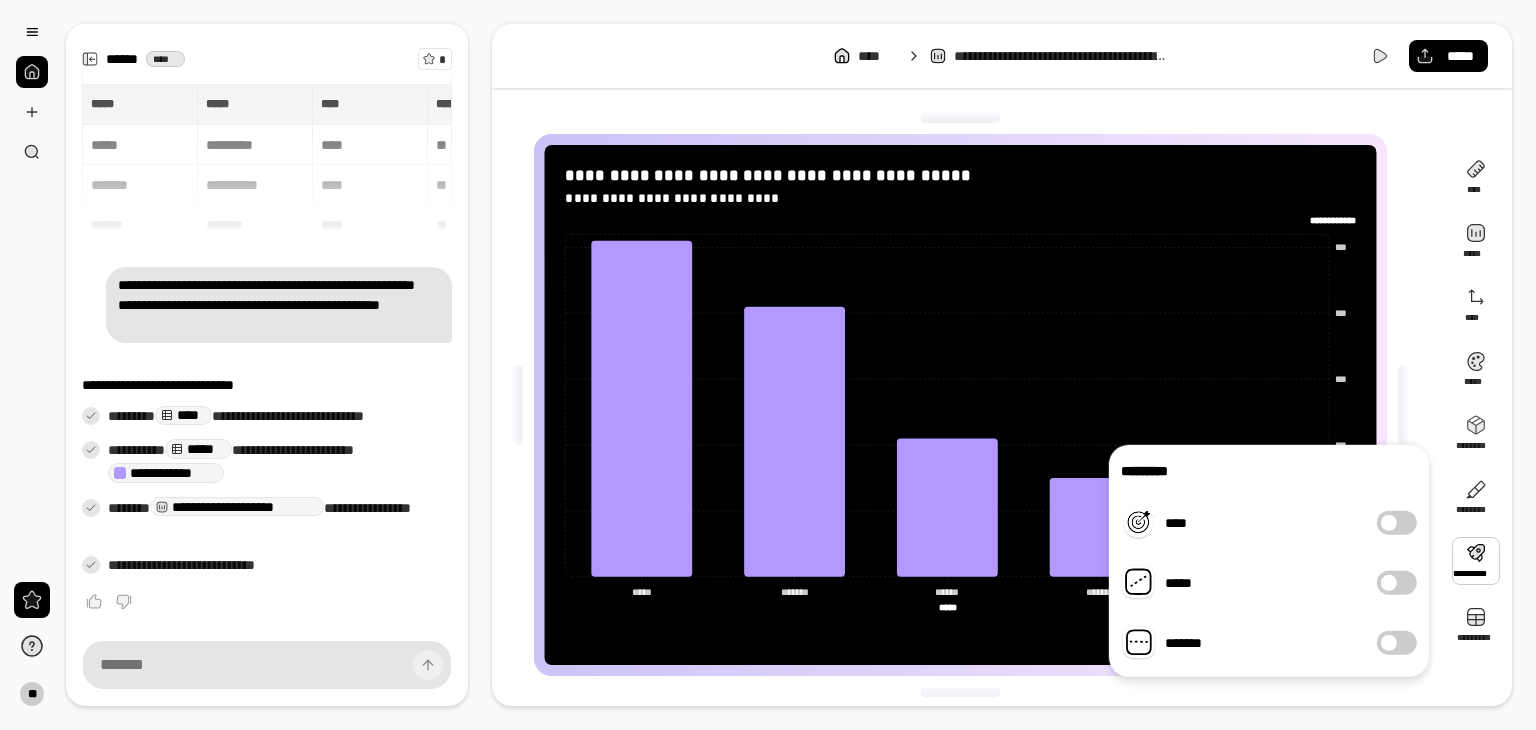 click on "*****" at bounding box center (1397, 583) 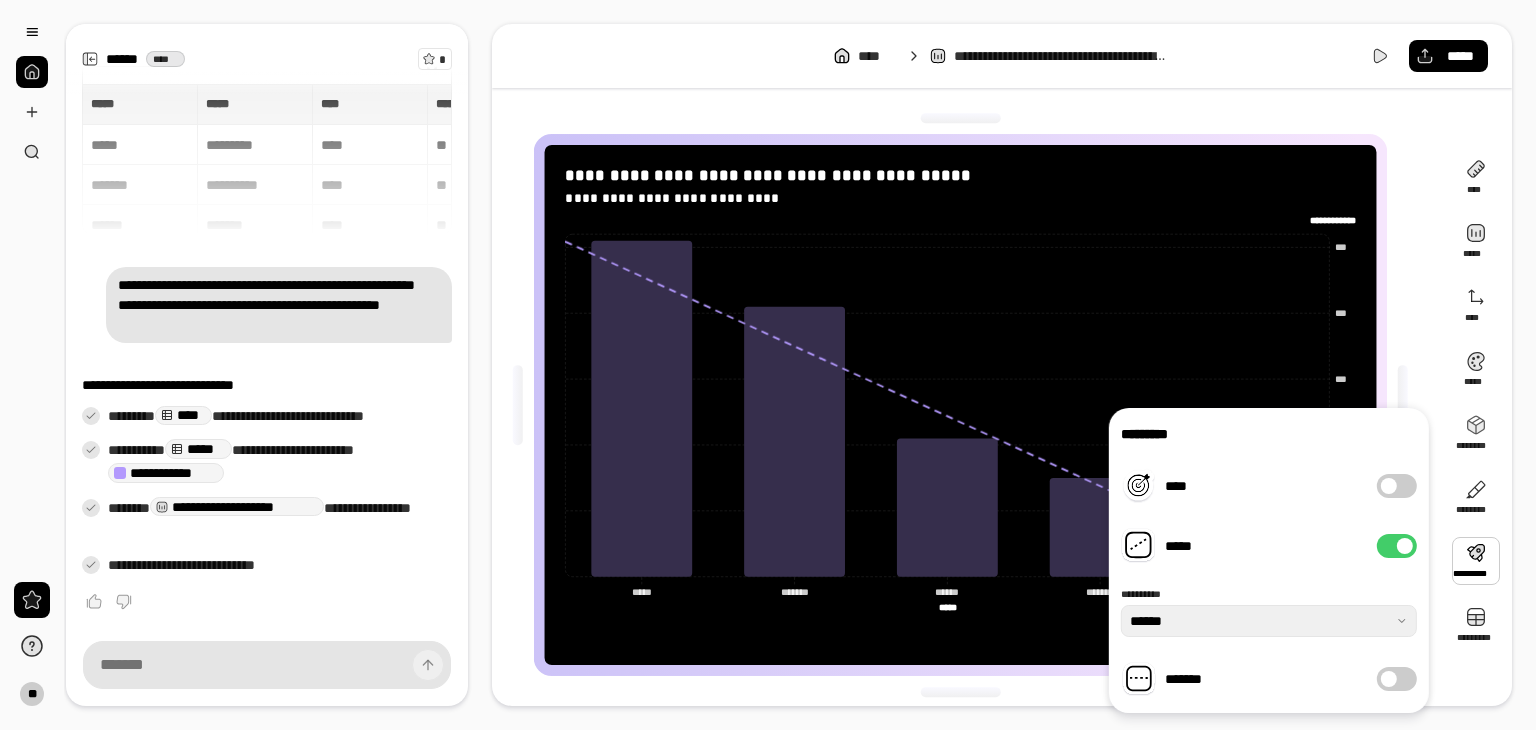 click on "*****" at bounding box center [1397, 546] 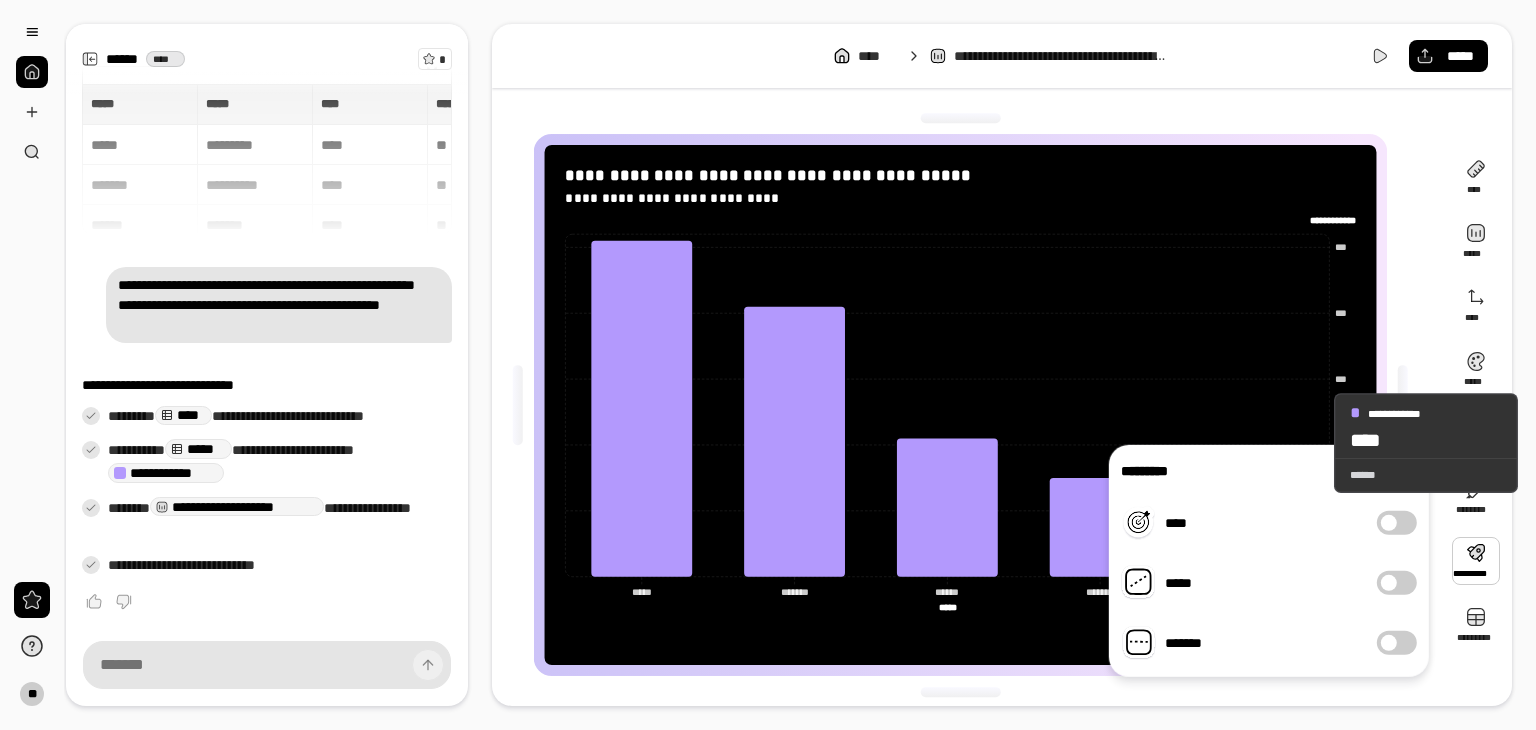 click 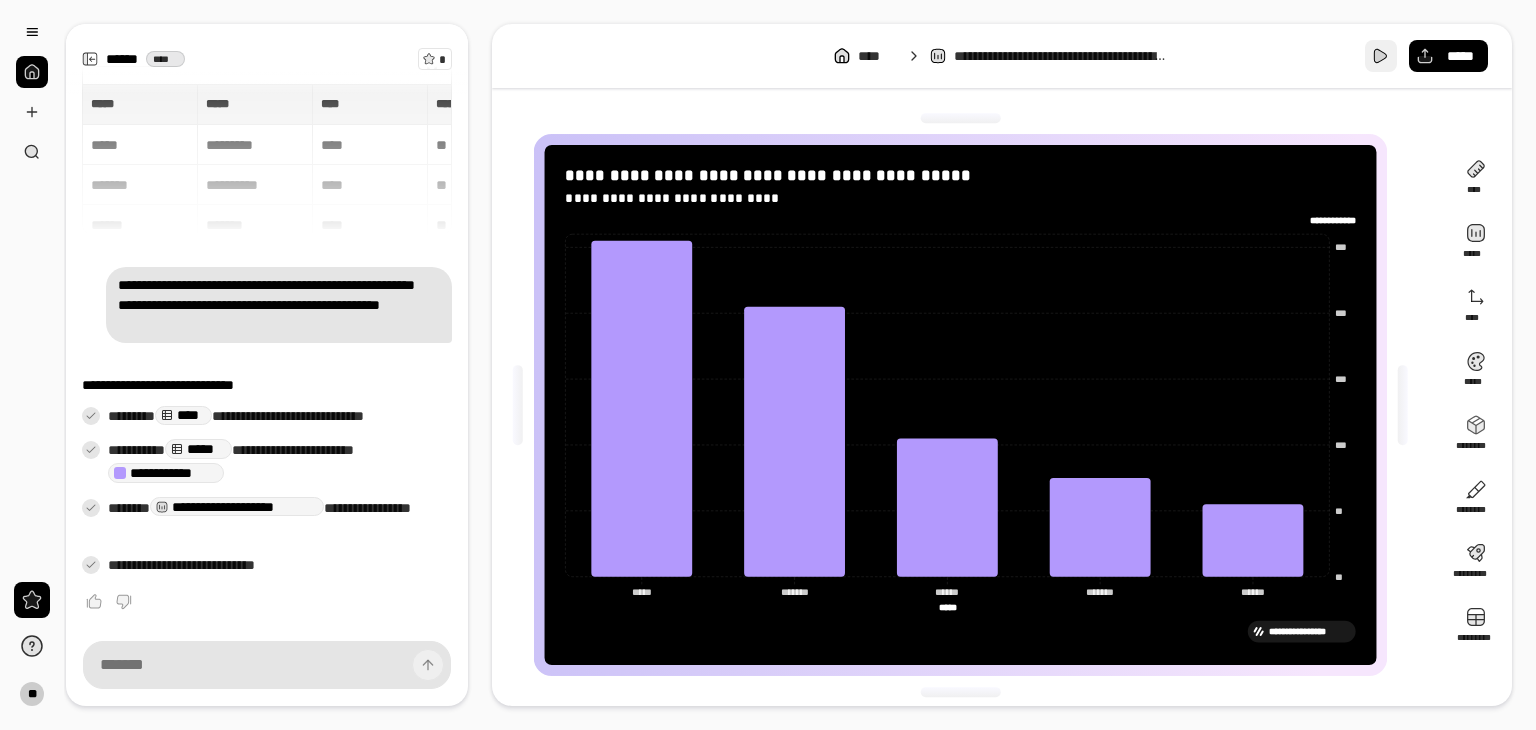 click at bounding box center [1381, 56] 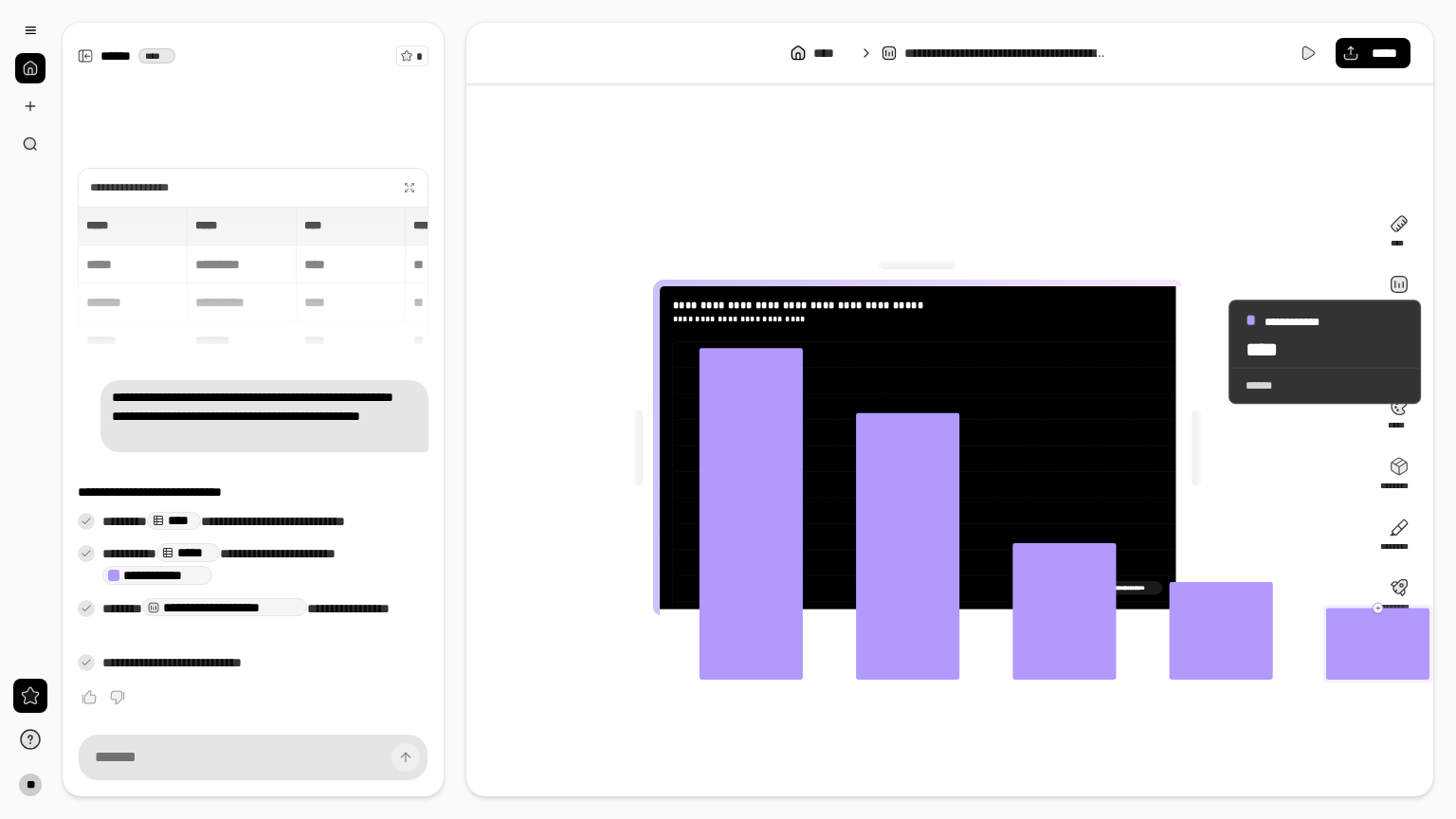 click 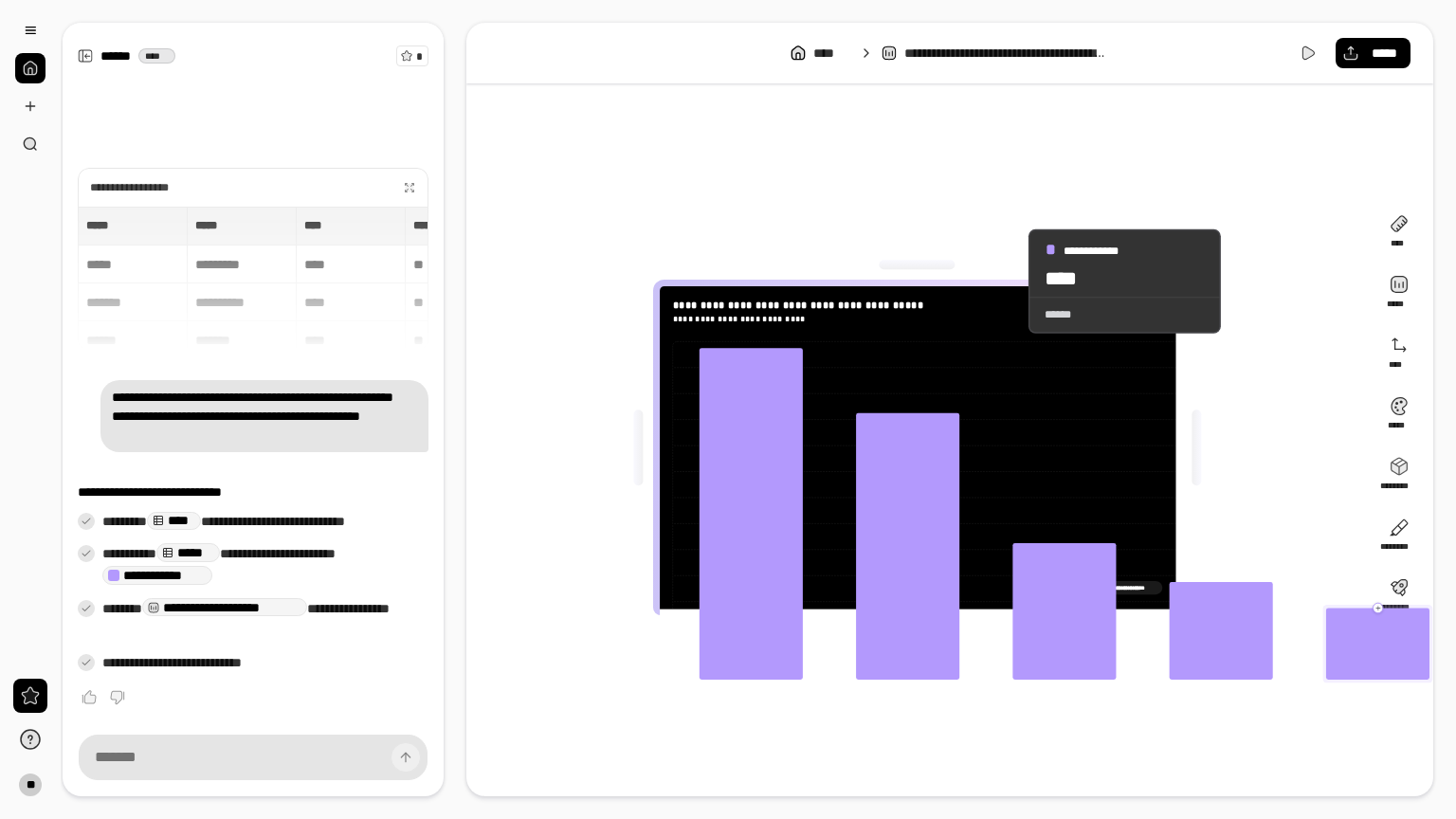 click 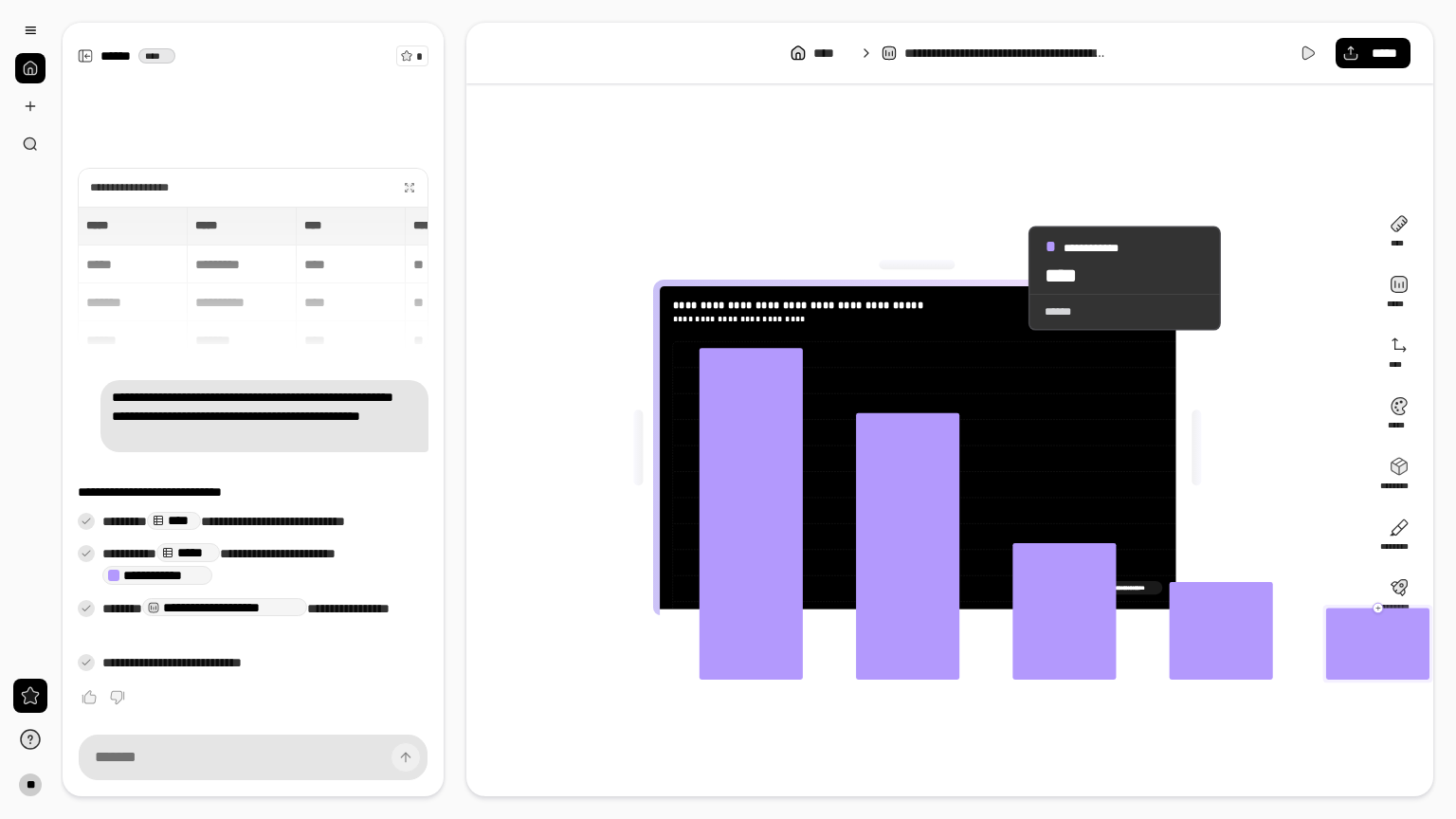 click 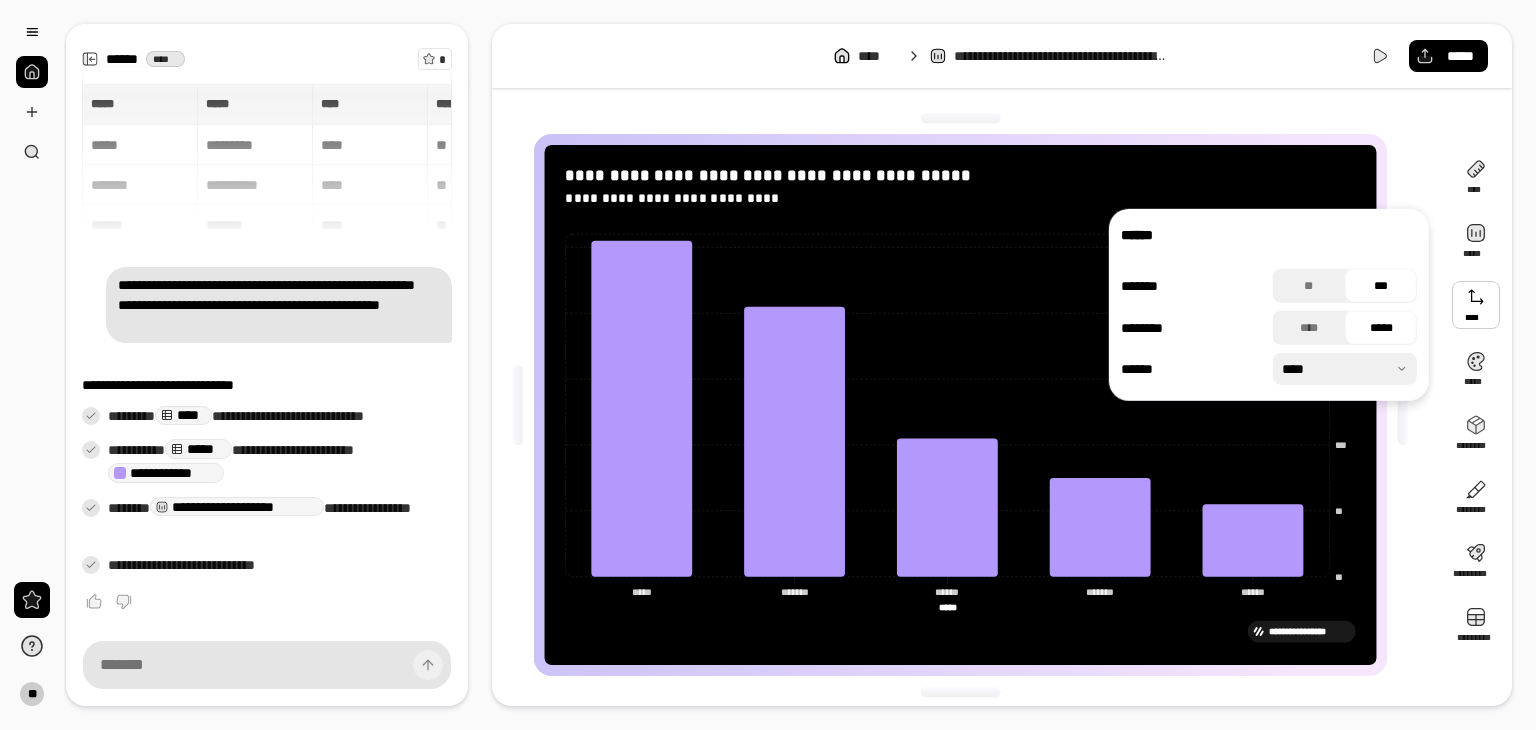 click at bounding box center [1476, 305] 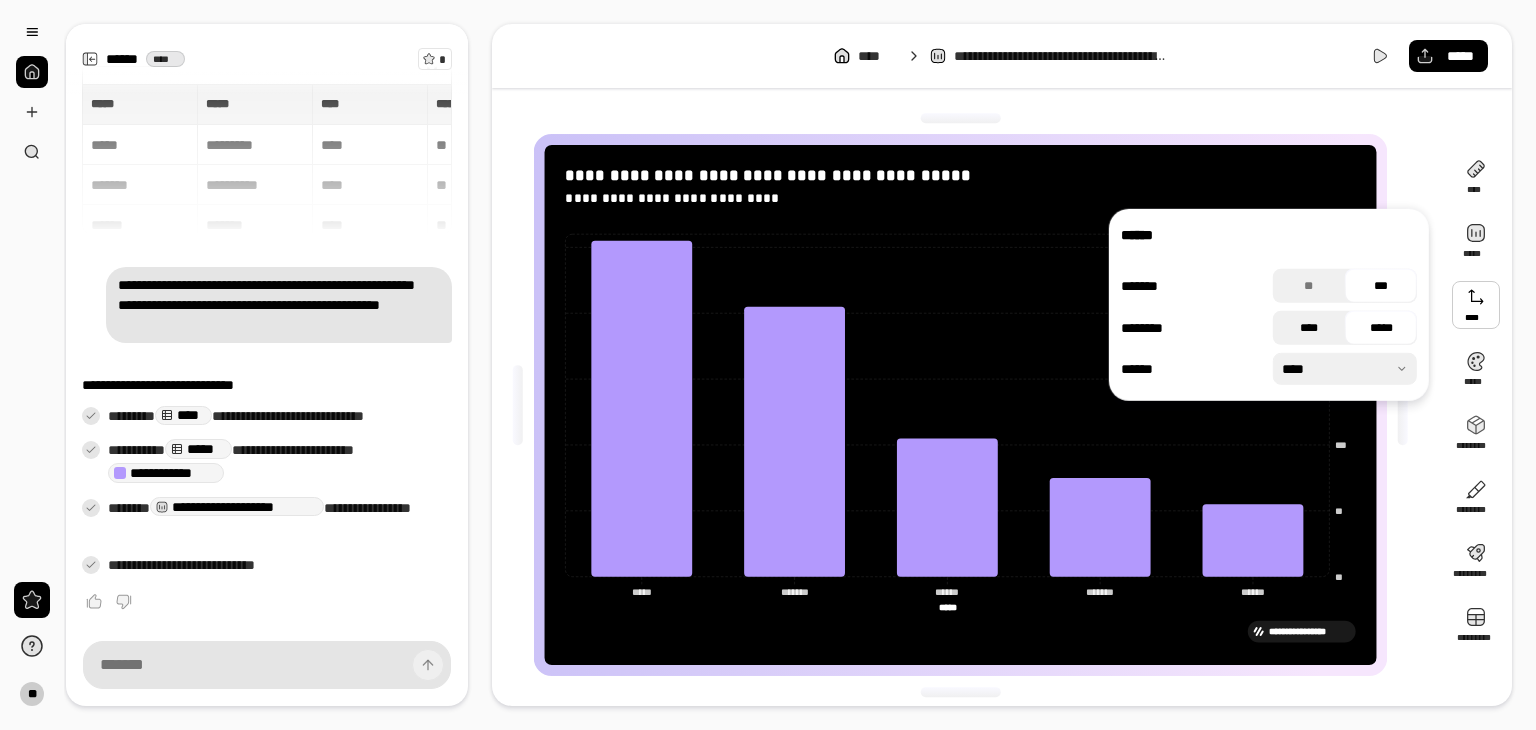 click on "****" at bounding box center [1309, 328] 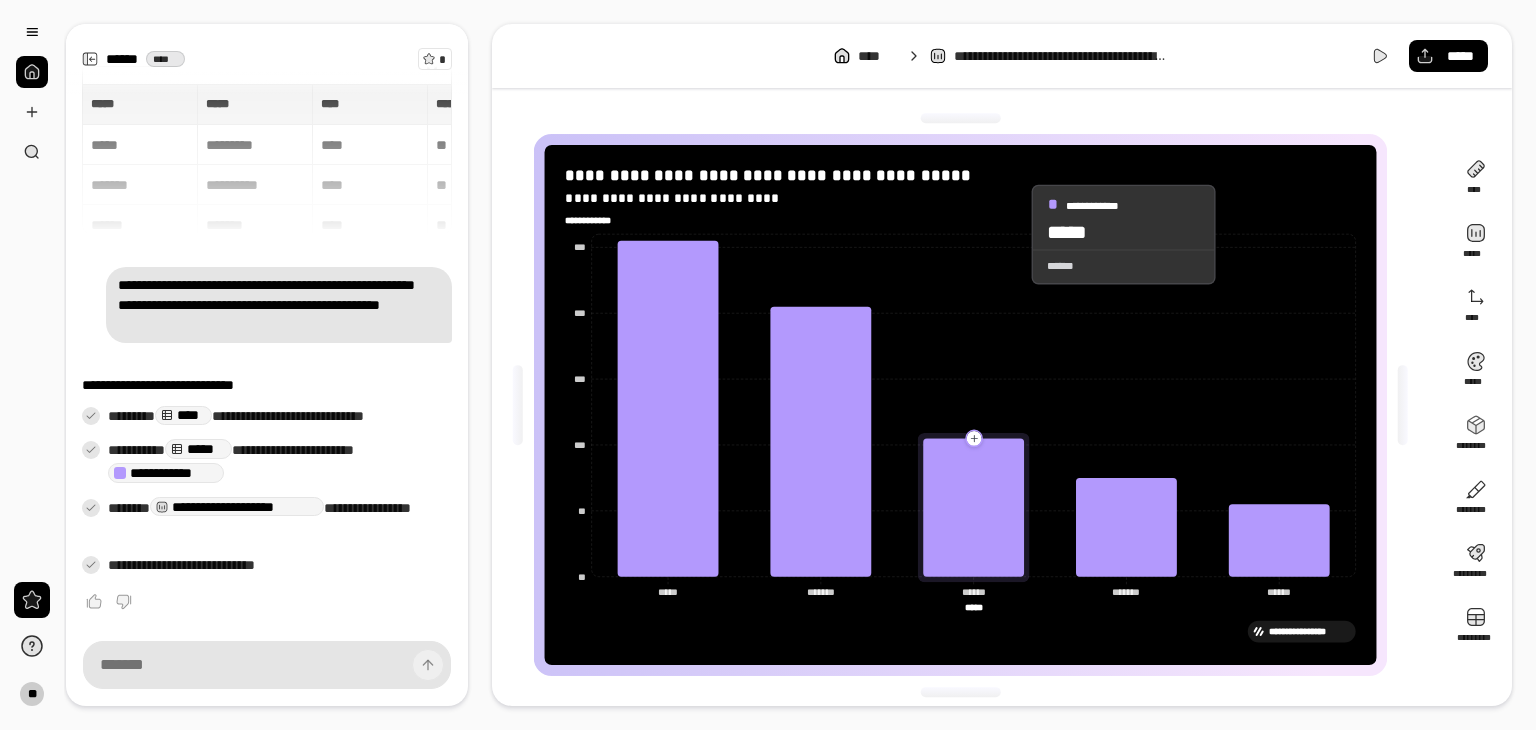 click 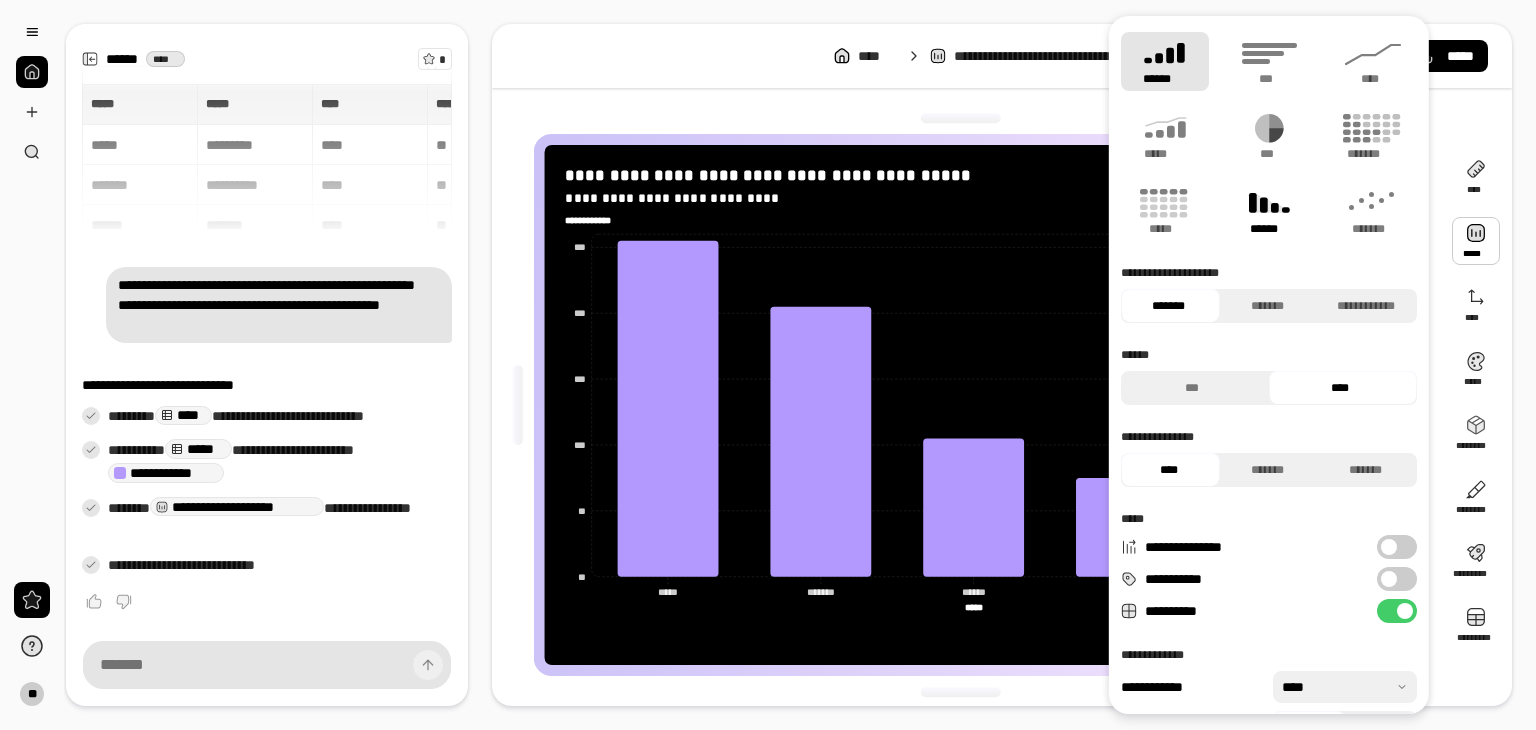 click 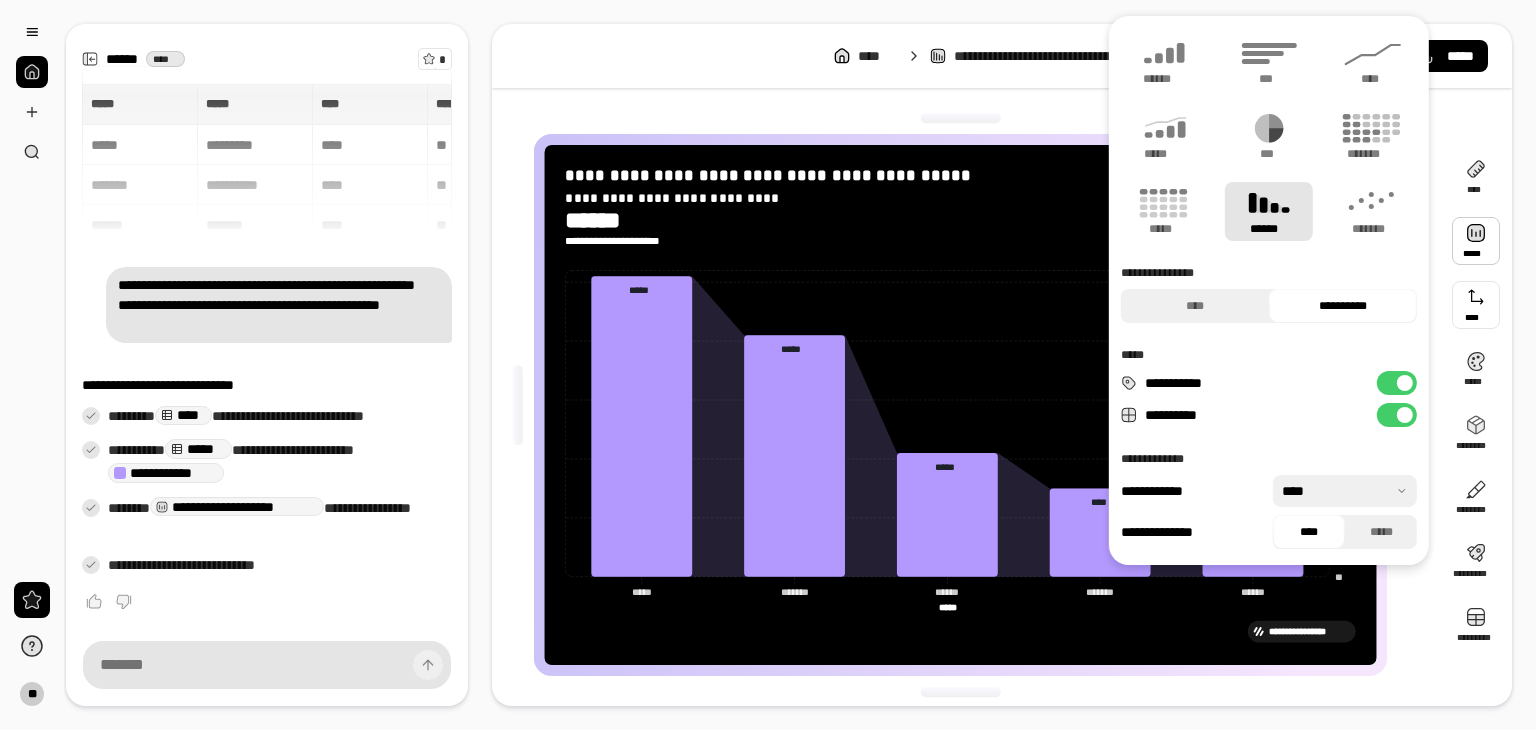 drag, startPoint x: 1449, startPoint y: 272, endPoint x: 1448, endPoint y: 262, distance: 10.049875 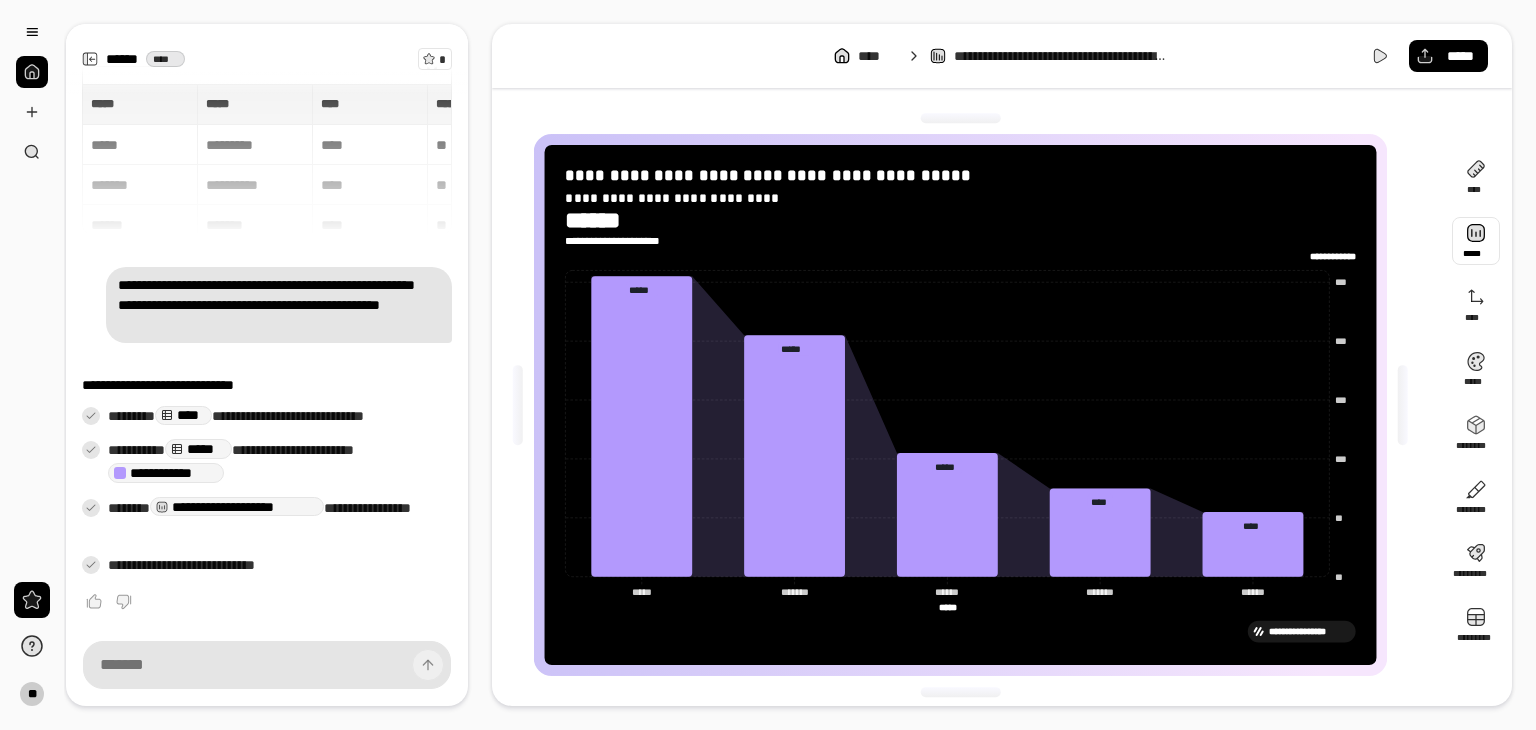 click at bounding box center [1476, 241] 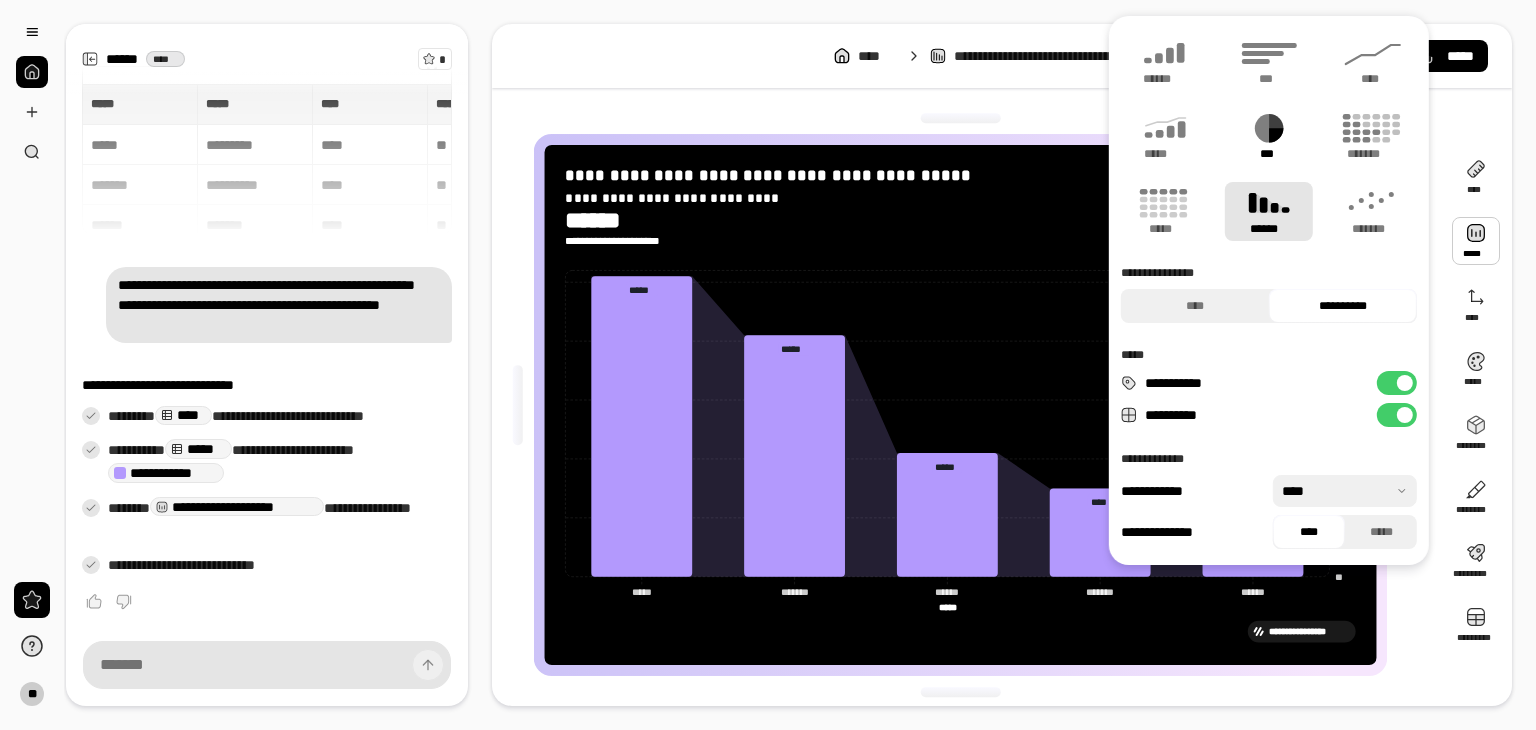 click 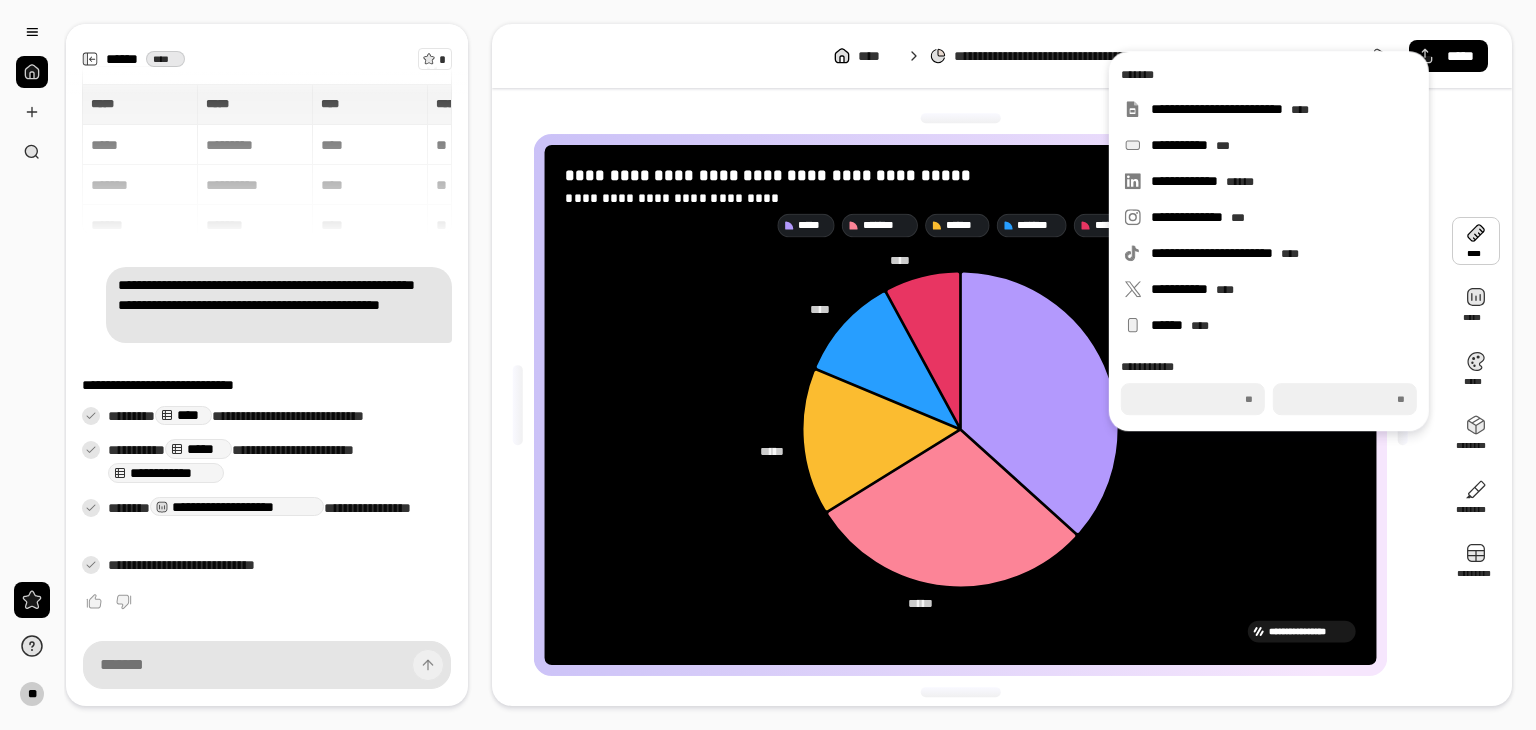 click at bounding box center [1476, 241] 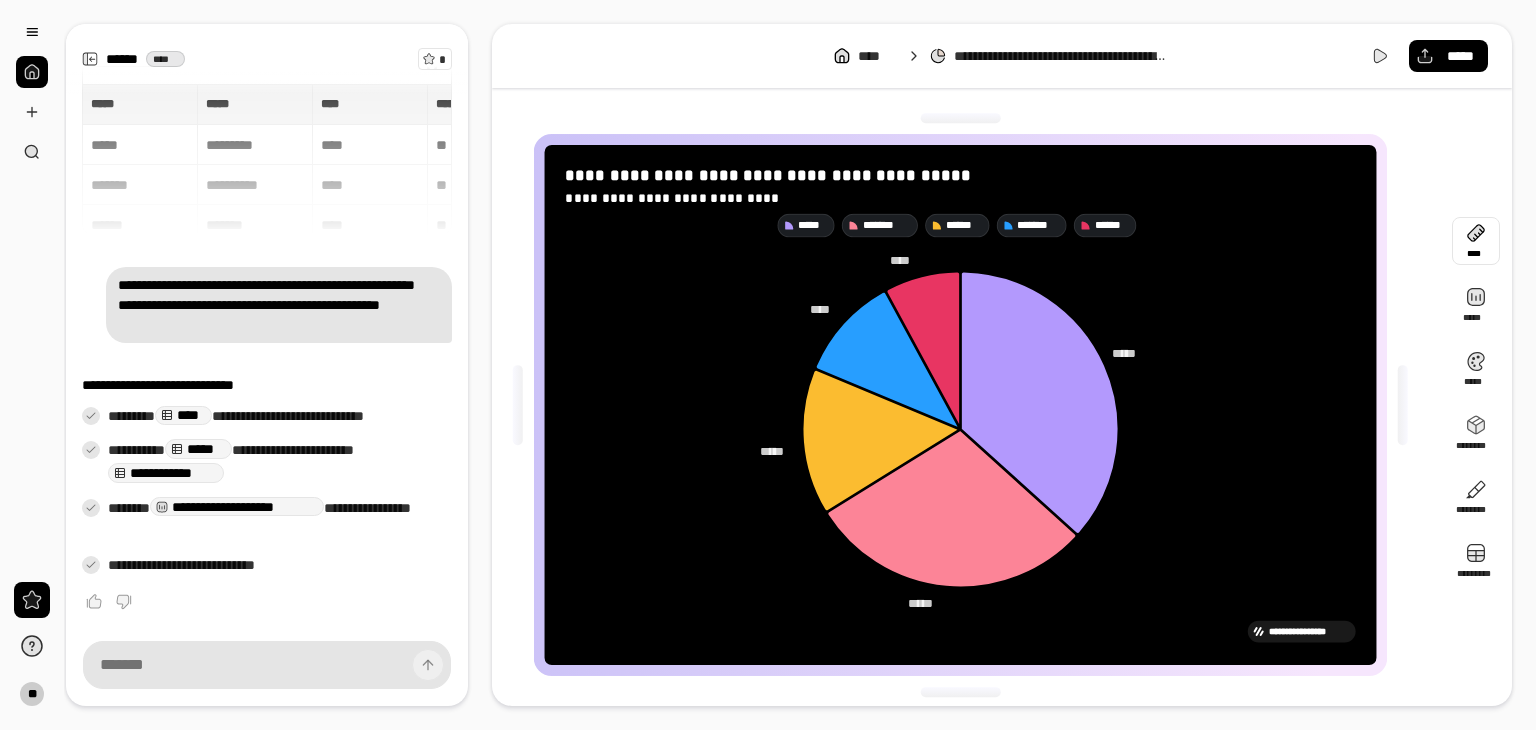 click at bounding box center (1476, 241) 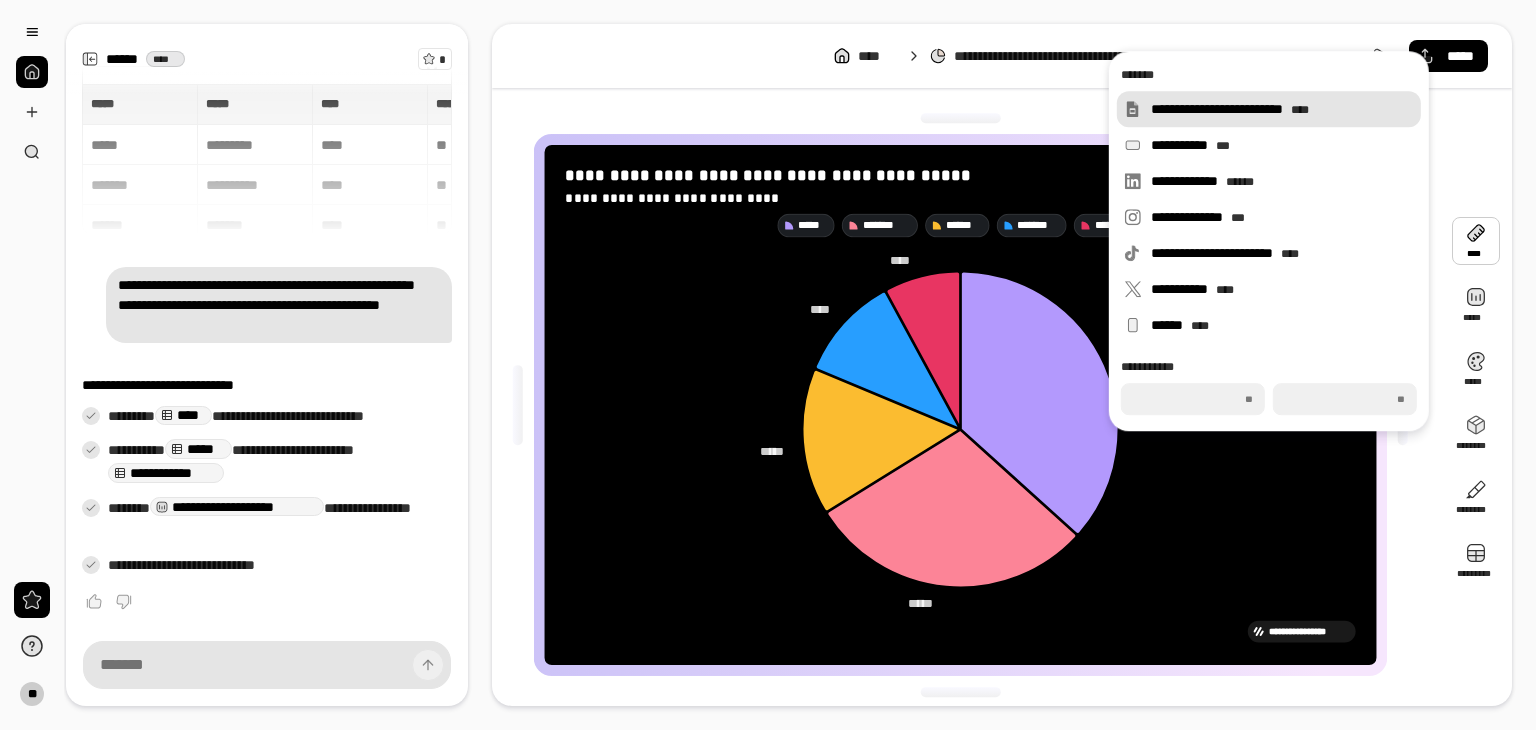 click on "**********" at bounding box center [1282, 109] 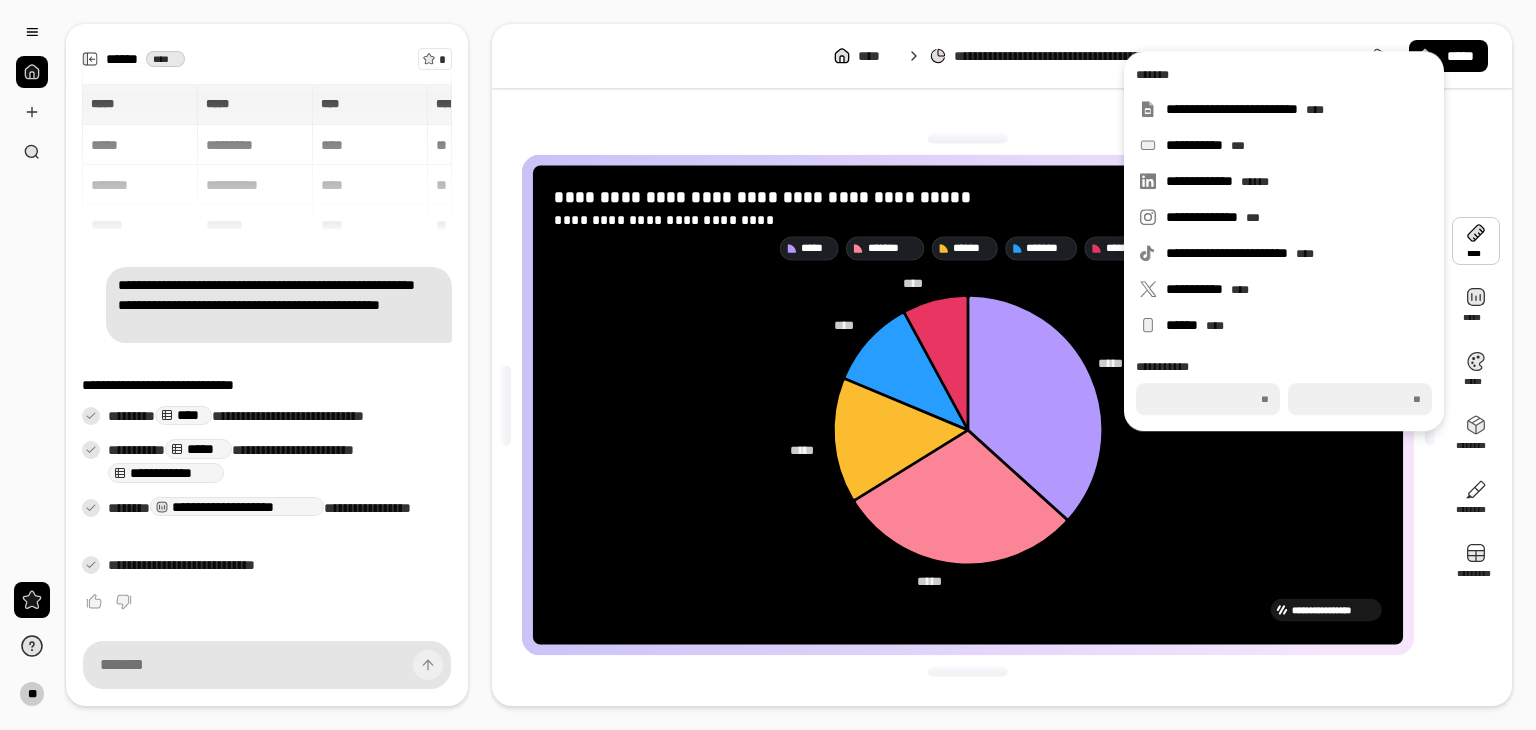click at bounding box center [1476, 241] 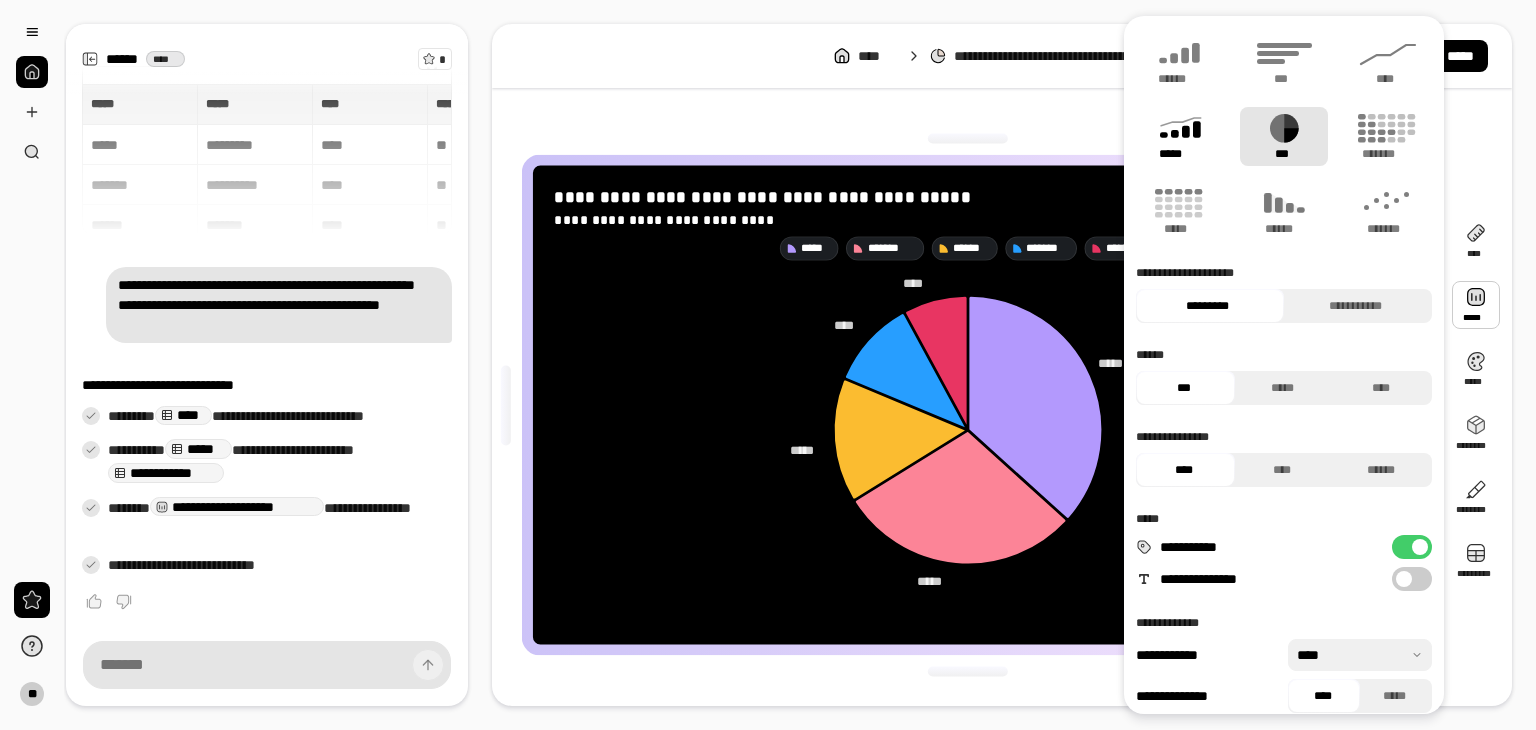 click 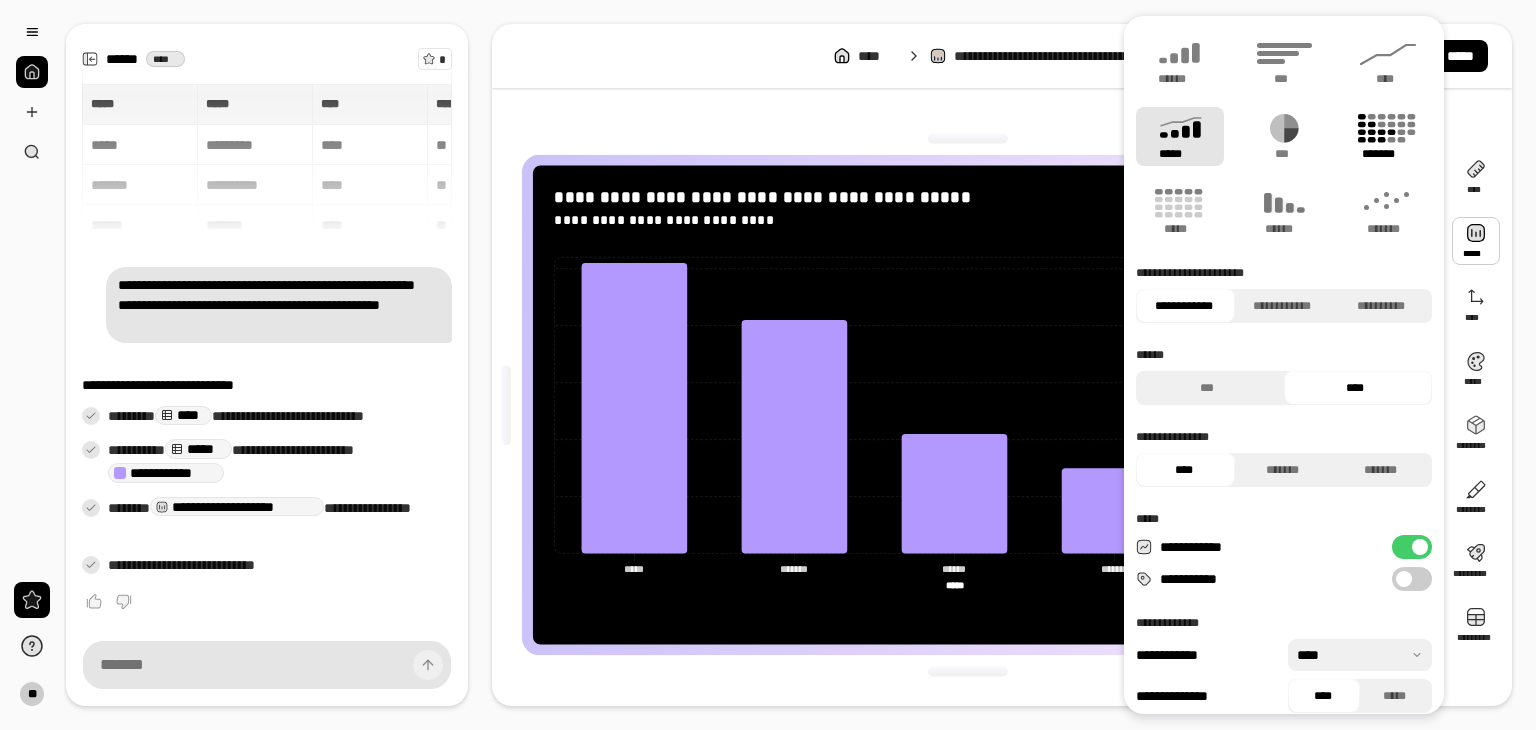 click 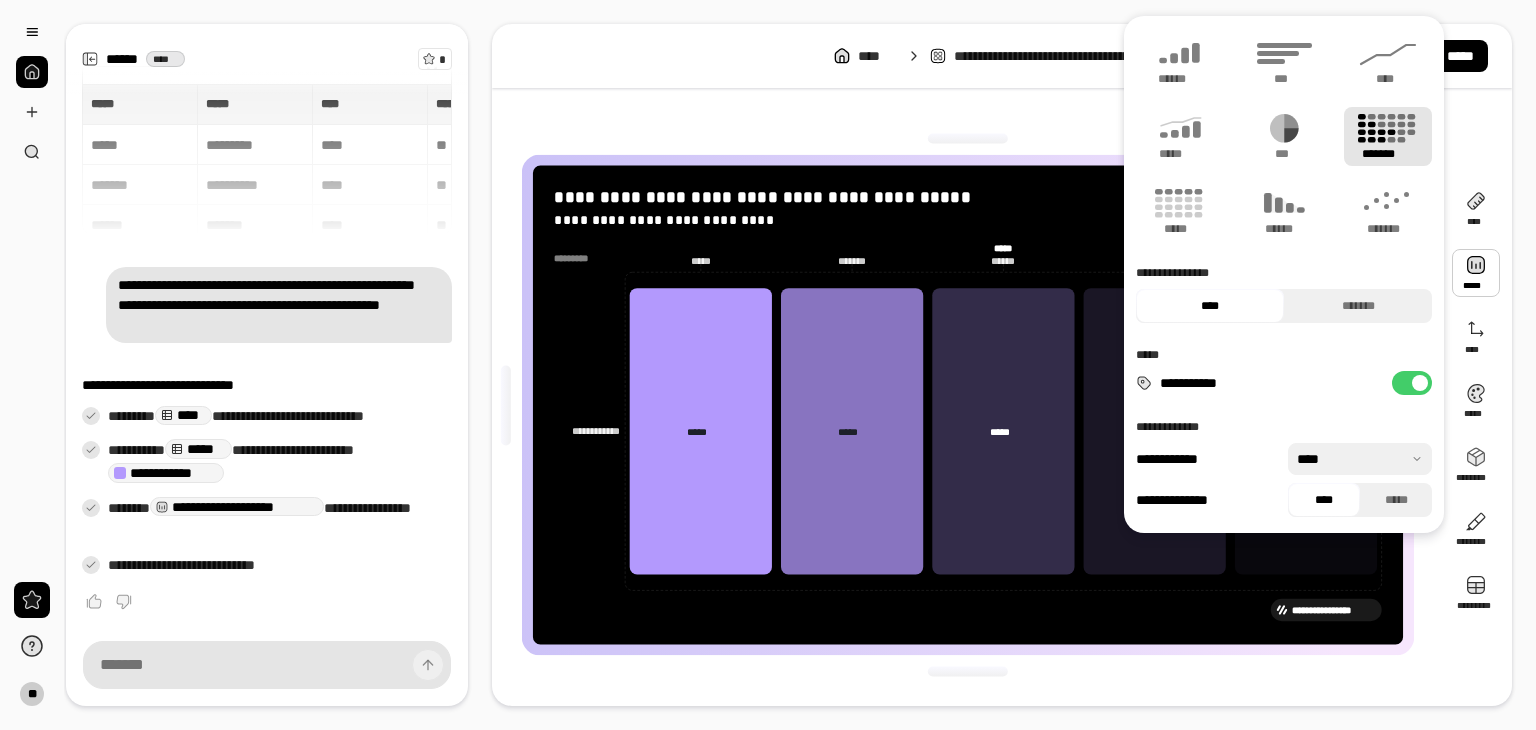 click at bounding box center [1476, 273] 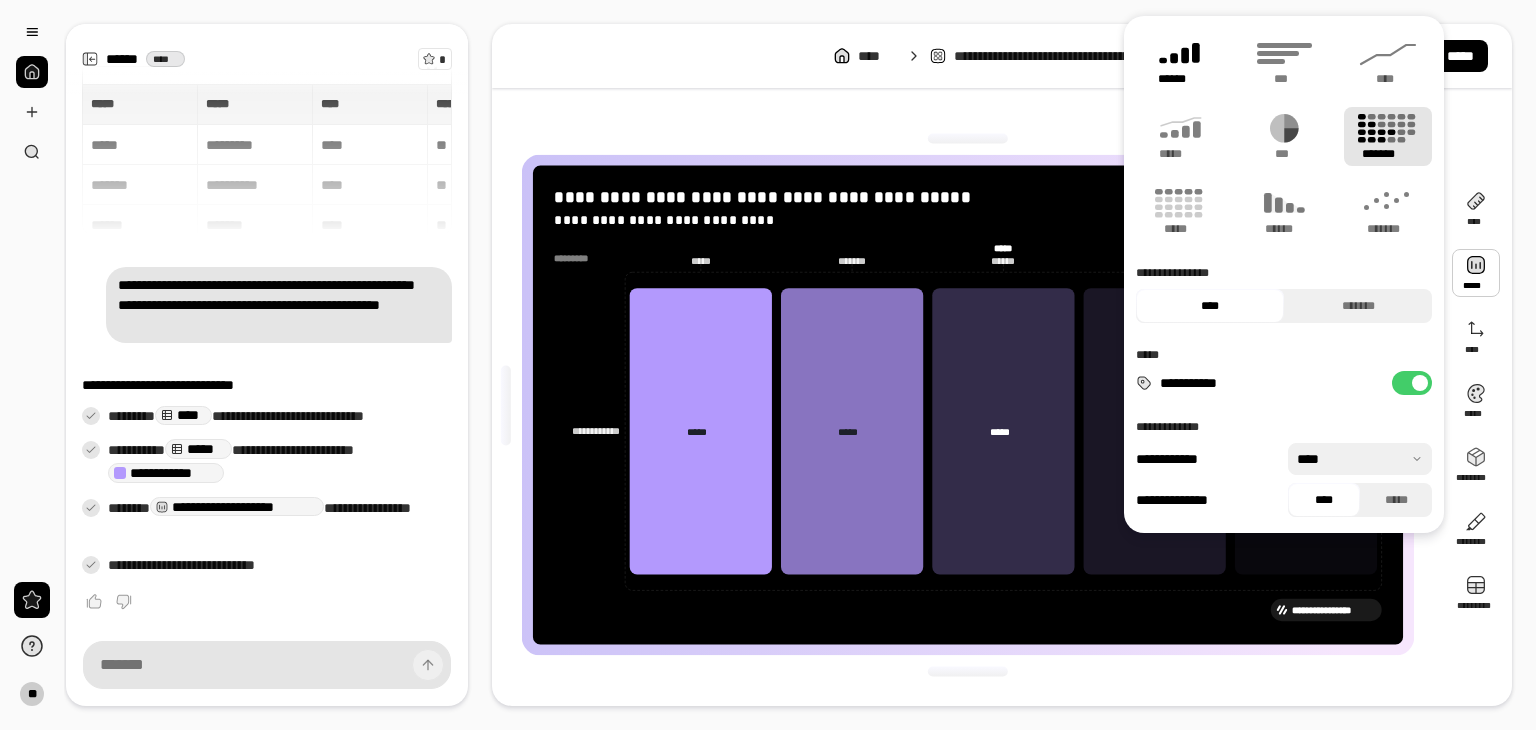 click 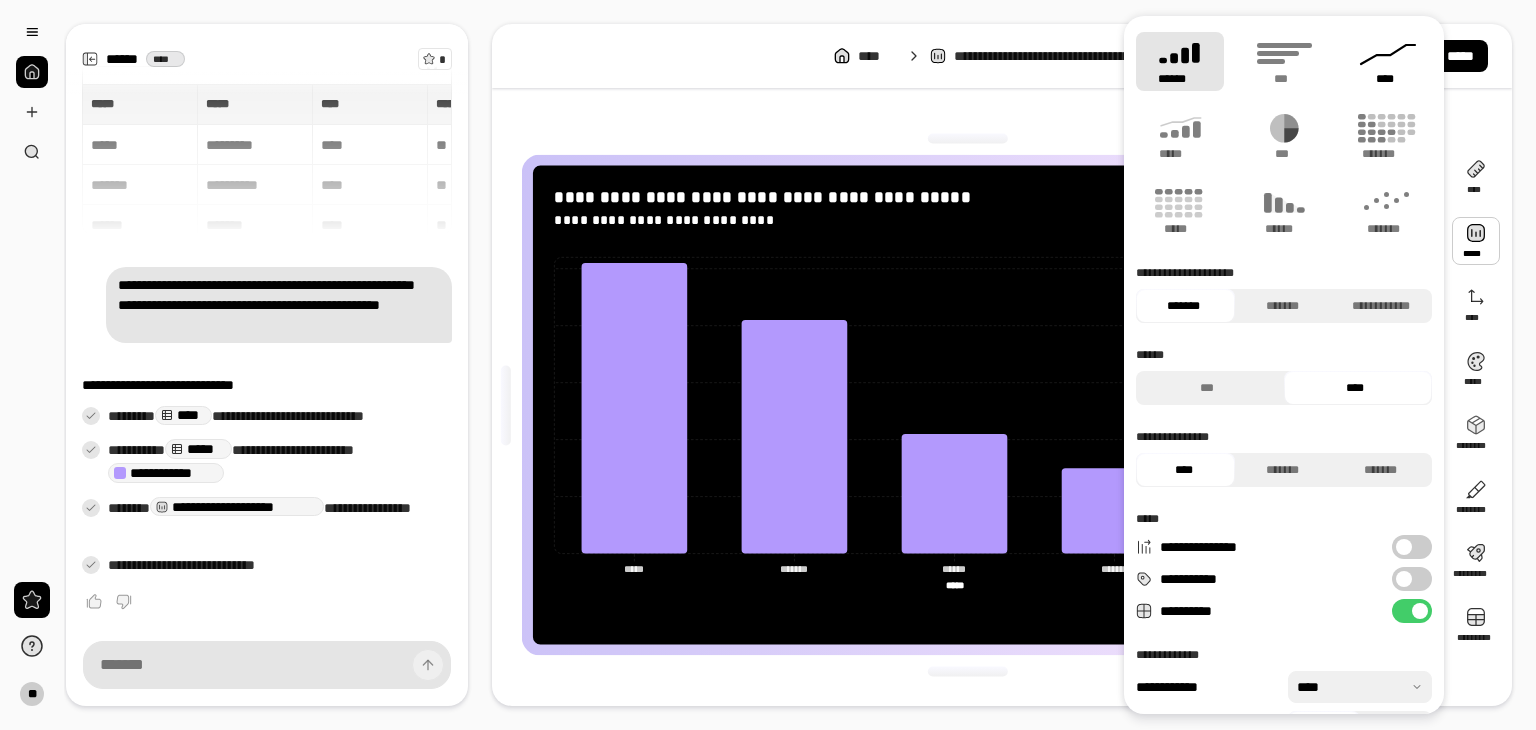 click on "****" at bounding box center [1388, 61] 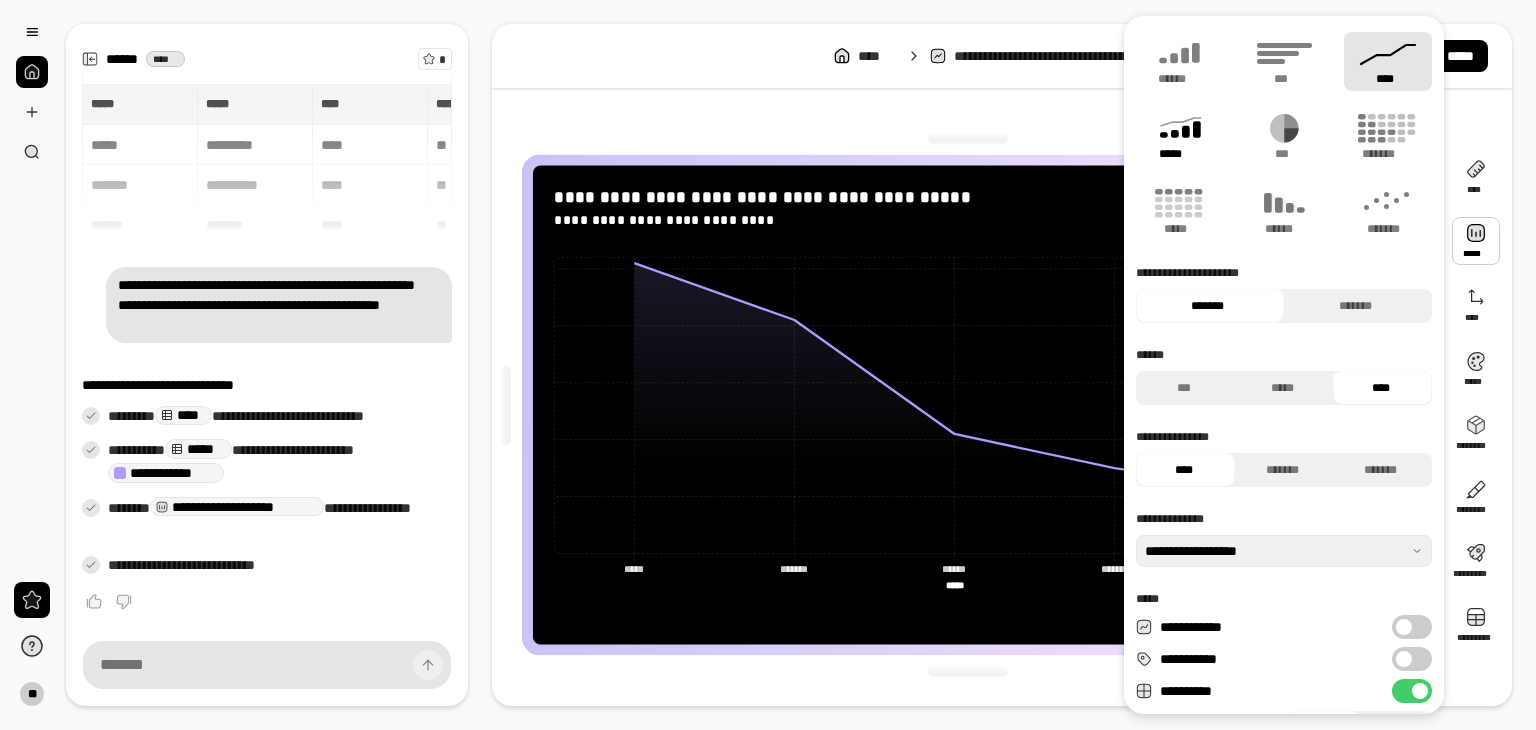 click 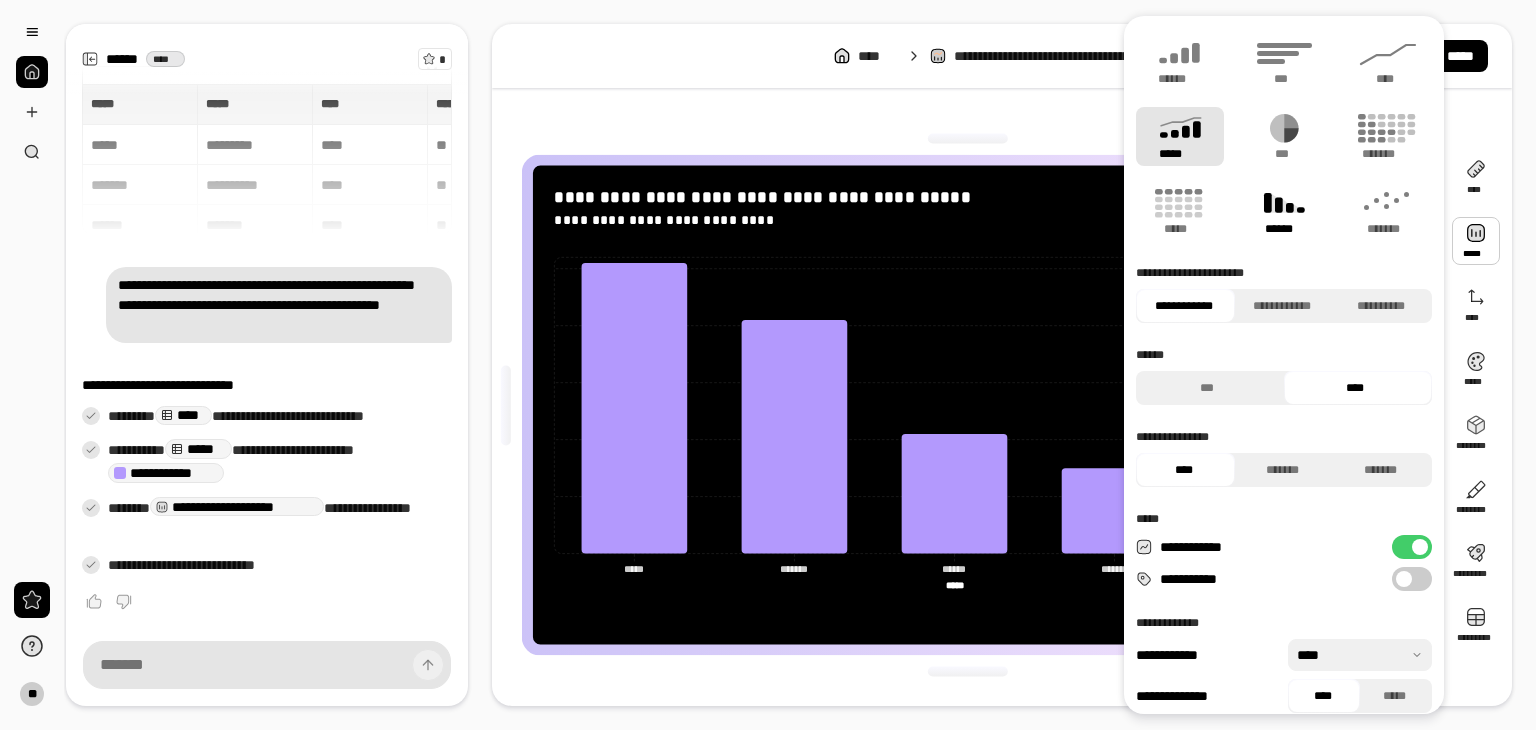 click 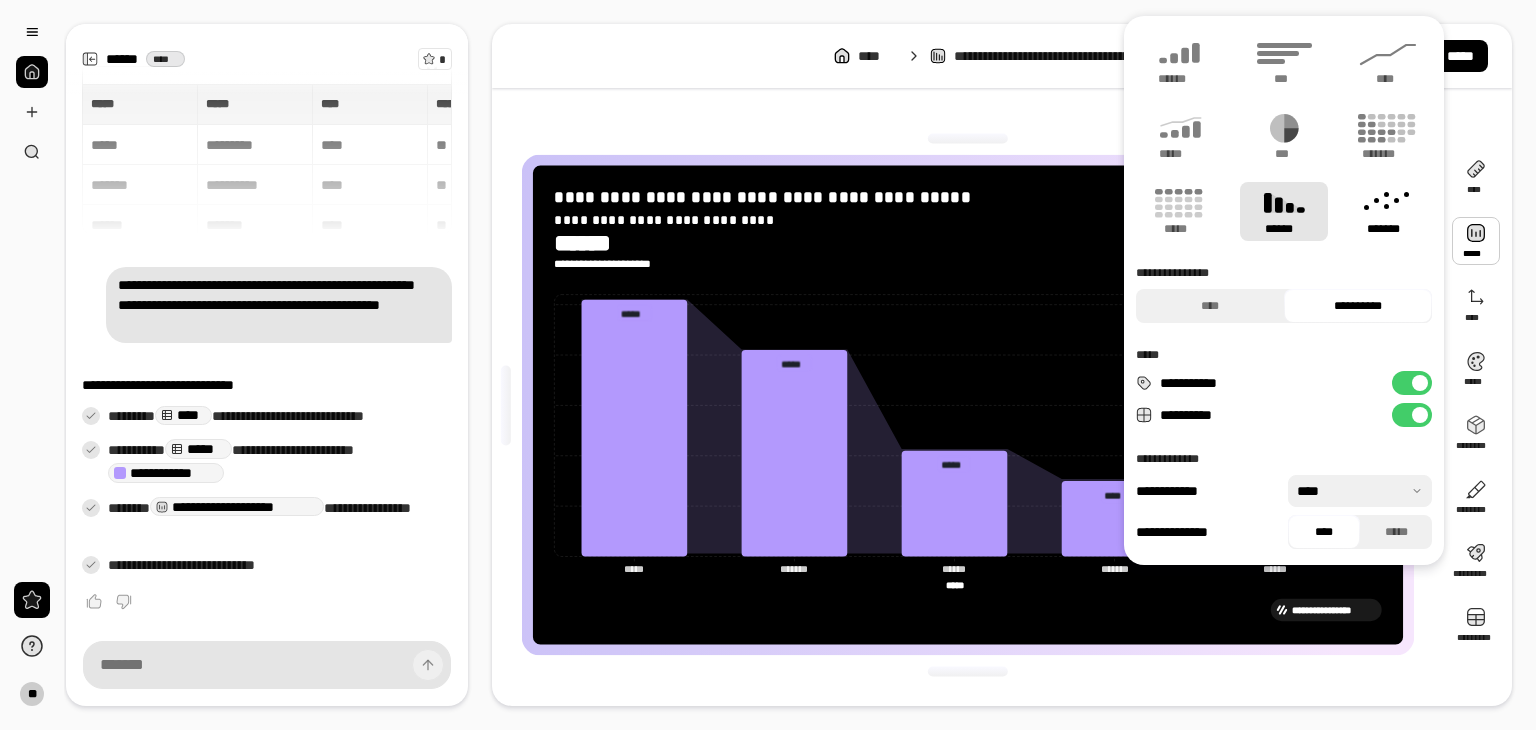 click 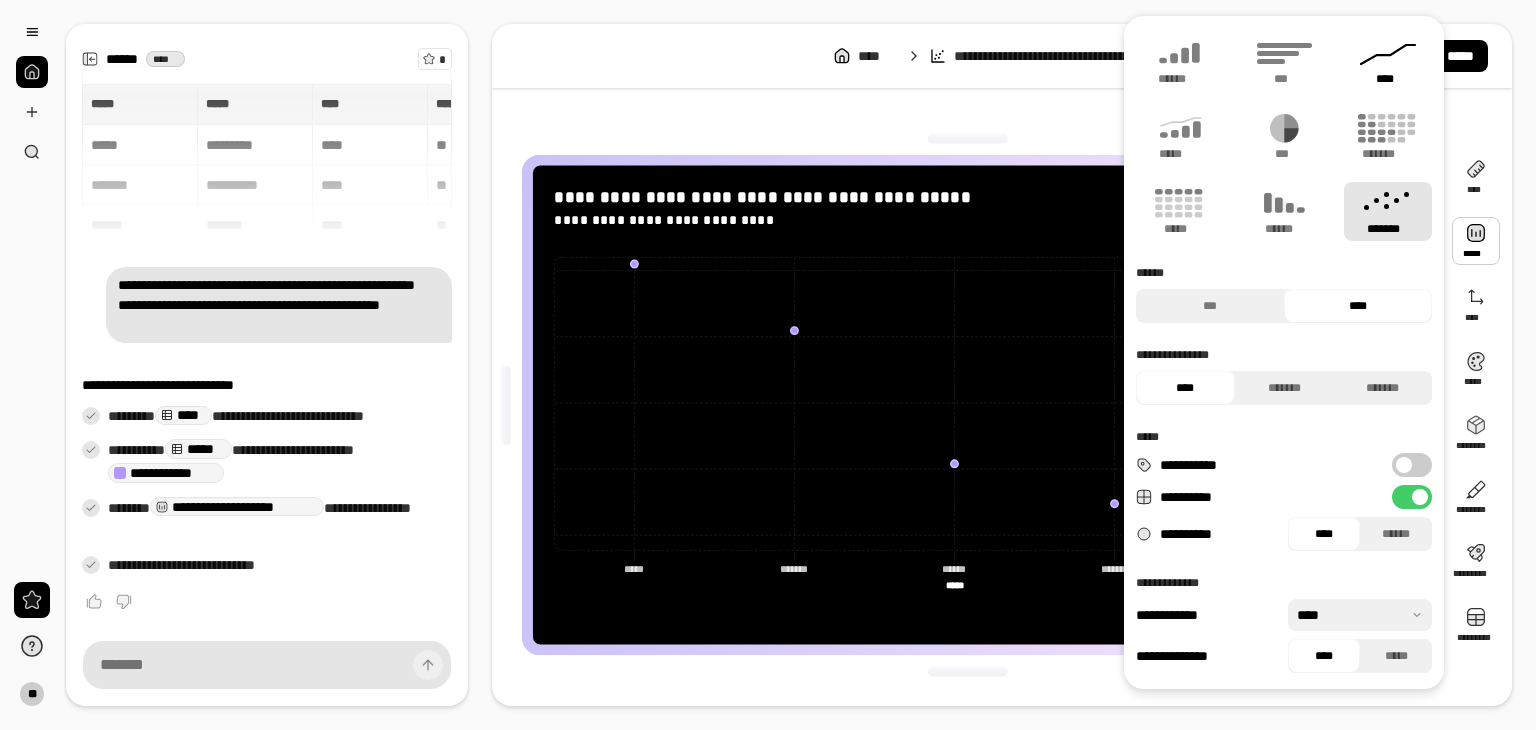 click on "****" at bounding box center (1388, 79) 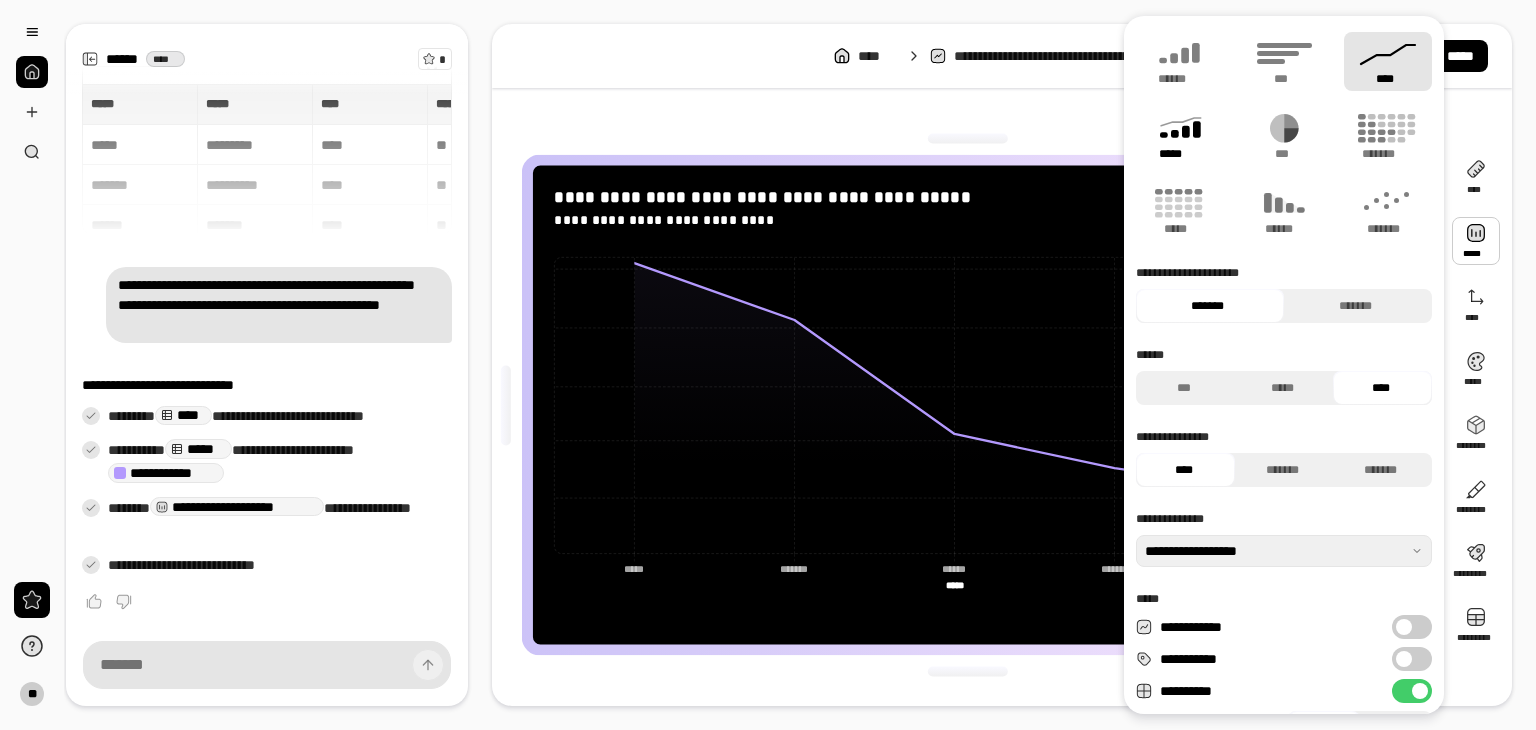 click 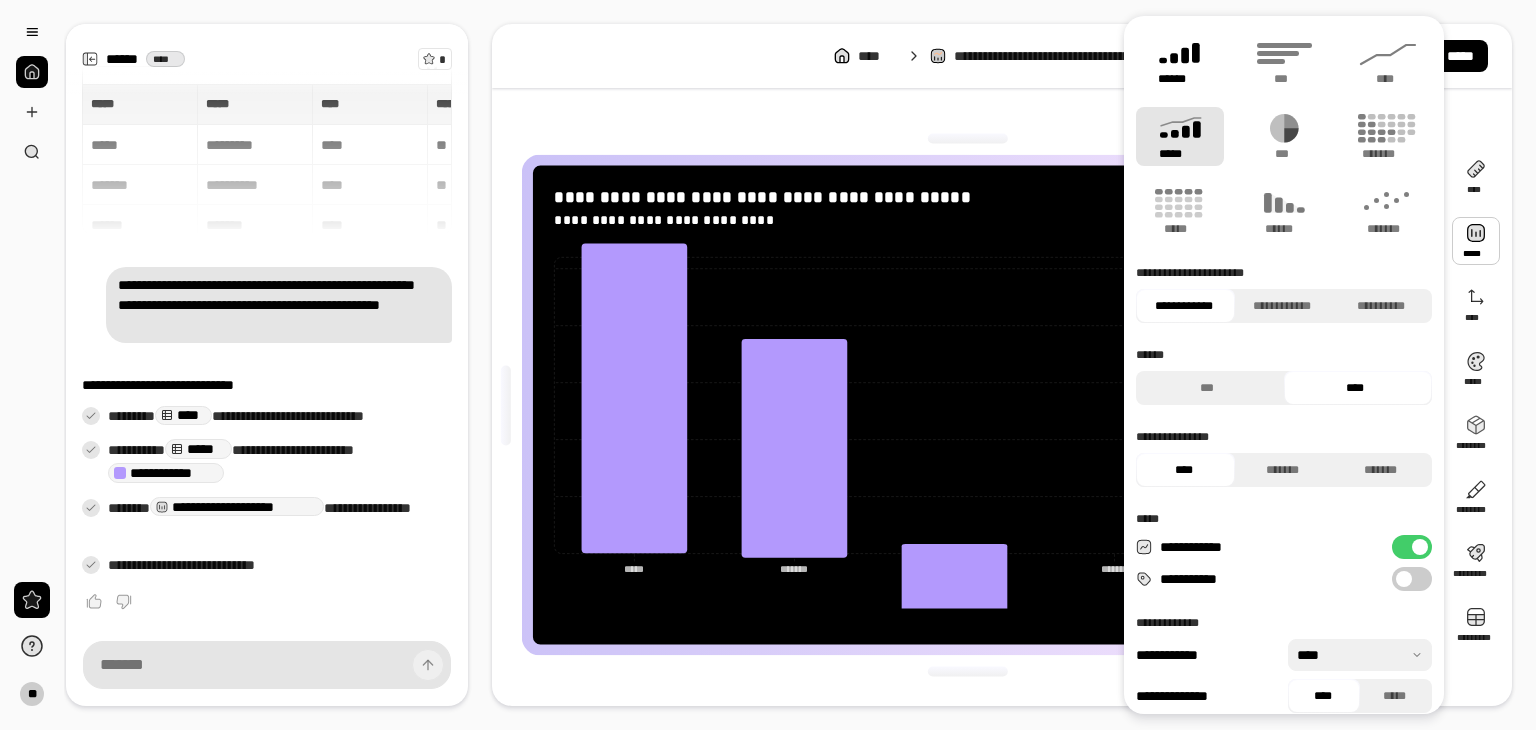 click 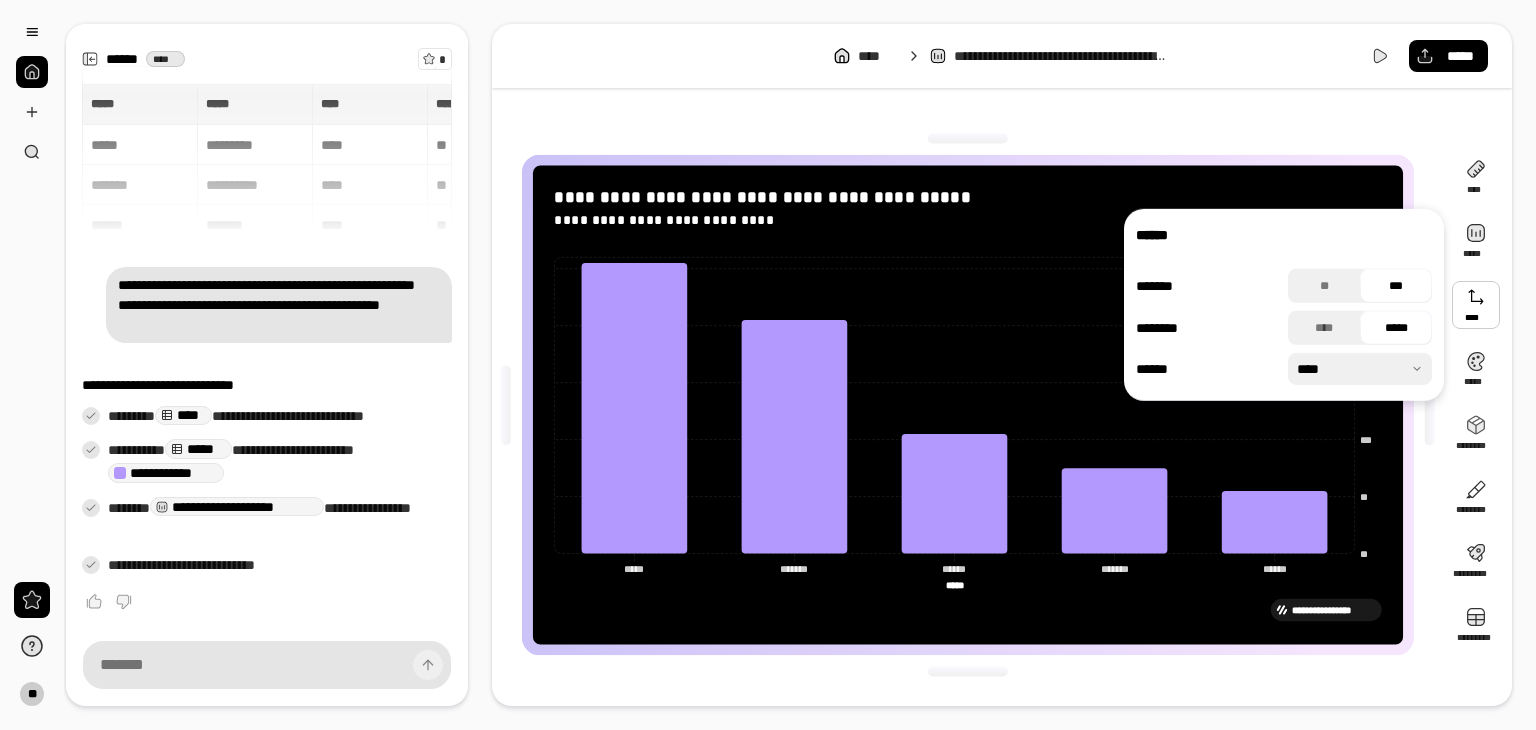 click at bounding box center [1476, 305] 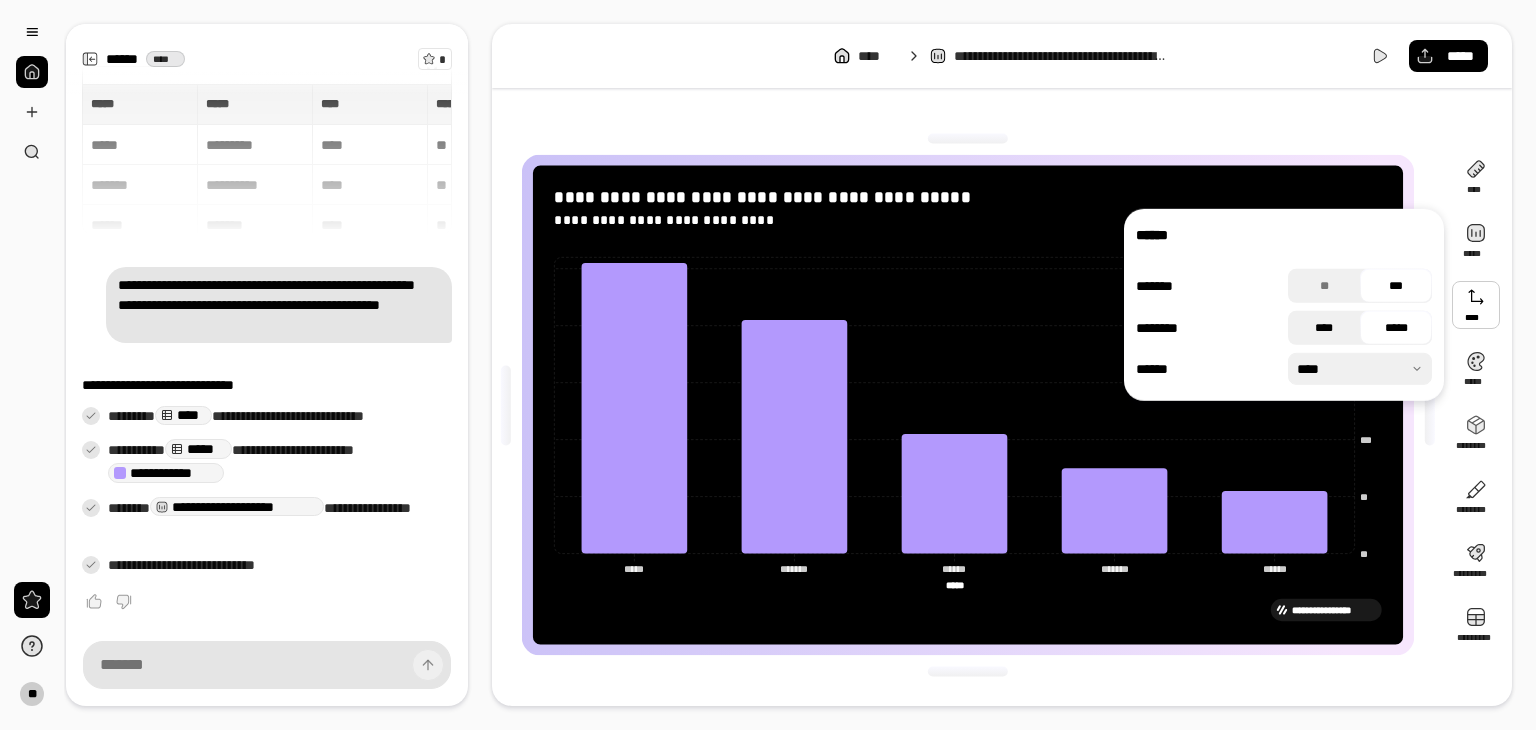 click on "****" at bounding box center (1324, 328) 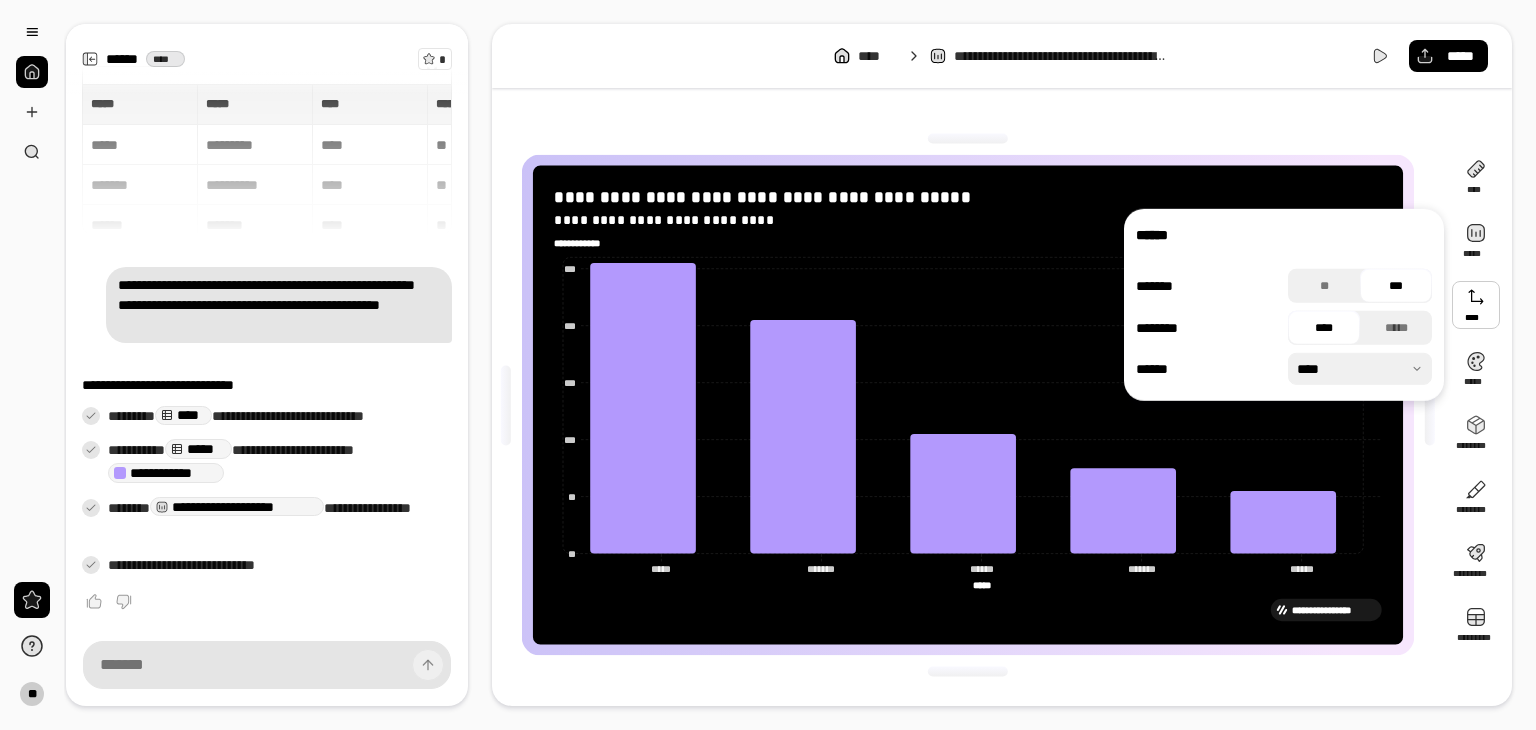 click on "****" at bounding box center [1324, 328] 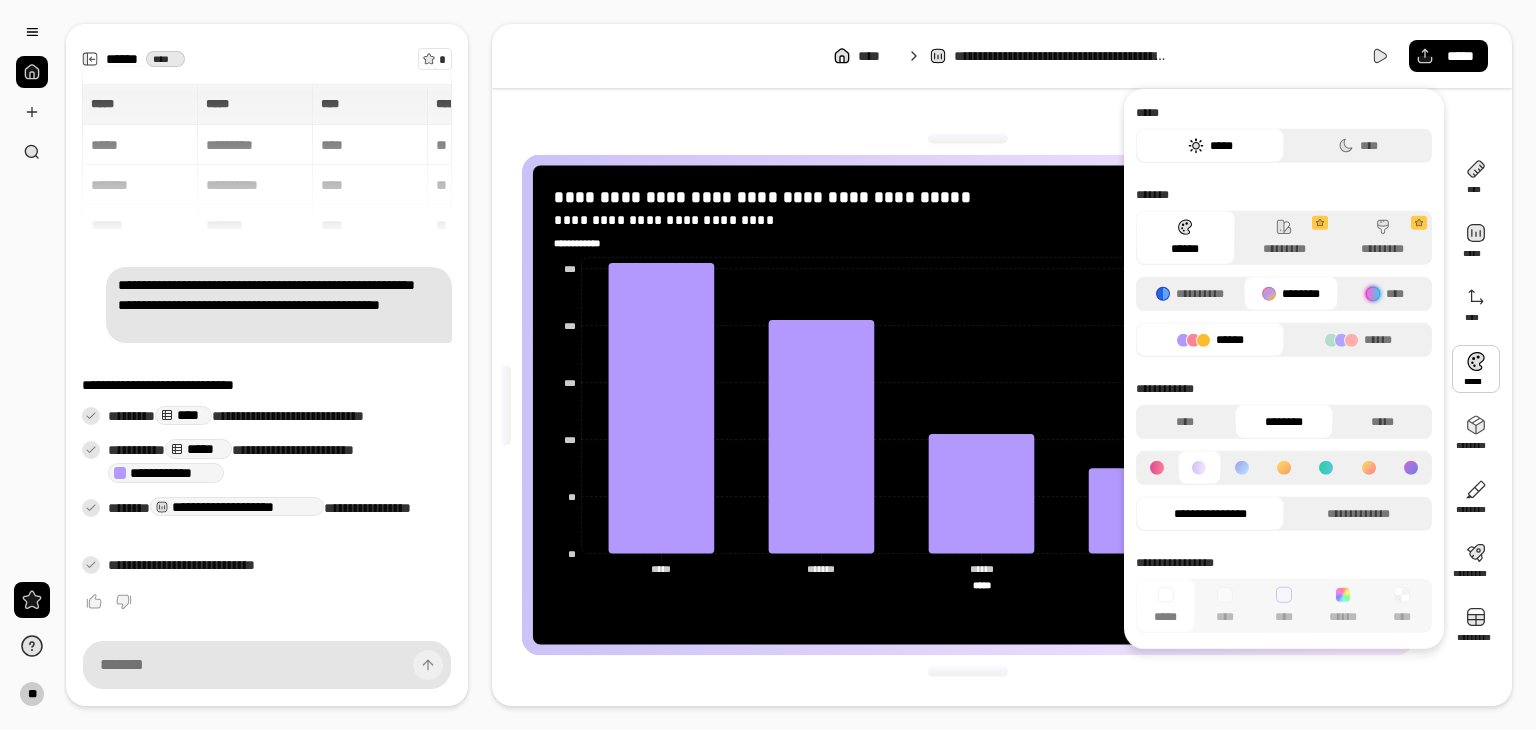 click at bounding box center (1476, 369) 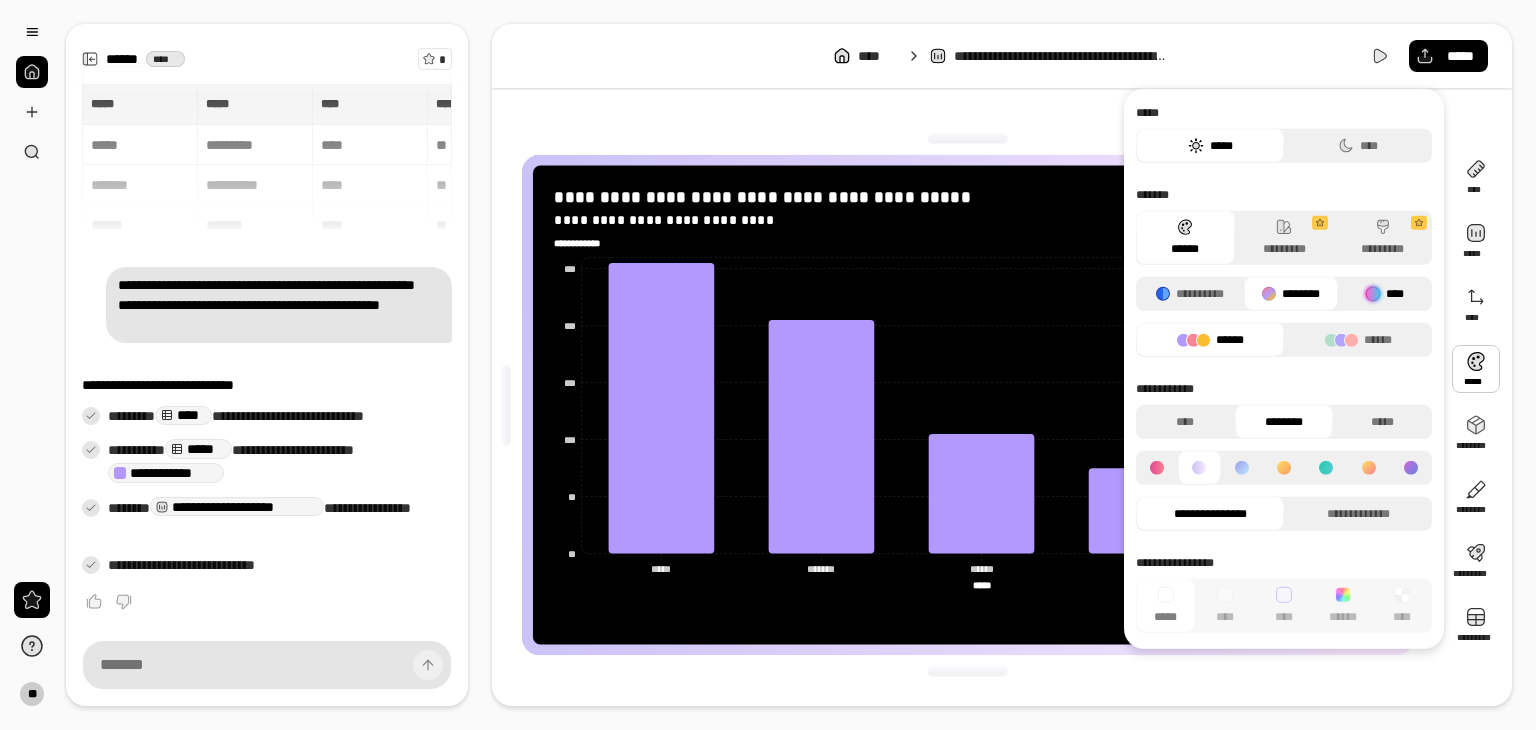 click on "****" at bounding box center [1385, 294] 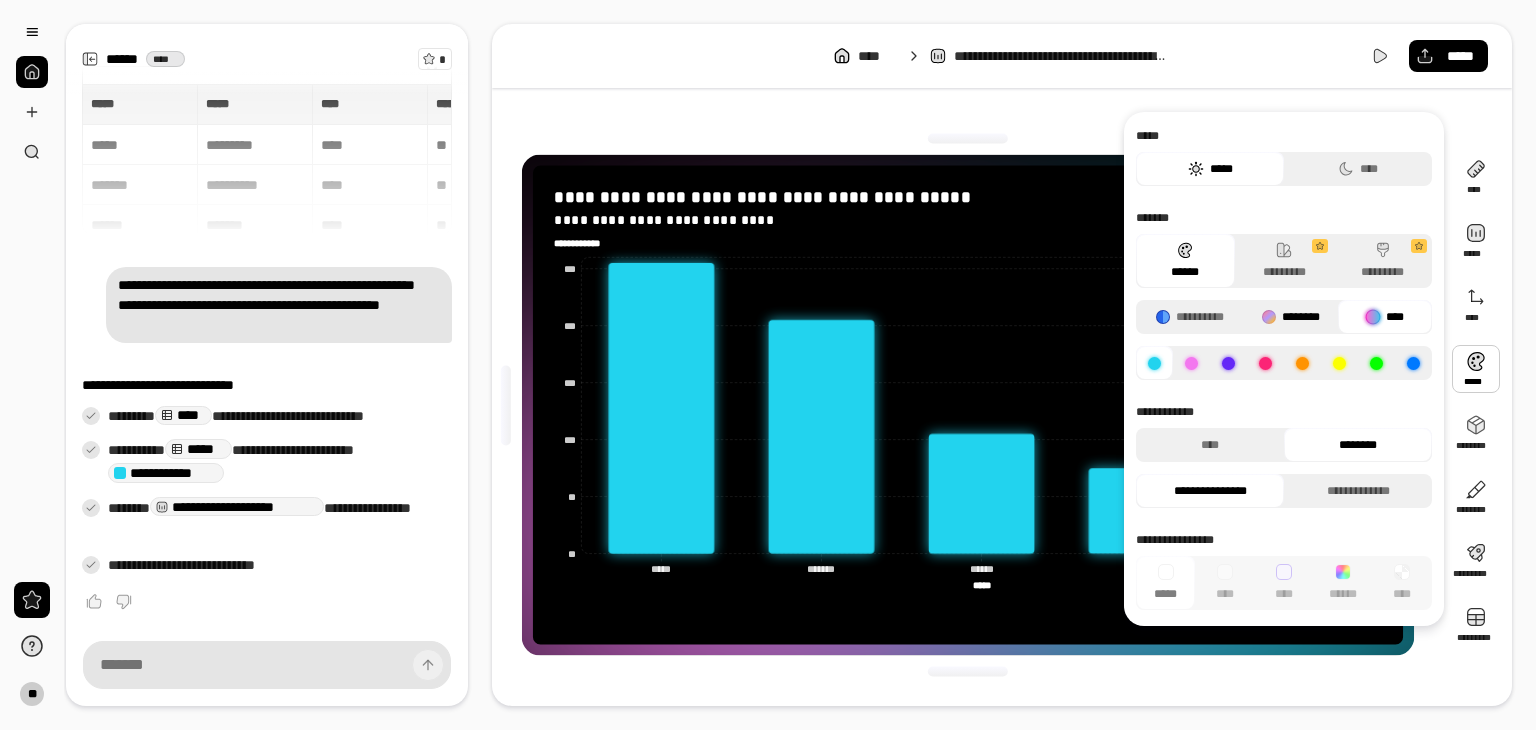 click on "********" at bounding box center (1291, 317) 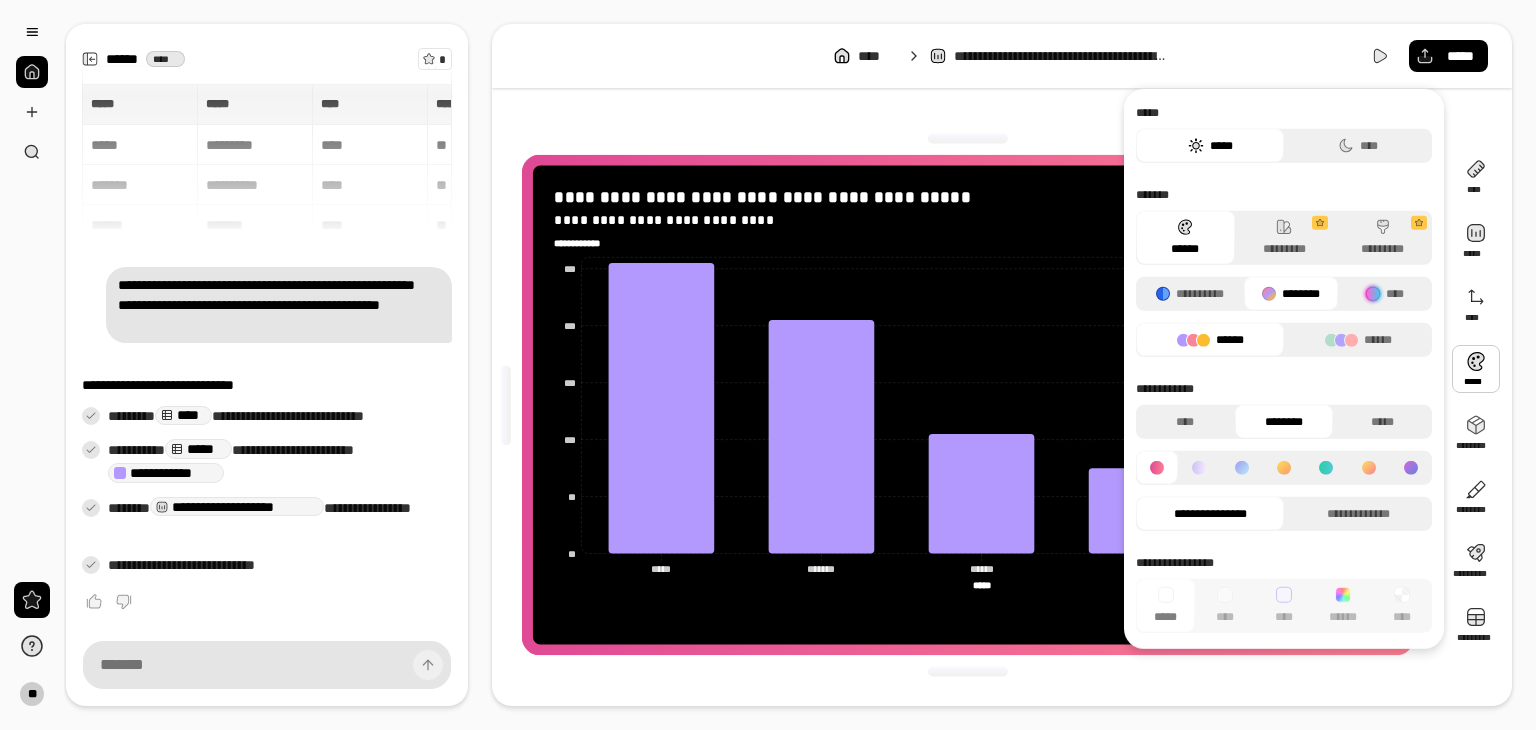 click on "******" at bounding box center [1210, 340] 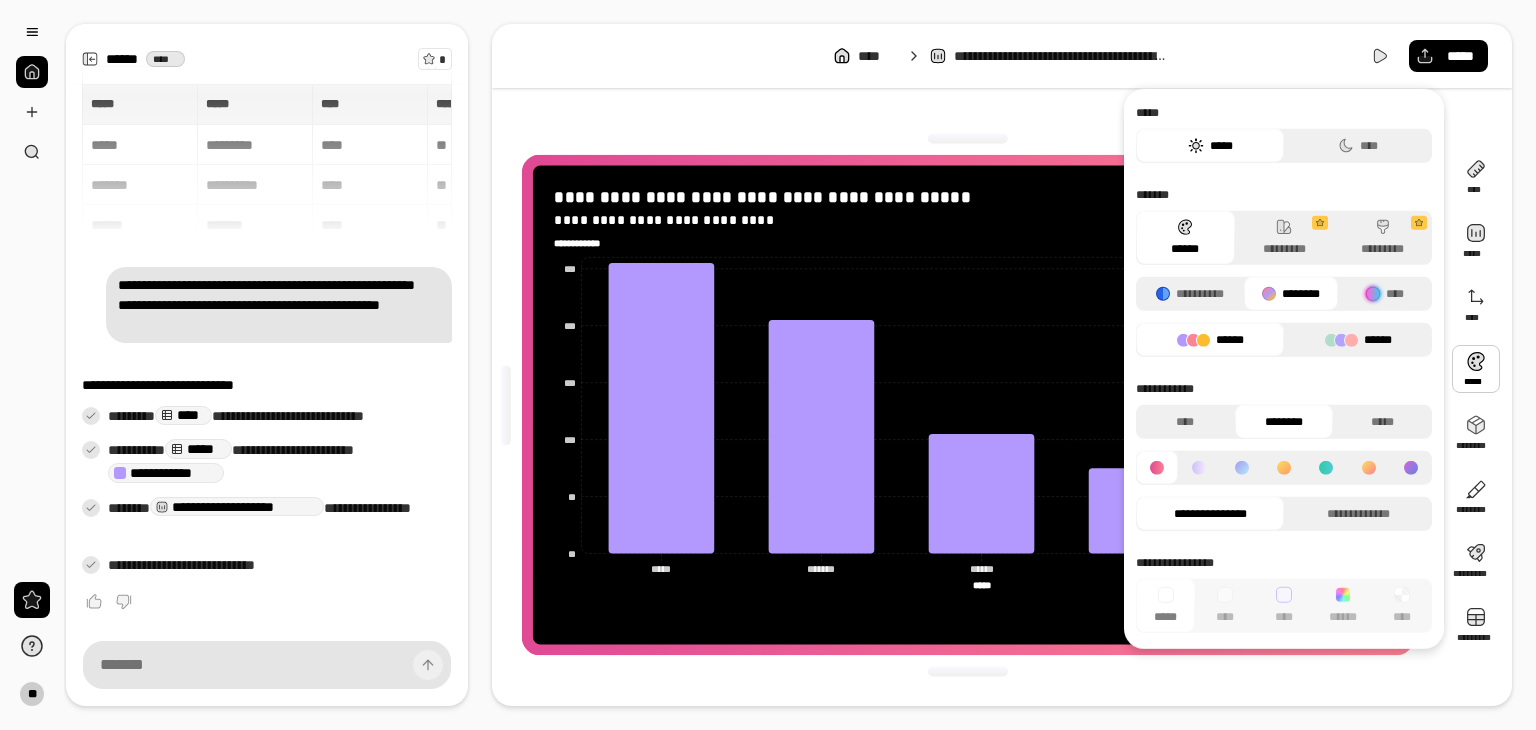 click 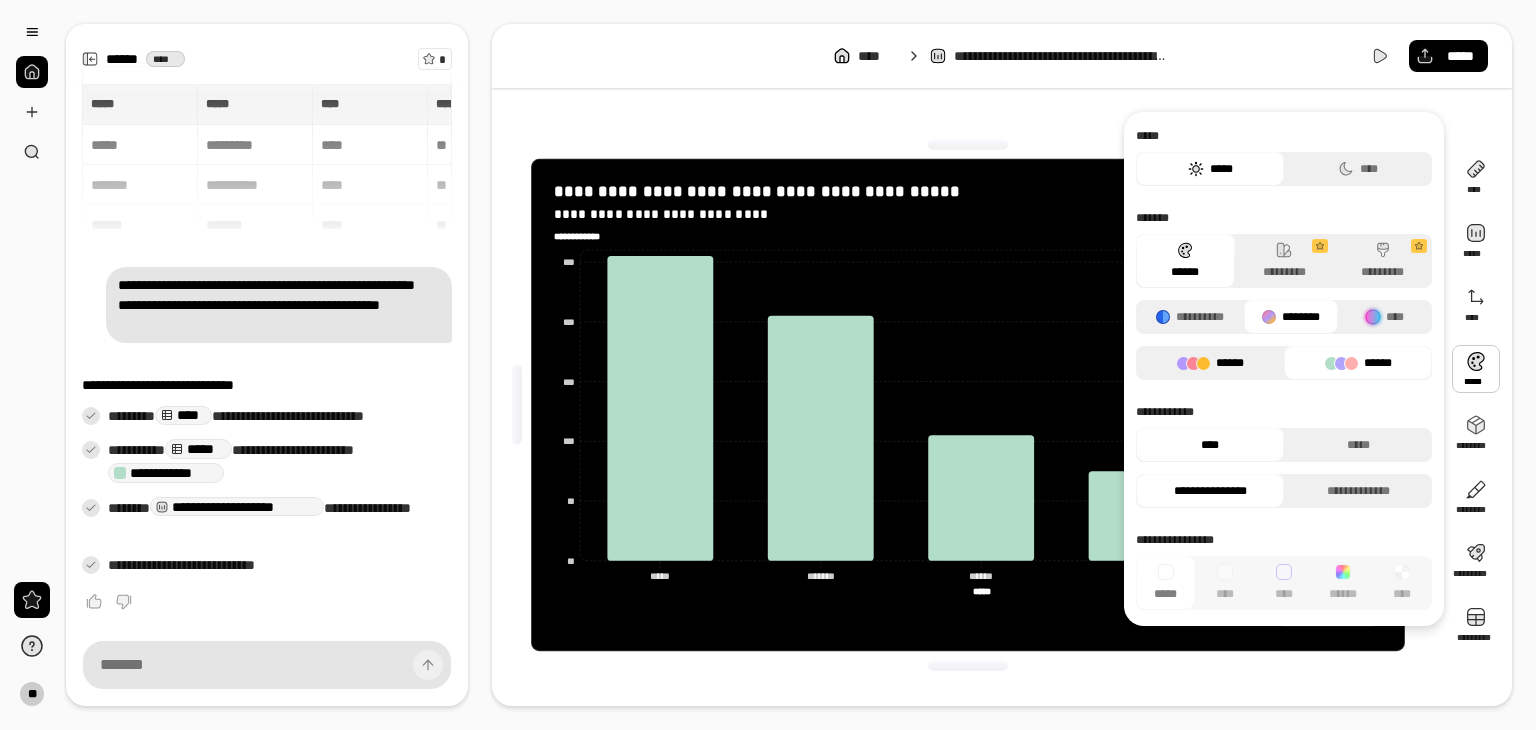 click on "******" at bounding box center (1210, 363) 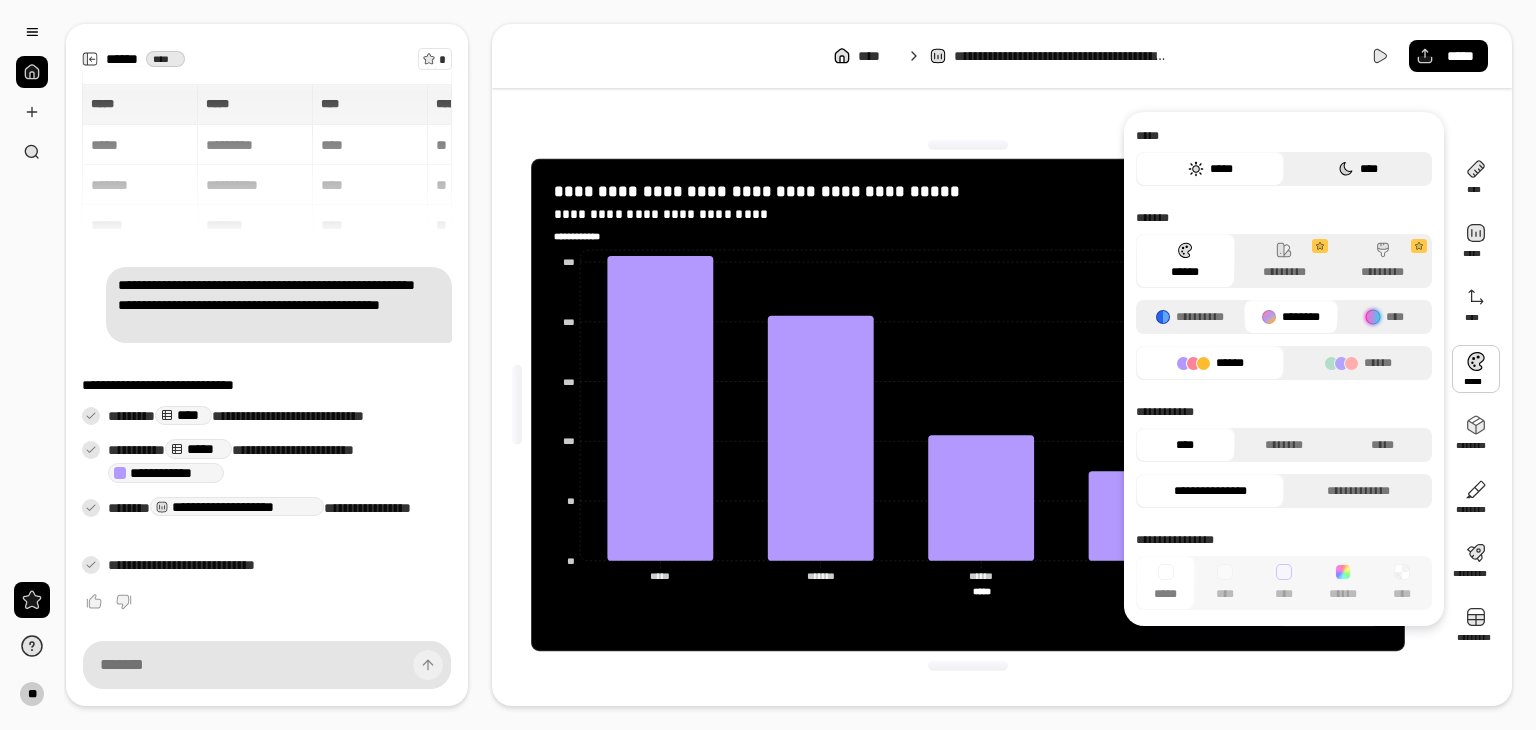 click on "****" at bounding box center (1358, 169) 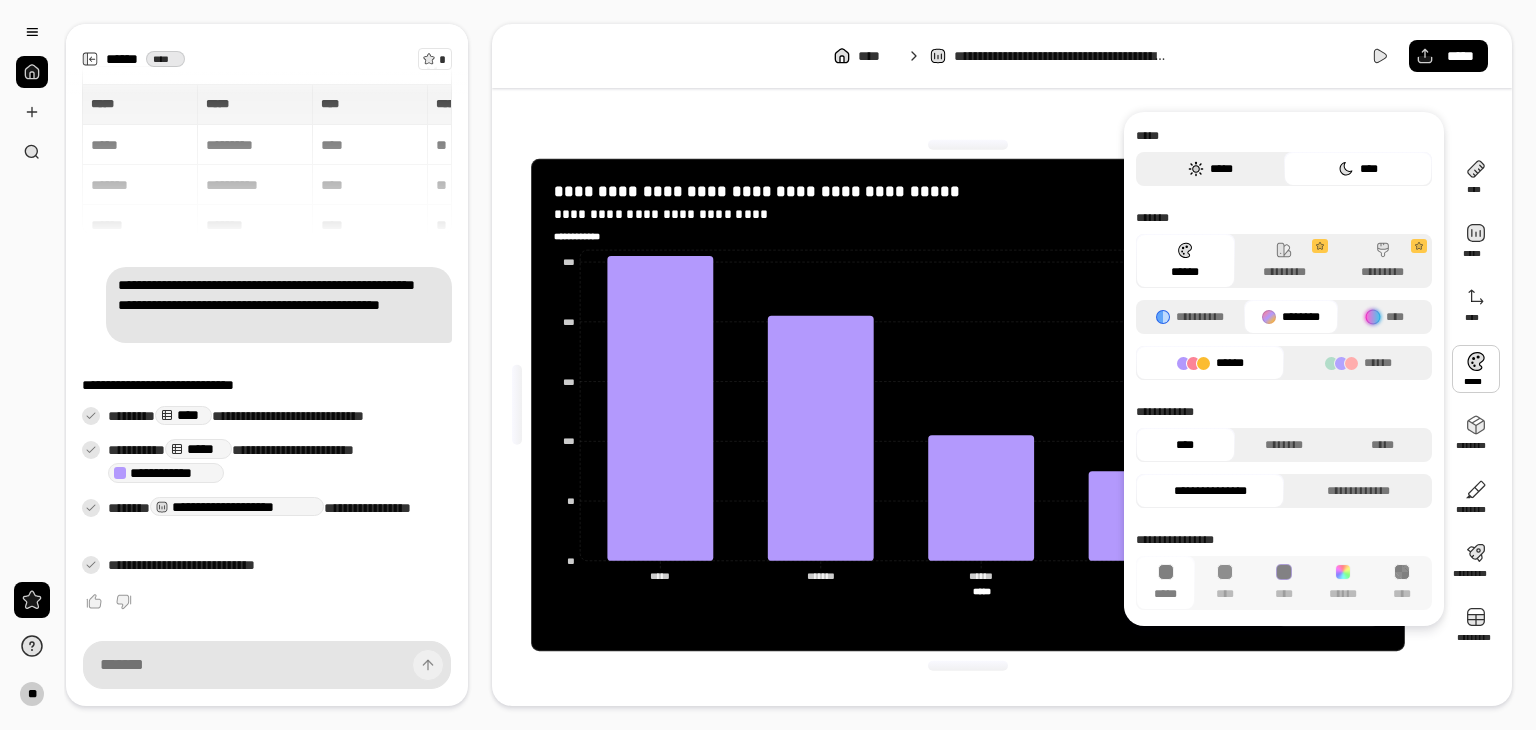 click on "*****" at bounding box center [1210, 169] 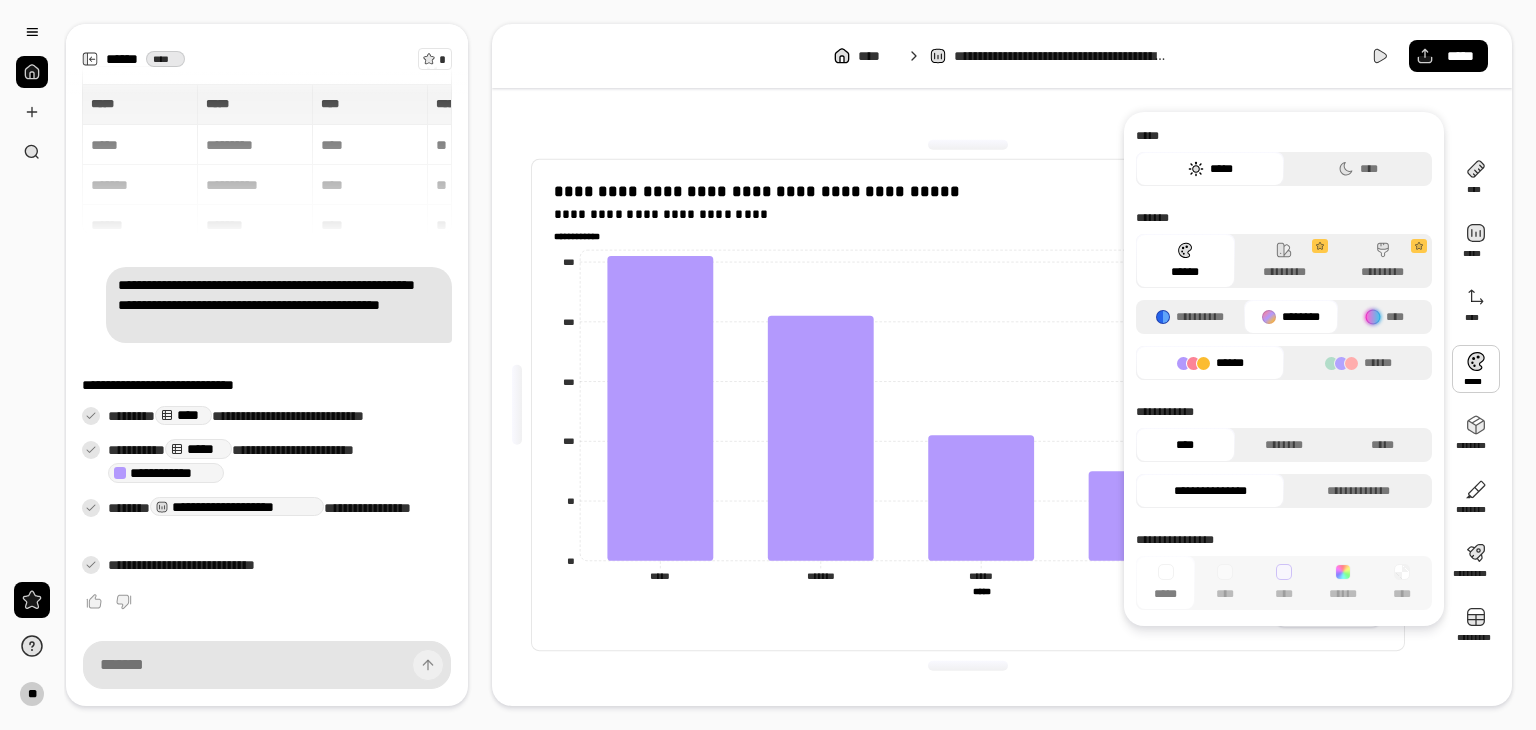 click on "*****" at bounding box center (1210, 169) 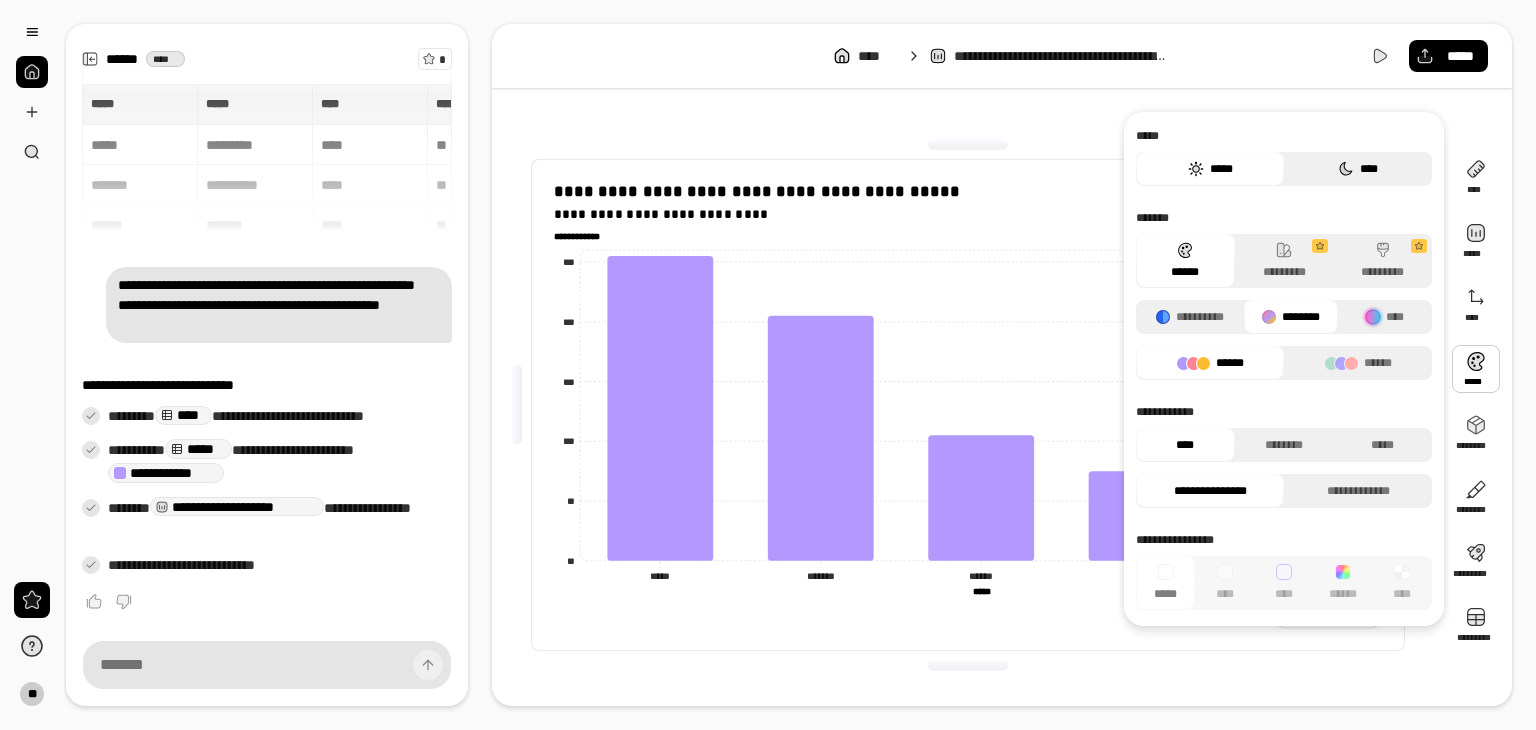 click on "****" at bounding box center (1358, 169) 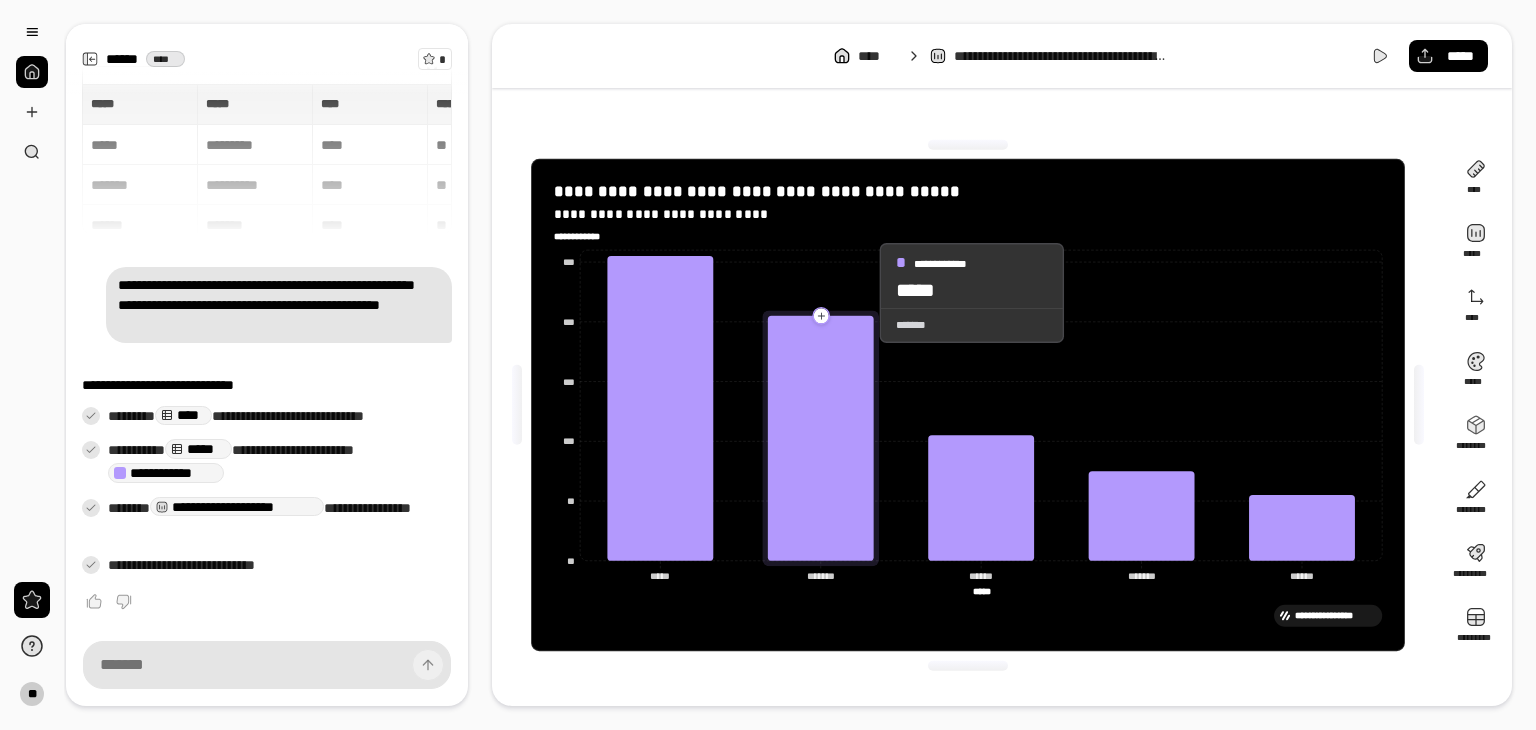 click 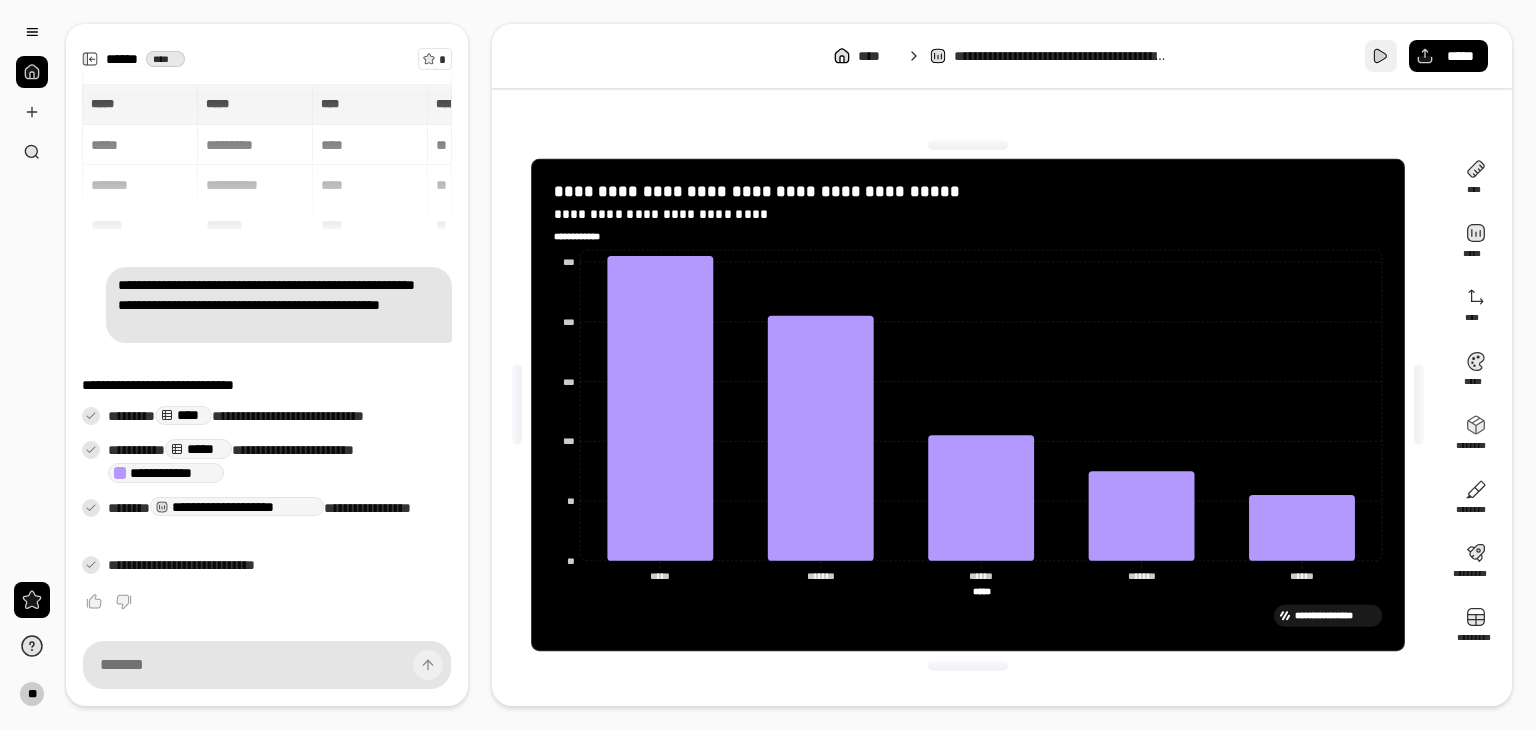click at bounding box center (1381, 56) 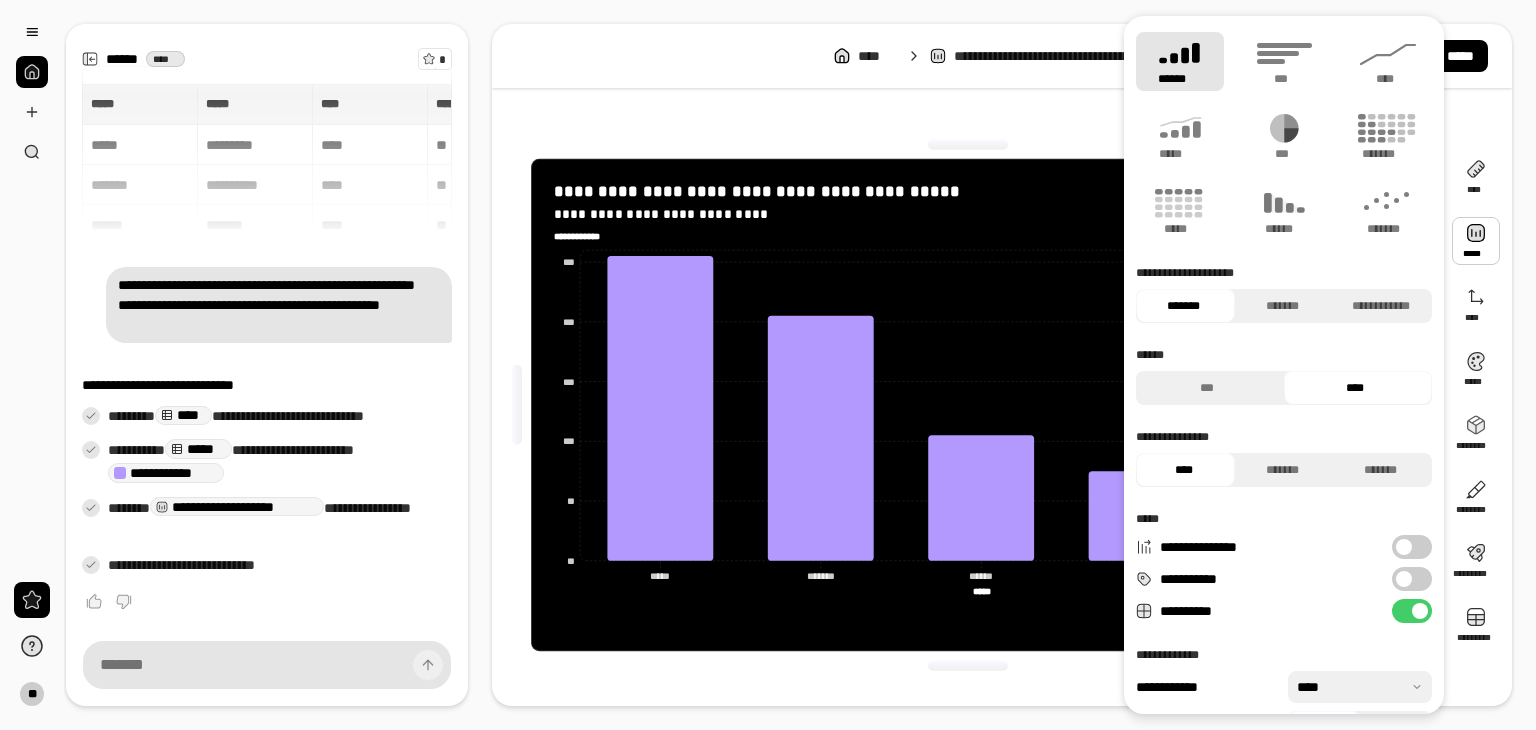 click at bounding box center (1476, 241) 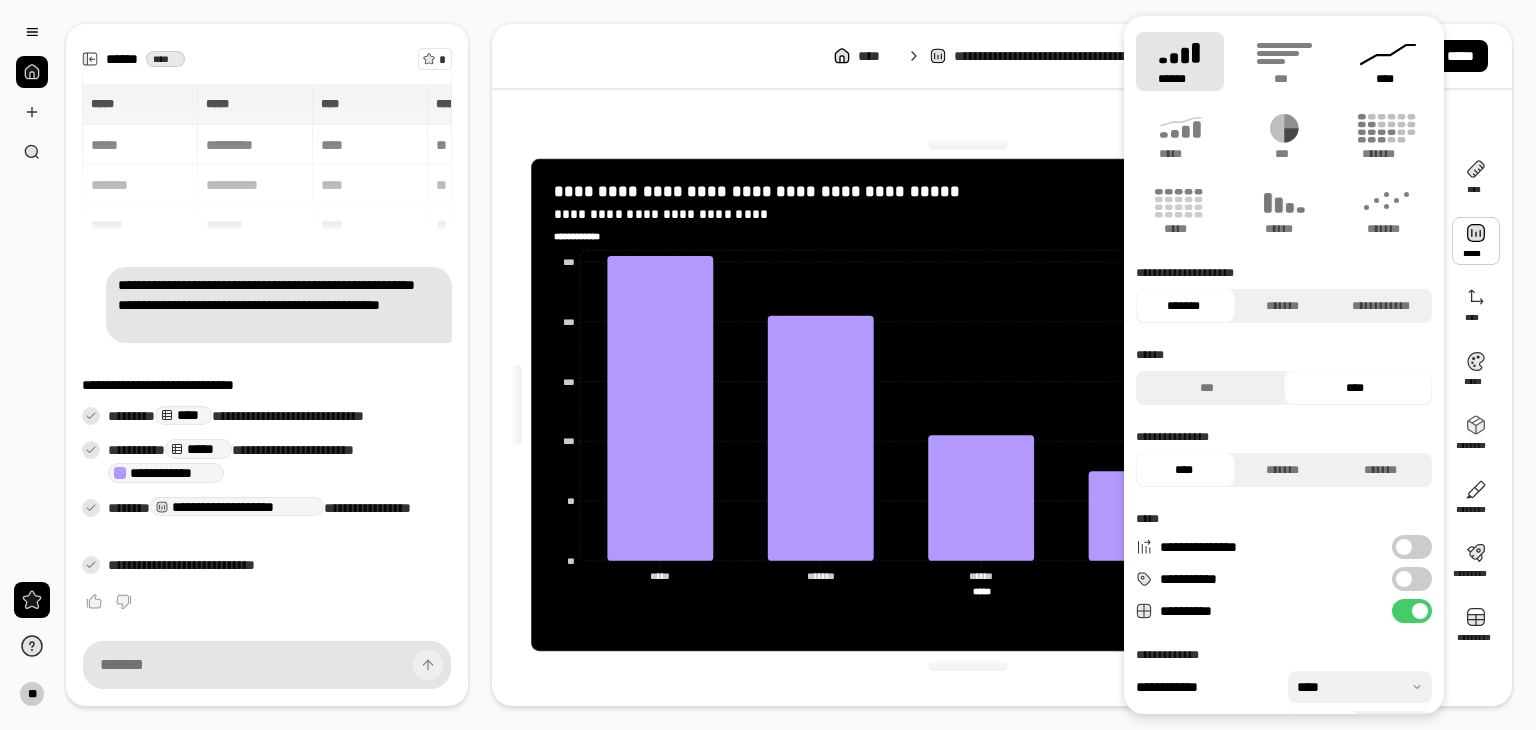 click on "****" at bounding box center [1388, 61] 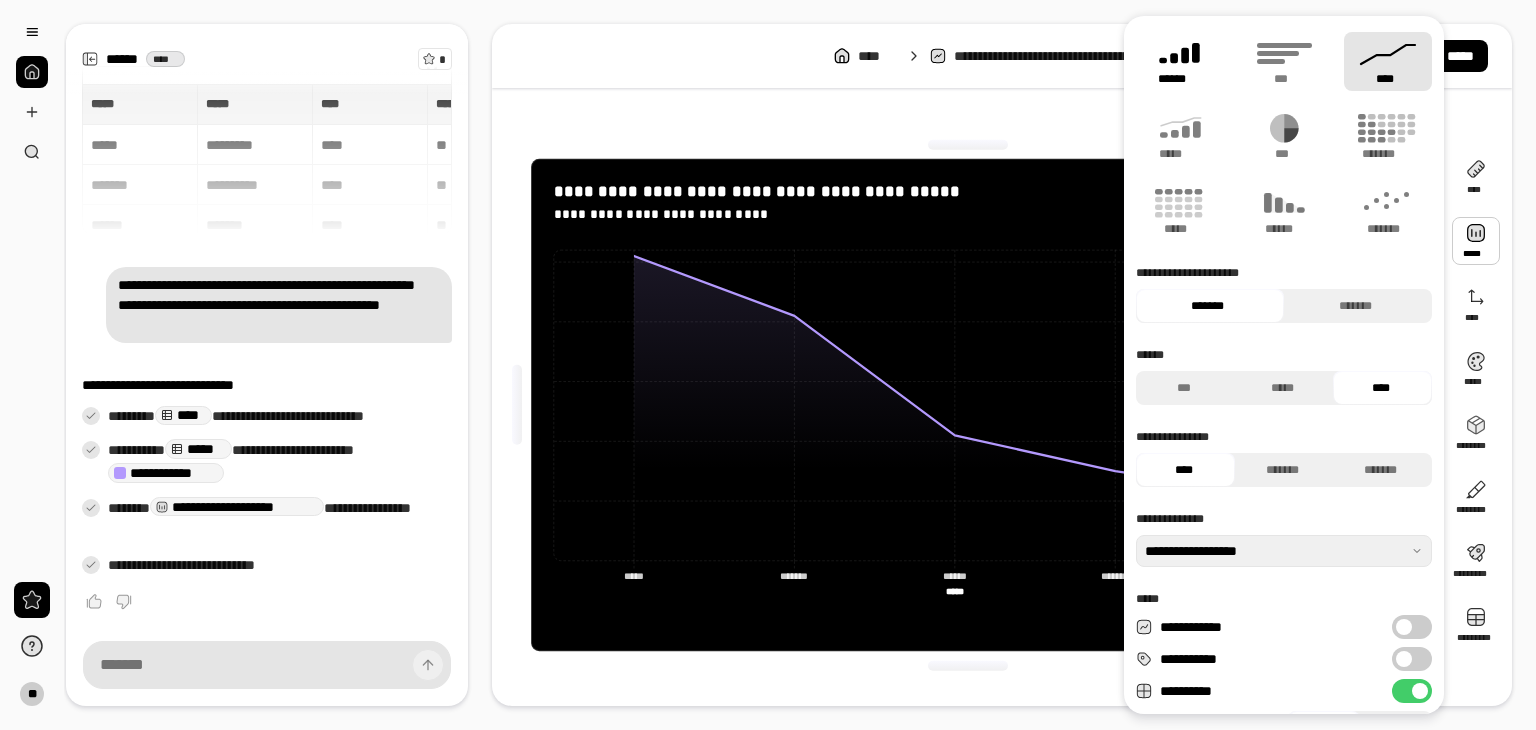 click 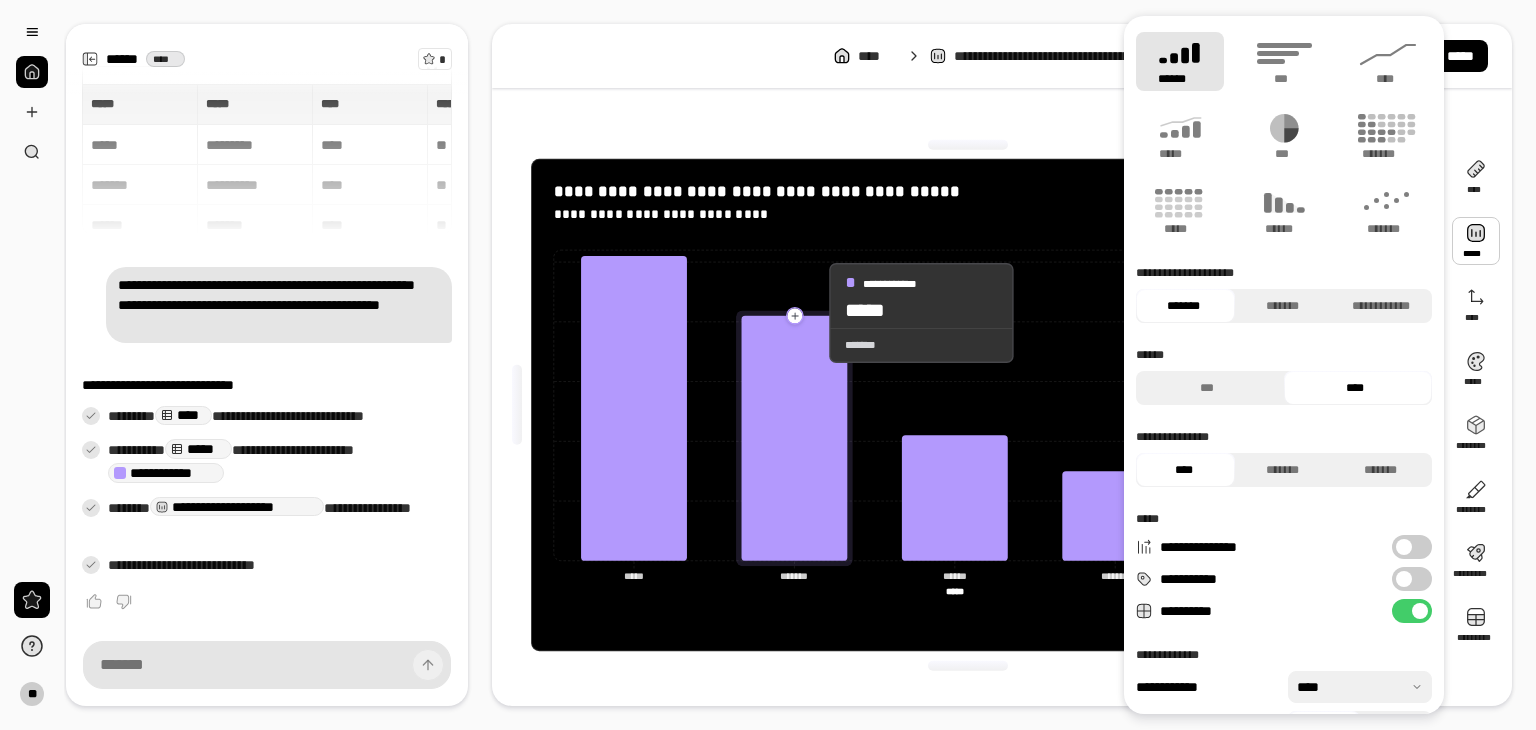 click 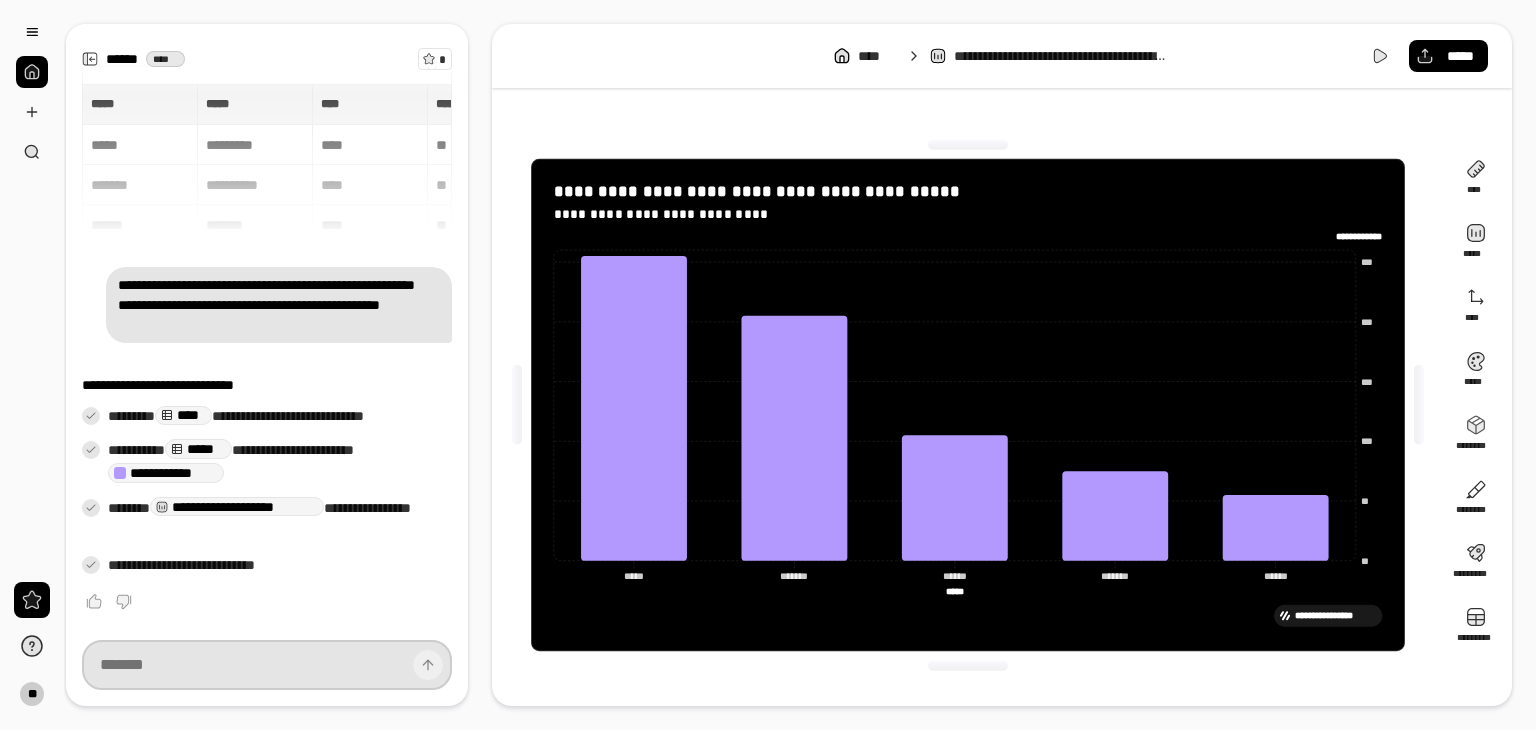 click at bounding box center [267, 665] 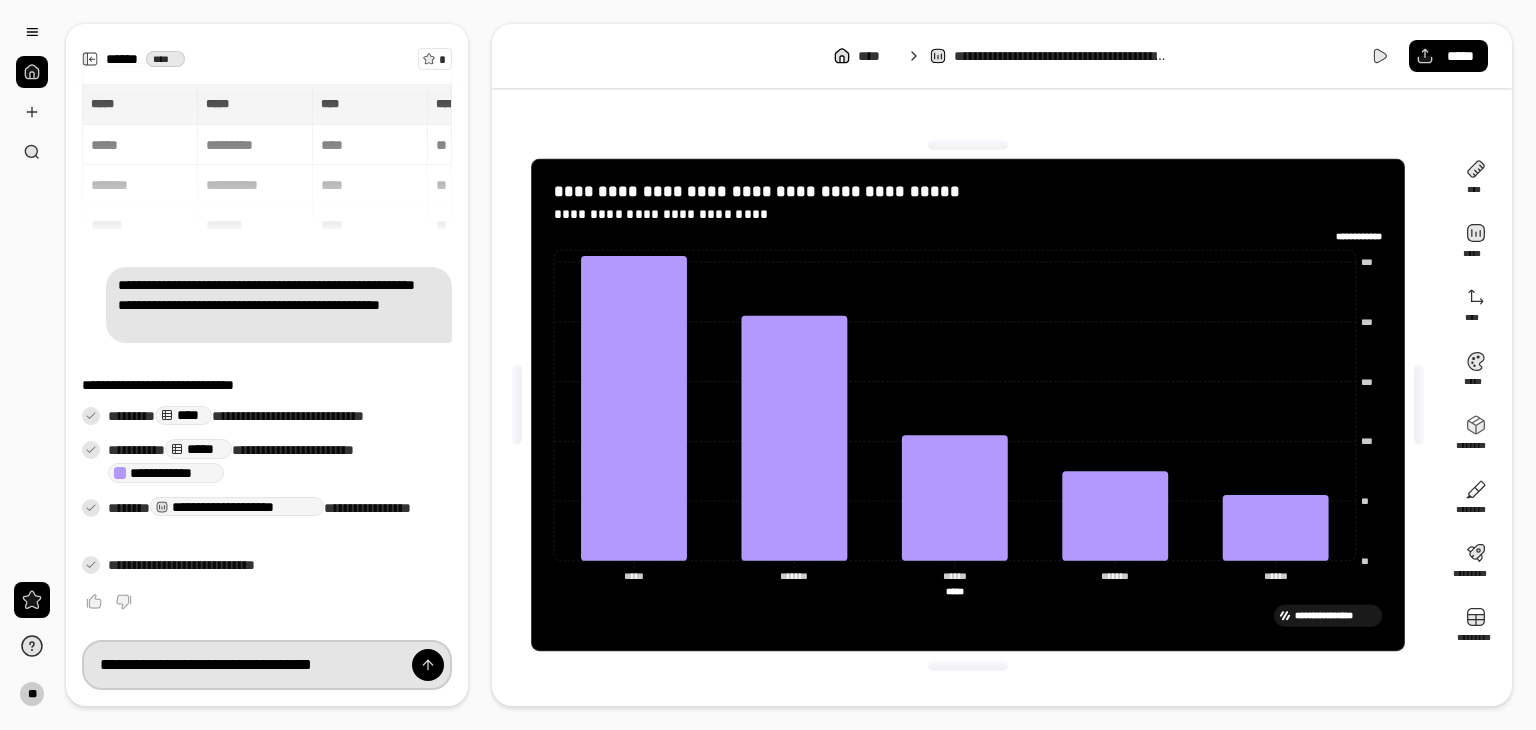 type on "**********" 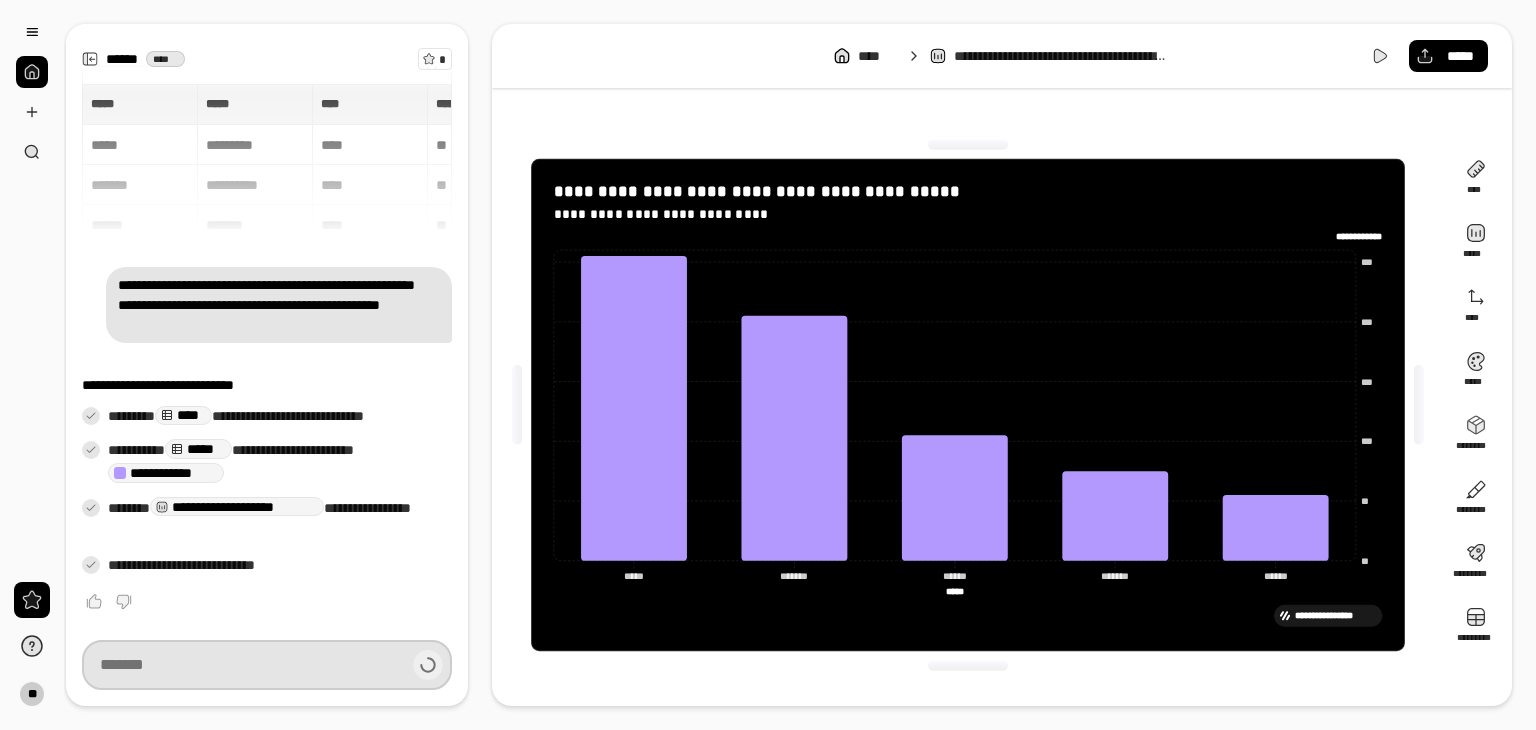 scroll, scrollTop: 26, scrollLeft: 0, axis: vertical 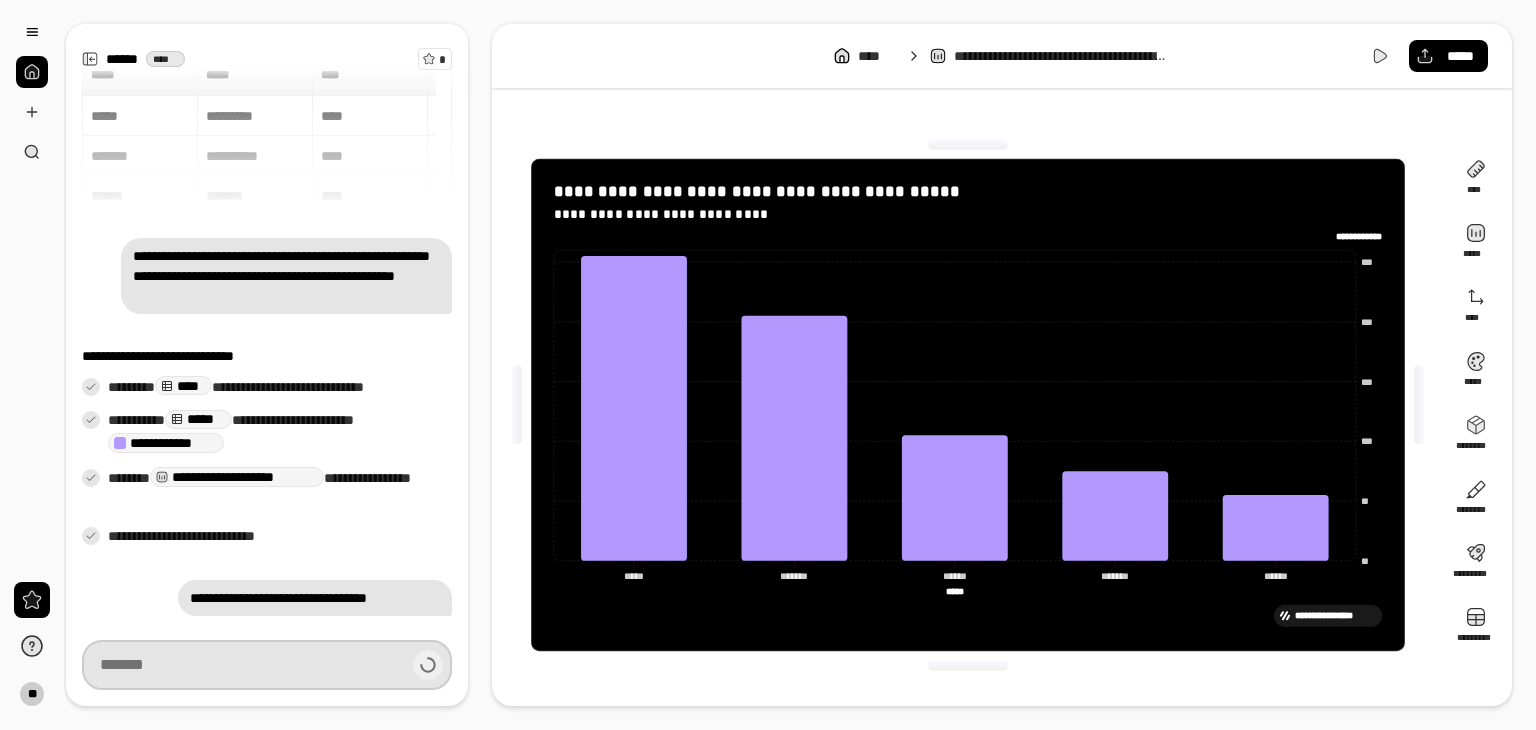 type 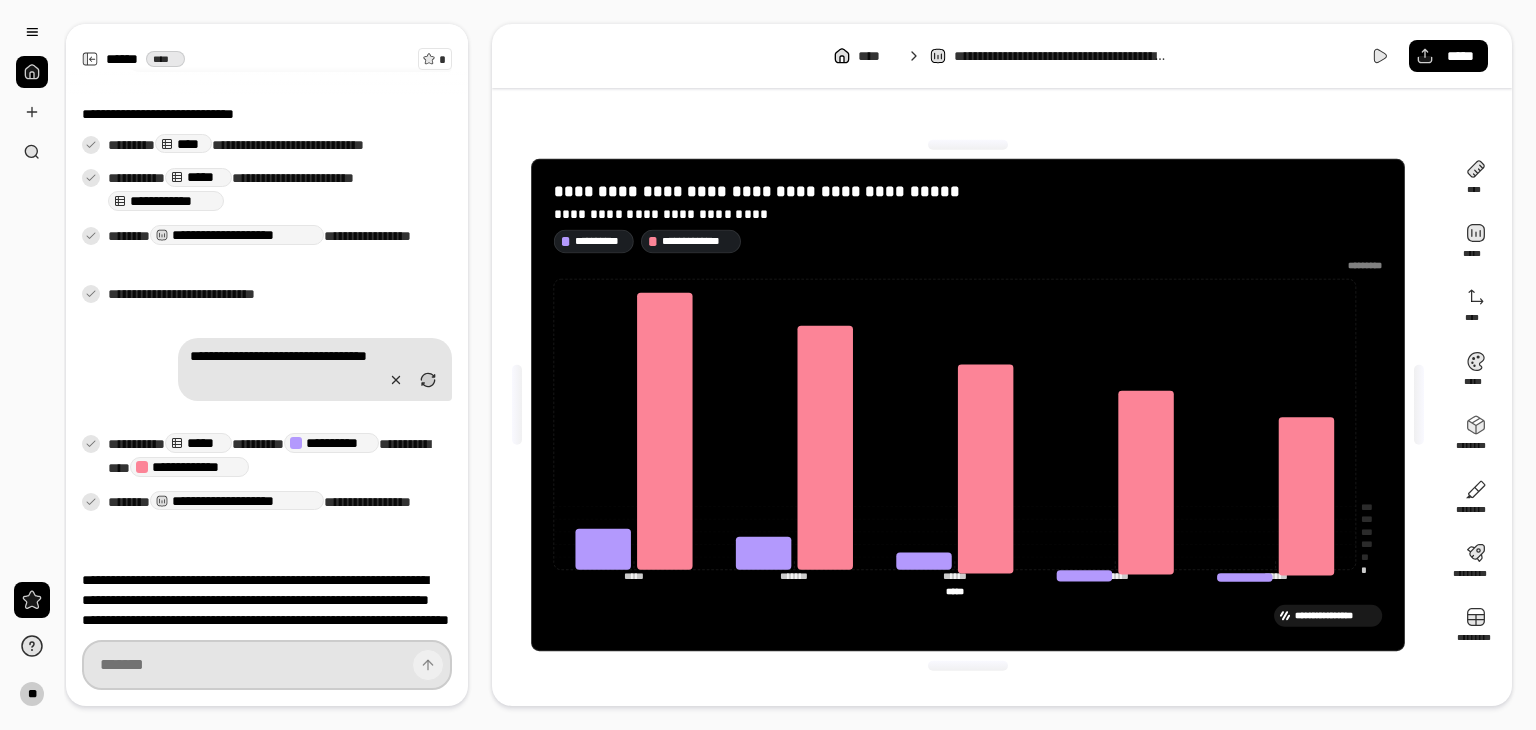 scroll, scrollTop: 358, scrollLeft: 0, axis: vertical 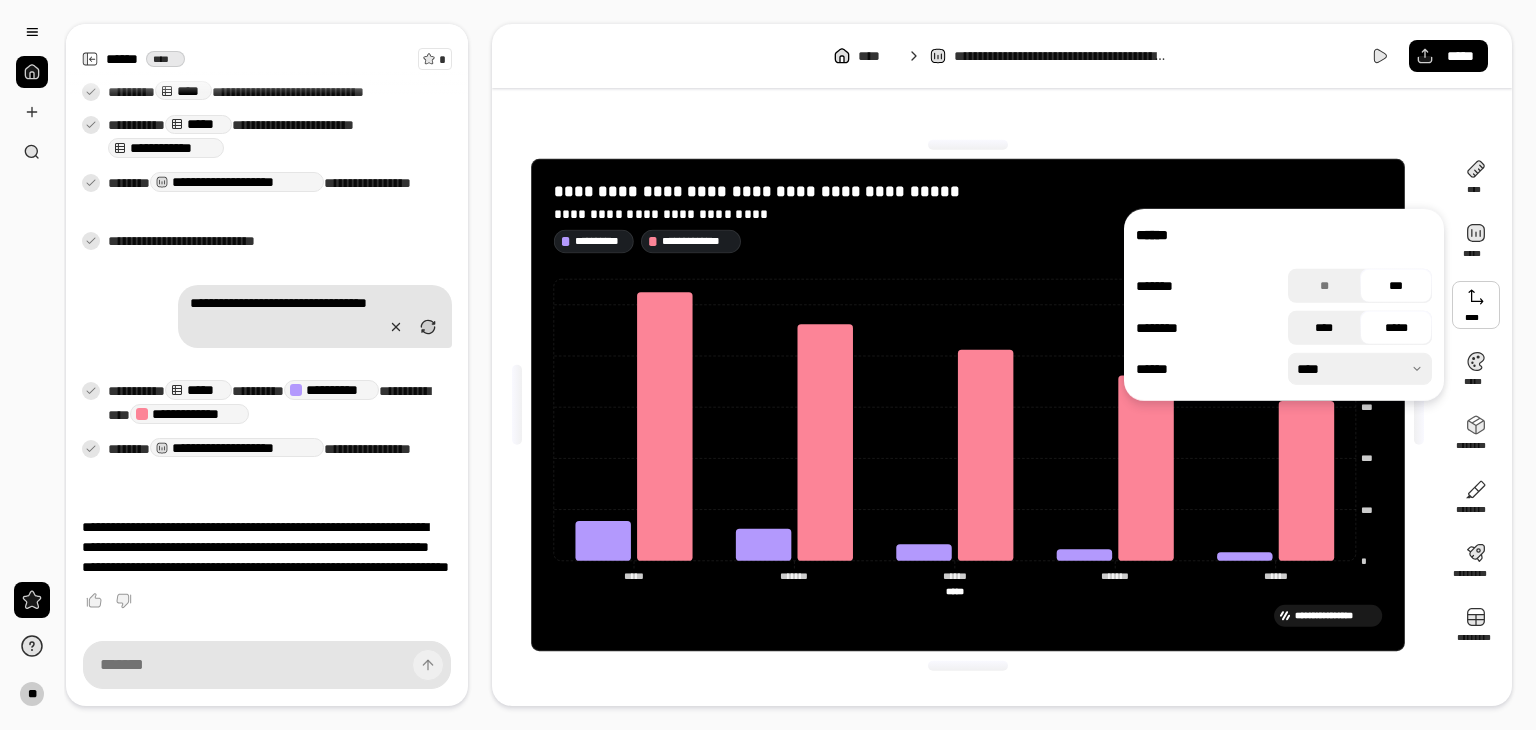 click on "****" at bounding box center [1324, 328] 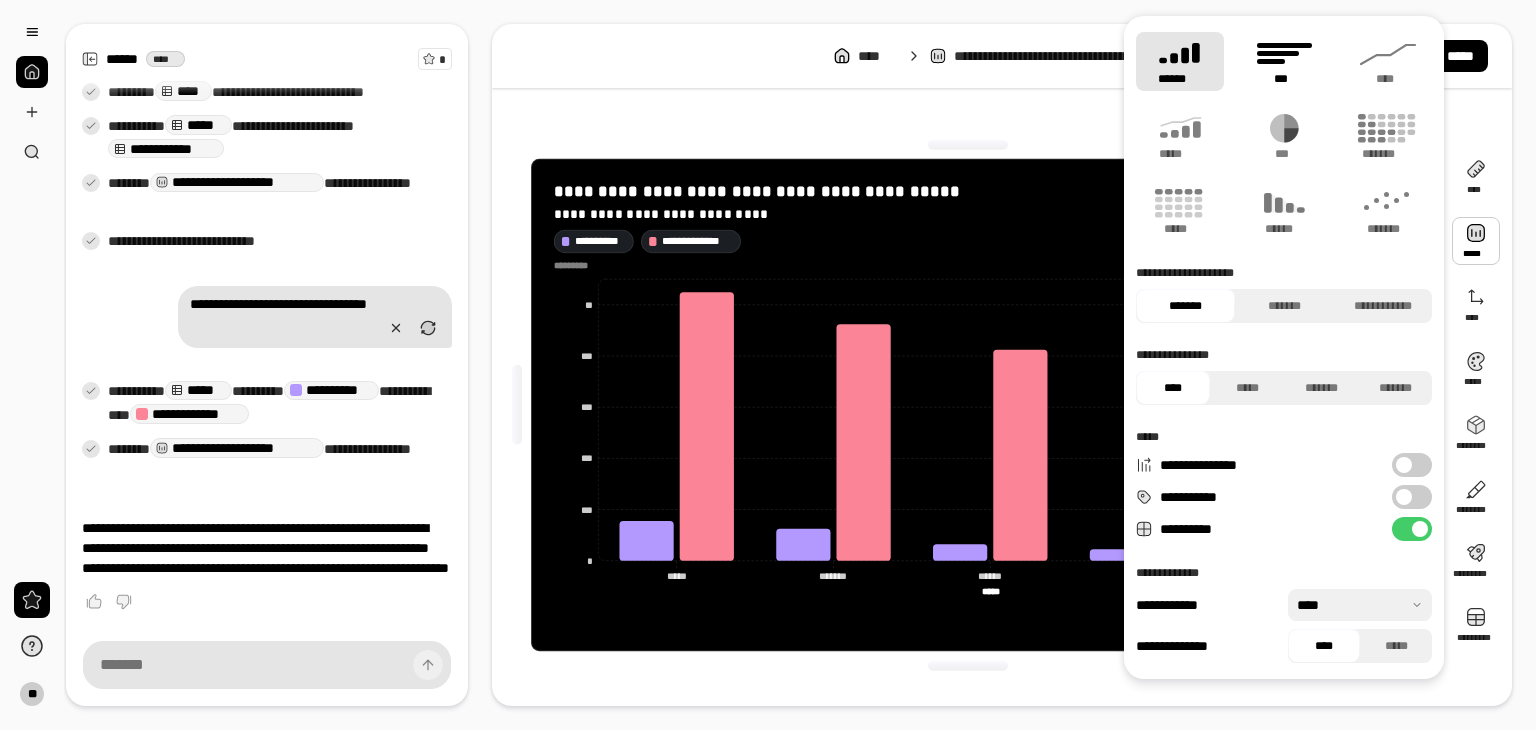 click 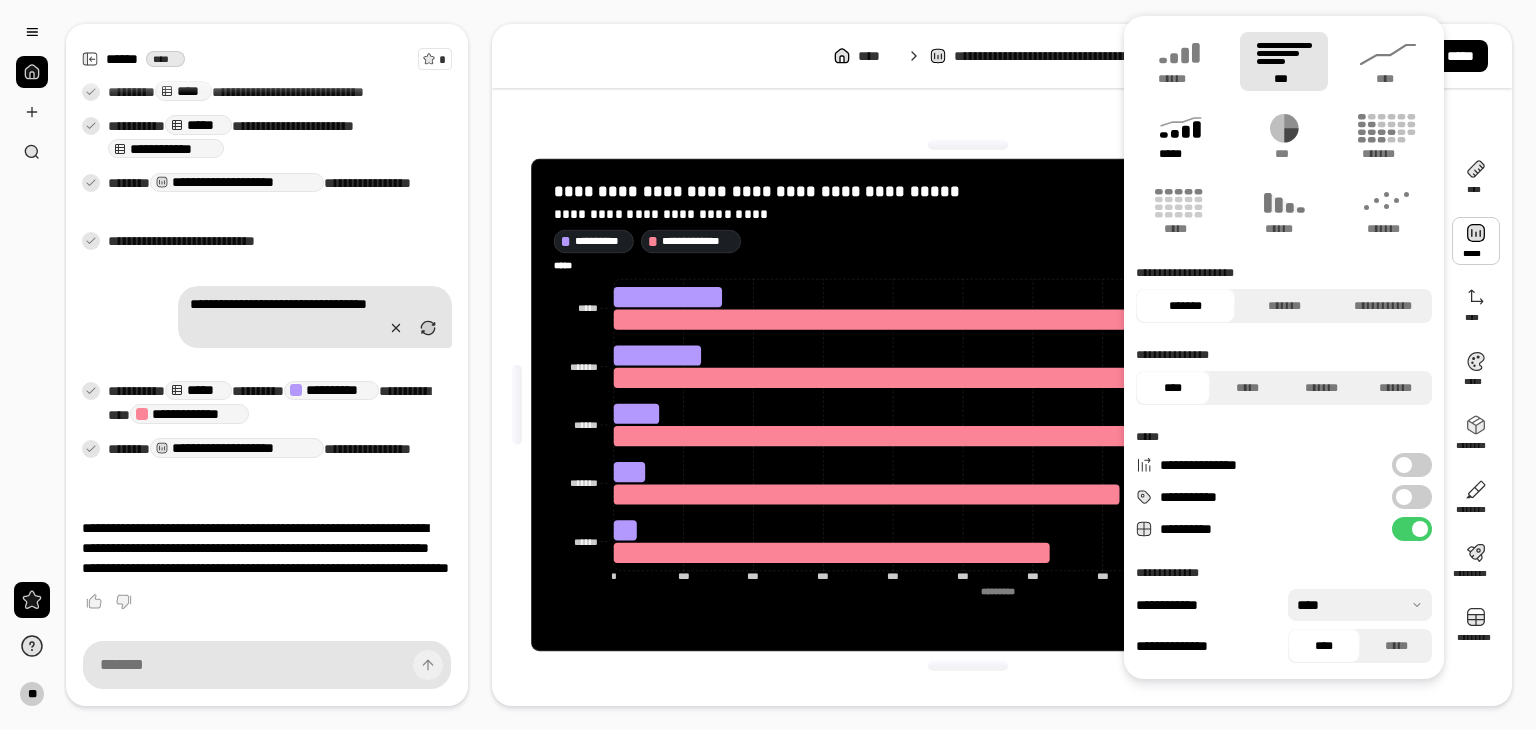 click on "*****" at bounding box center [1179, 154] 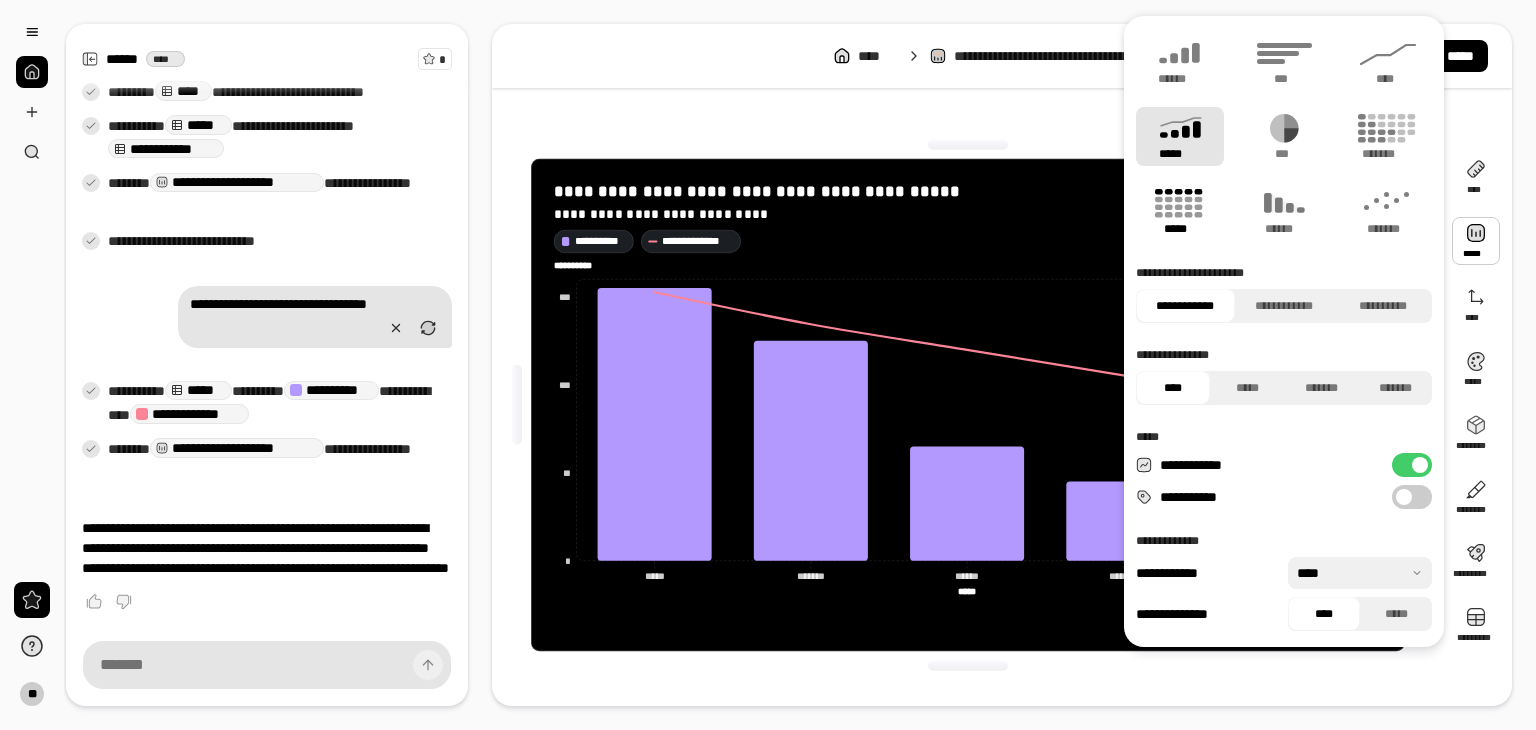 click 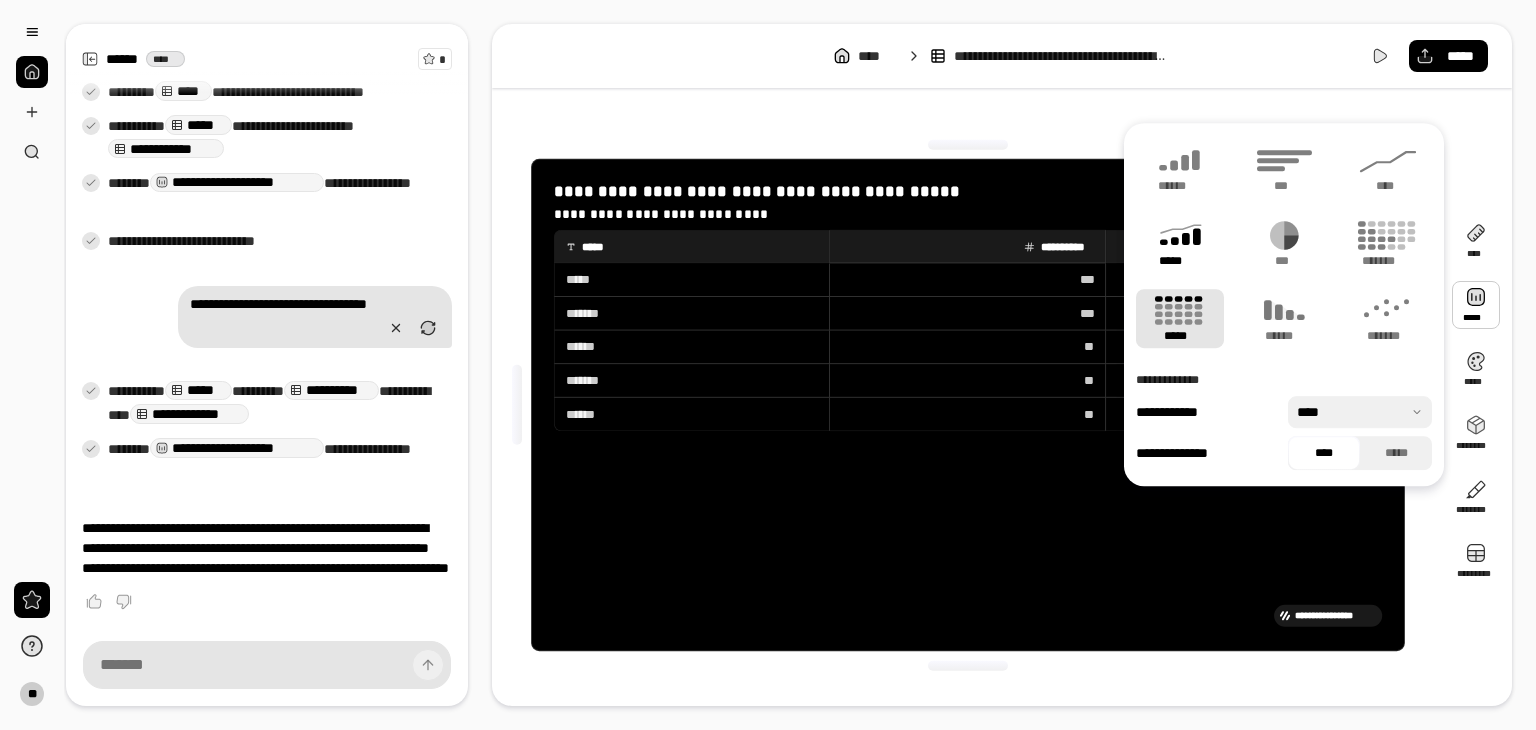 click 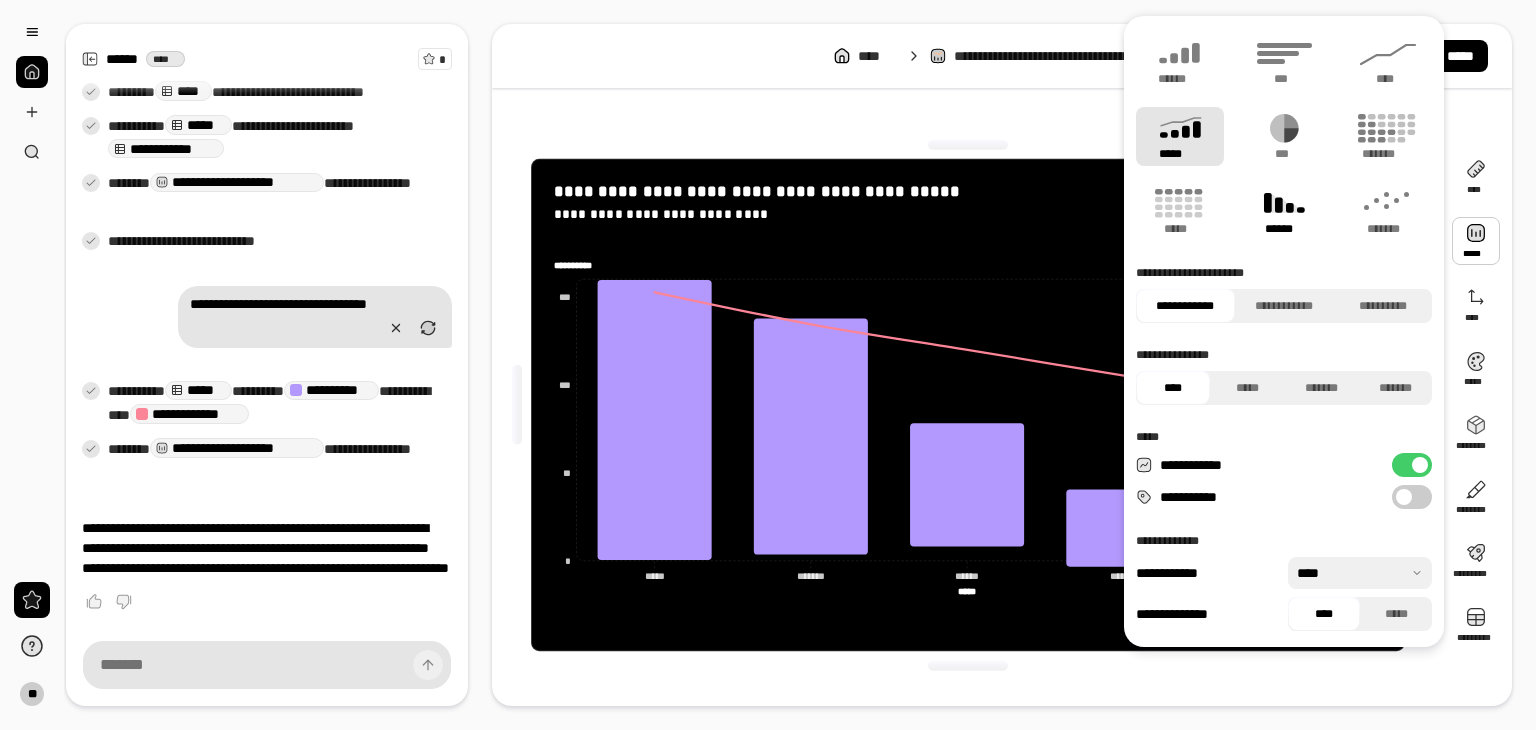 click 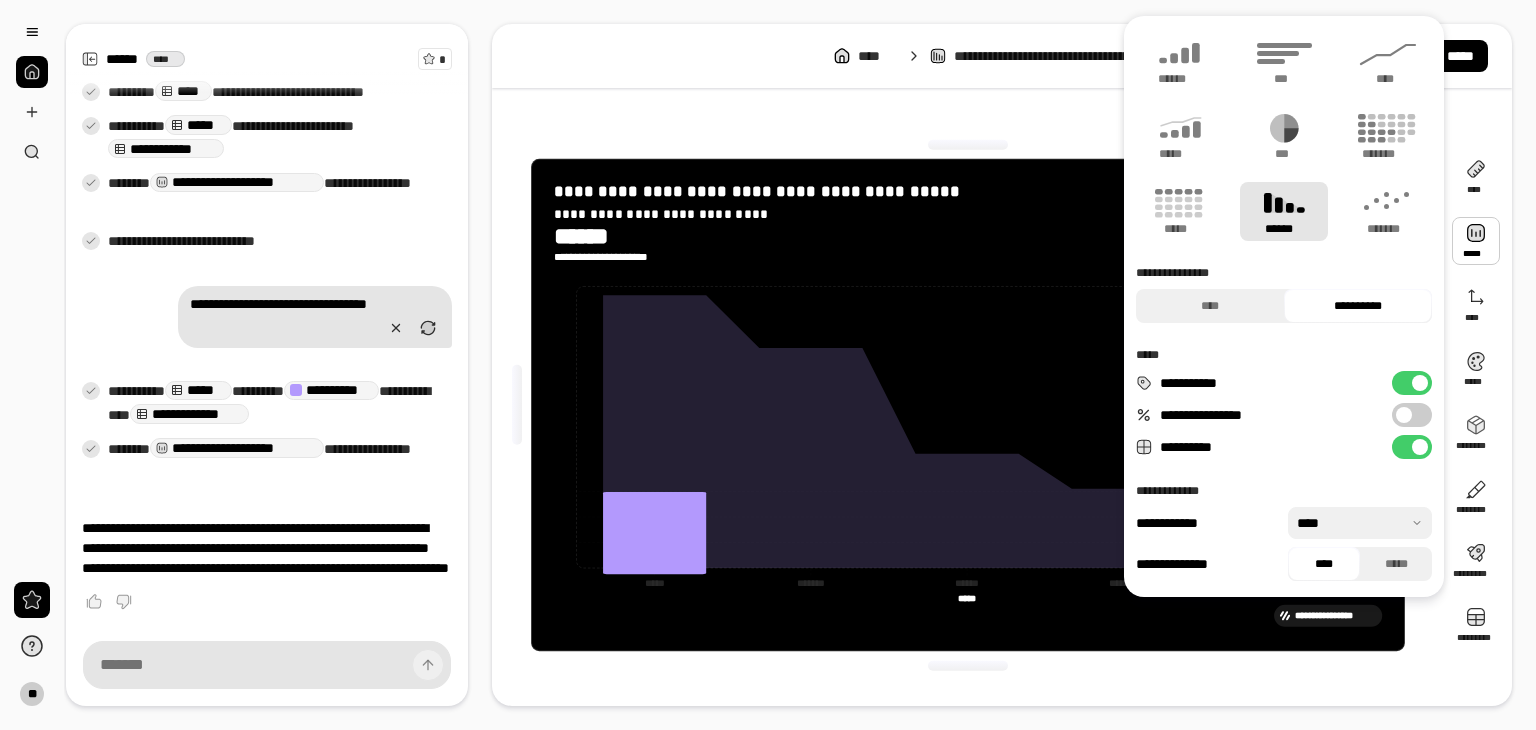 type on "**********" 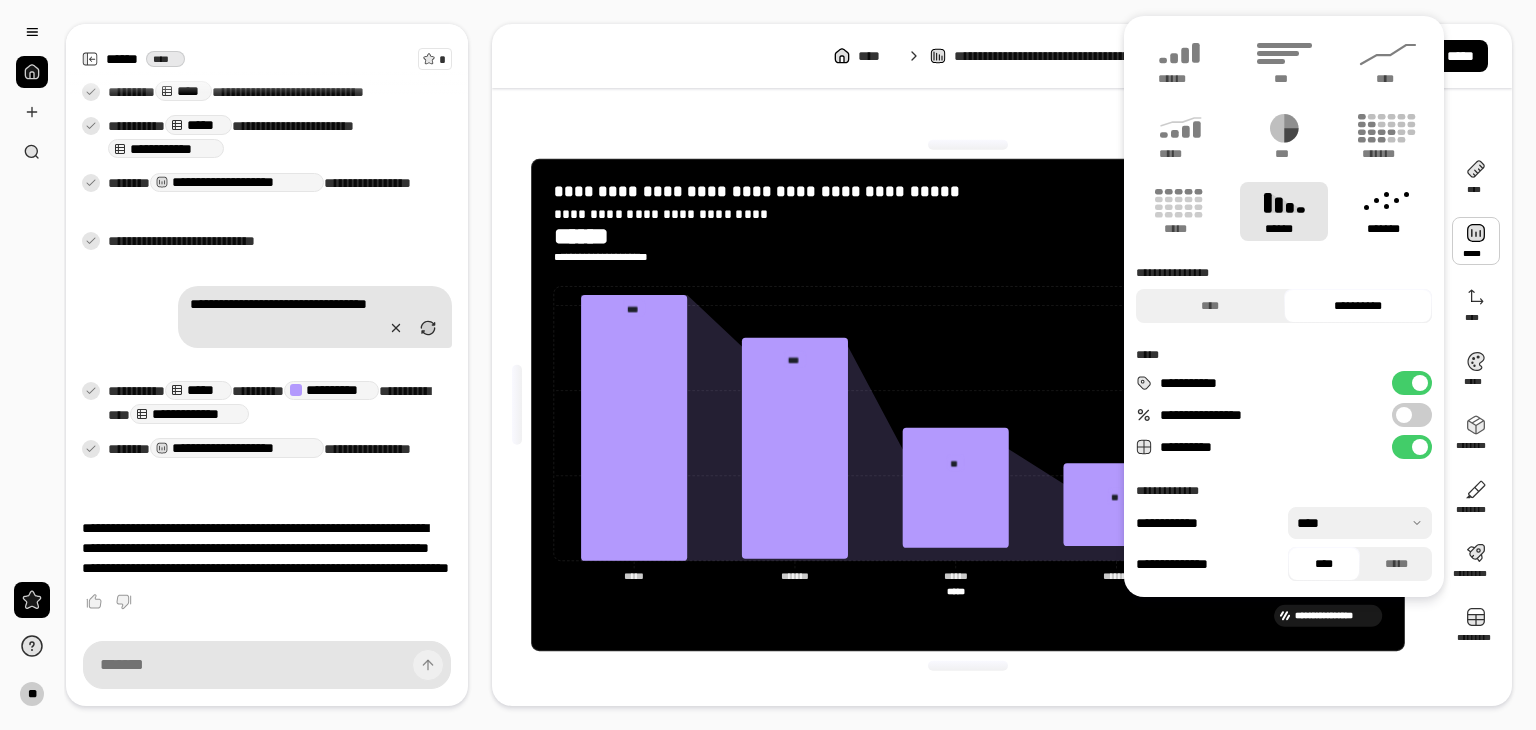 click on "*******" at bounding box center (1388, 229) 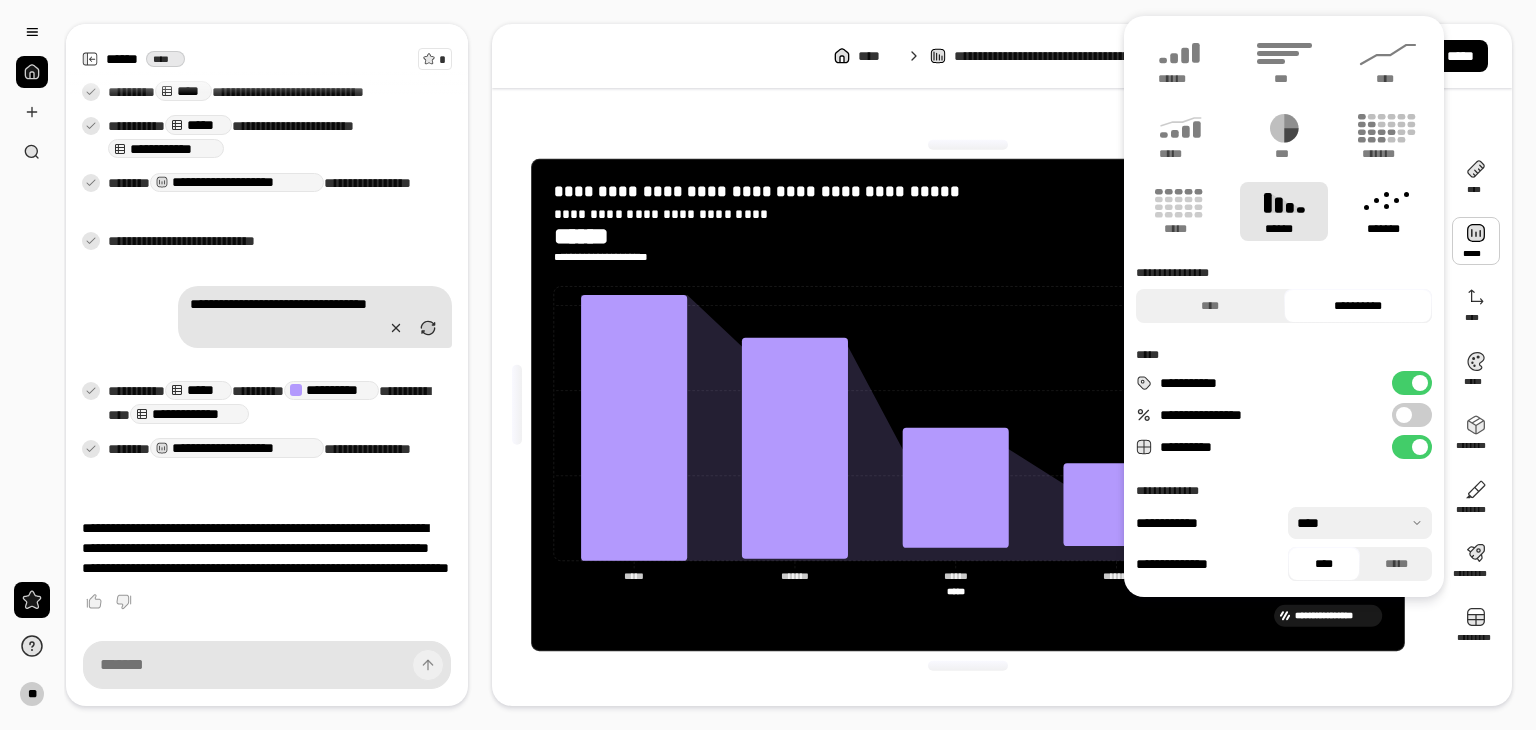 type 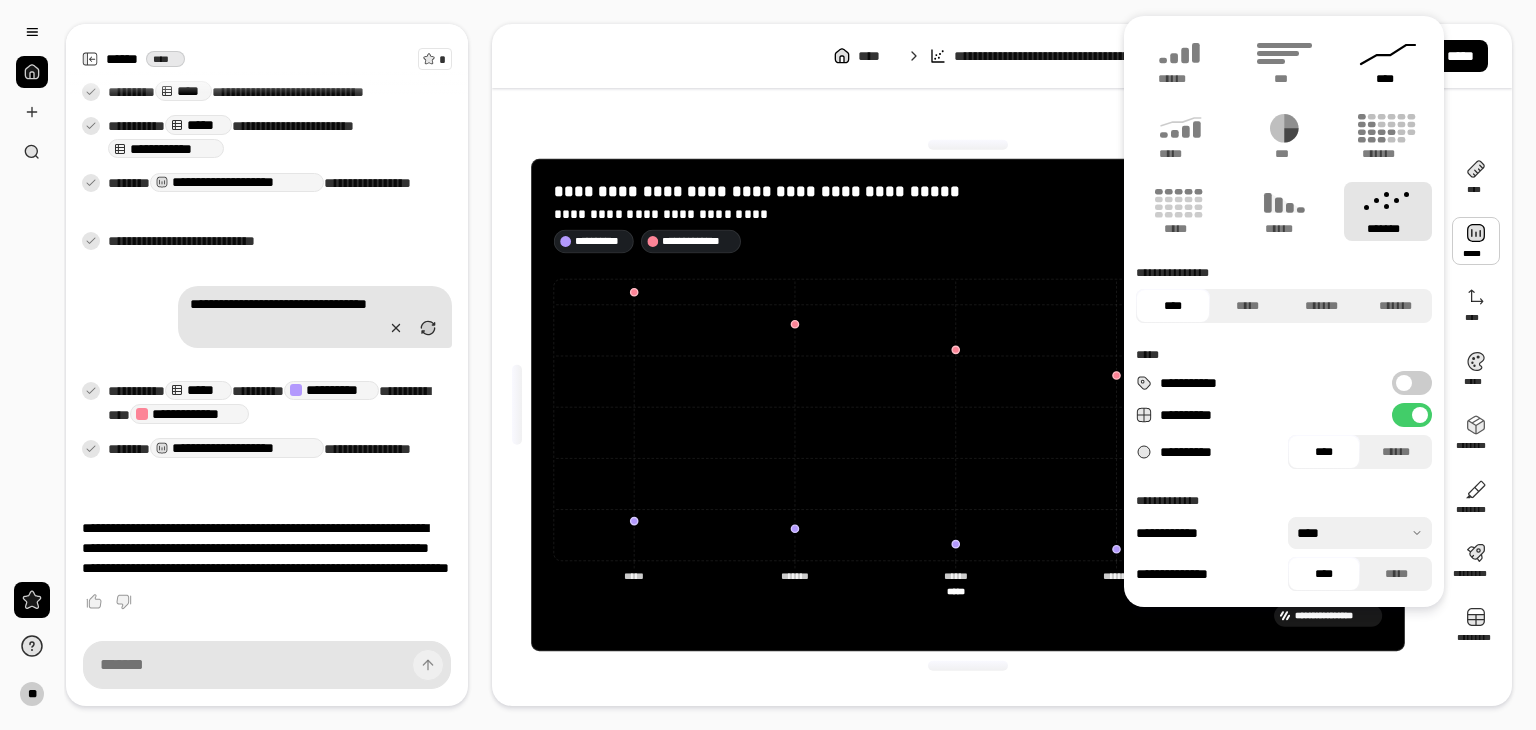 click 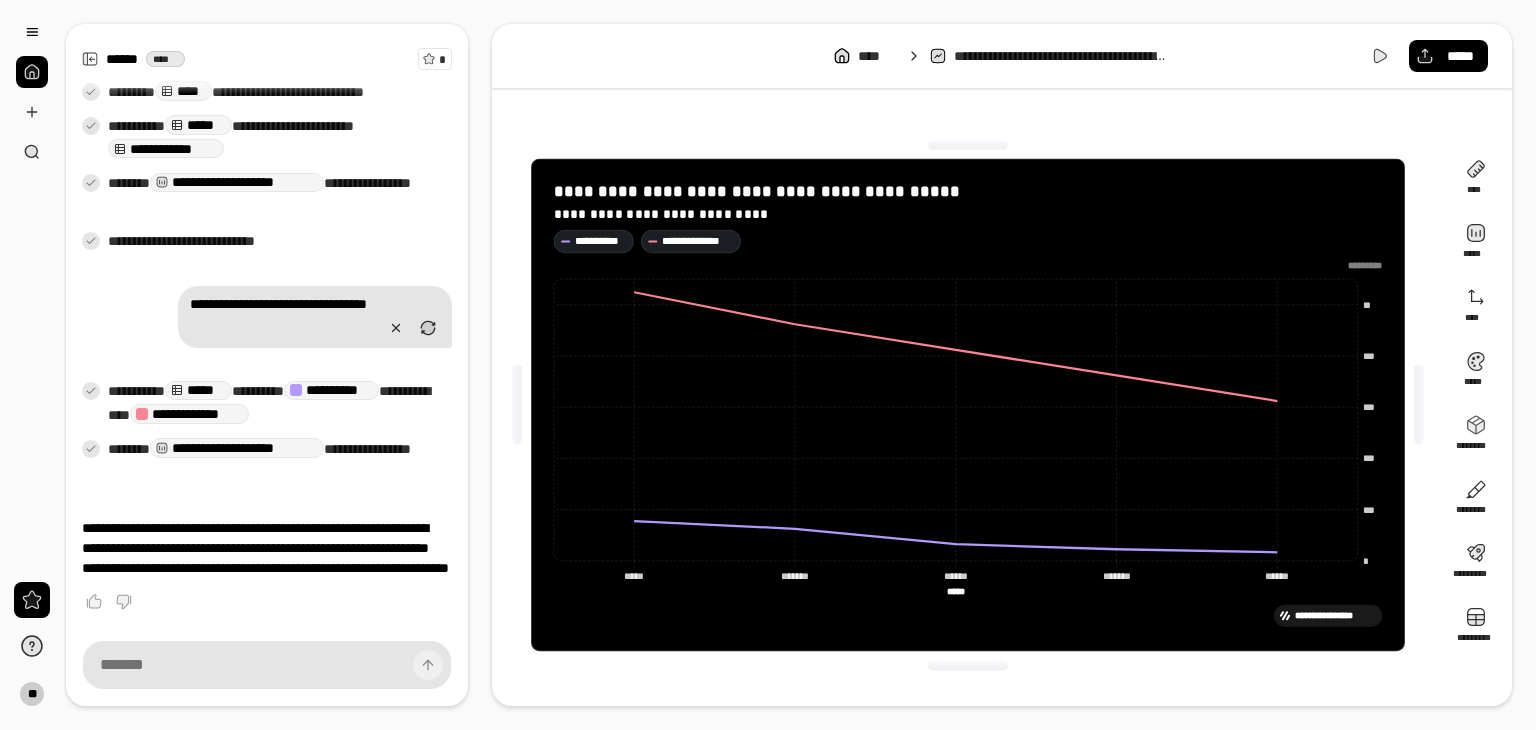 click at bounding box center (267, 665) 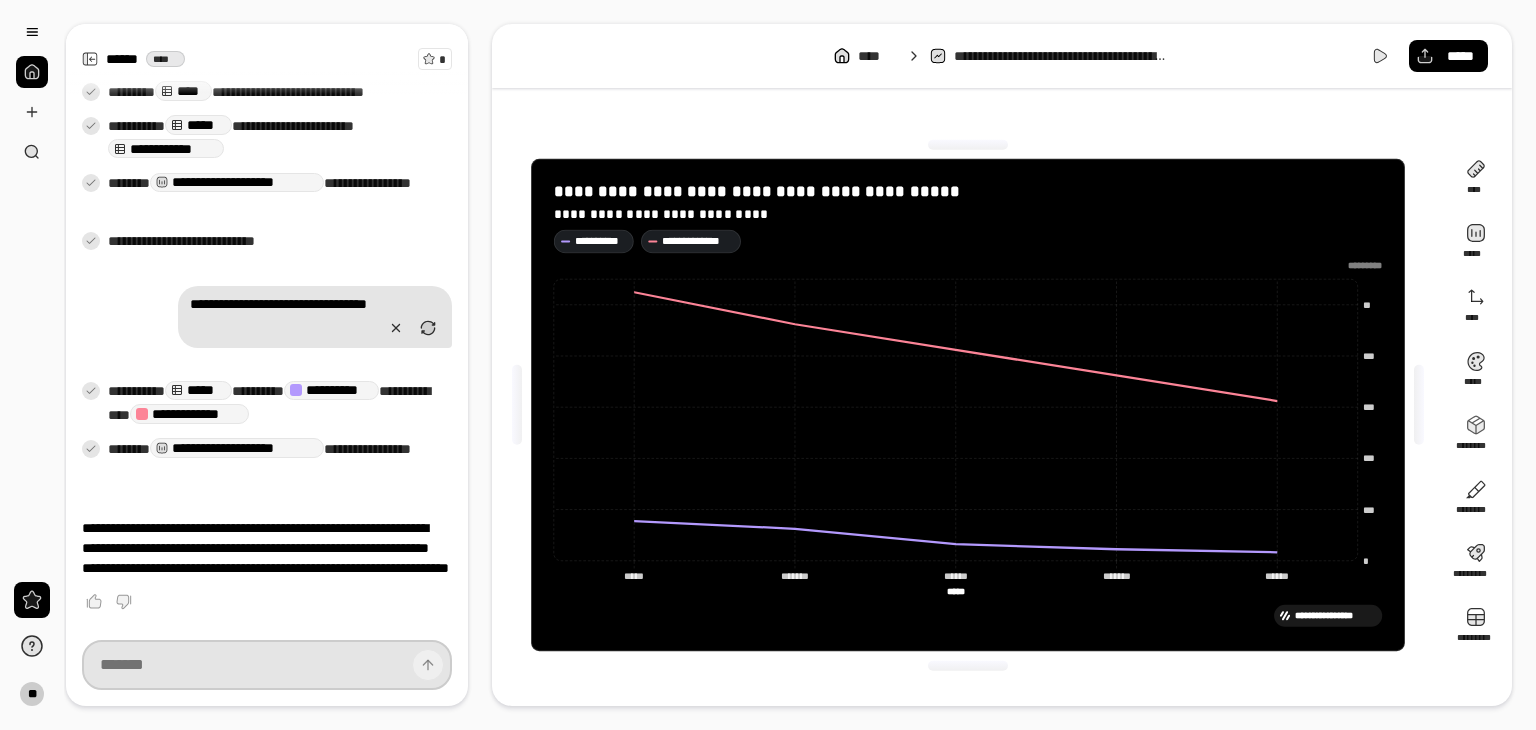 click at bounding box center (267, 665) 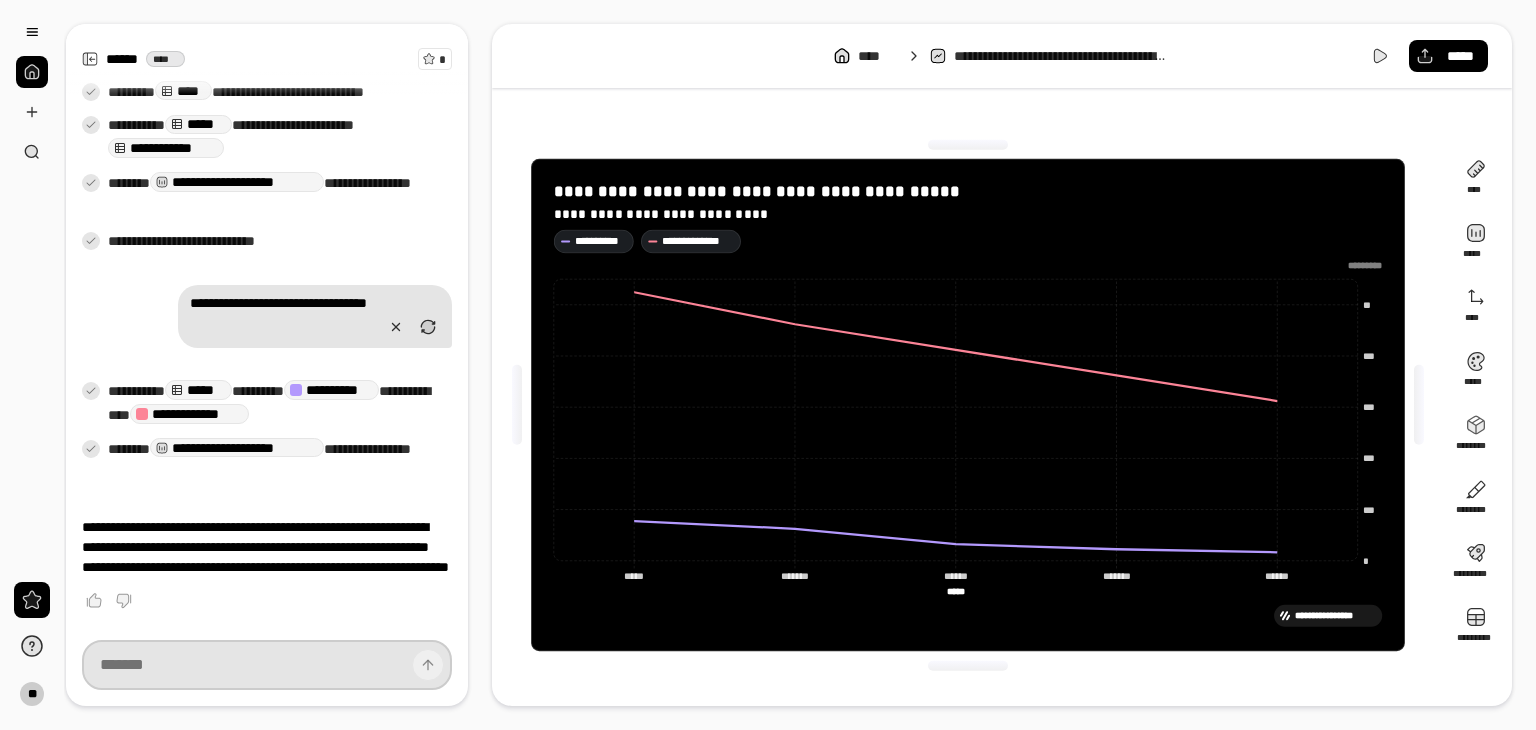 click at bounding box center [267, 665] 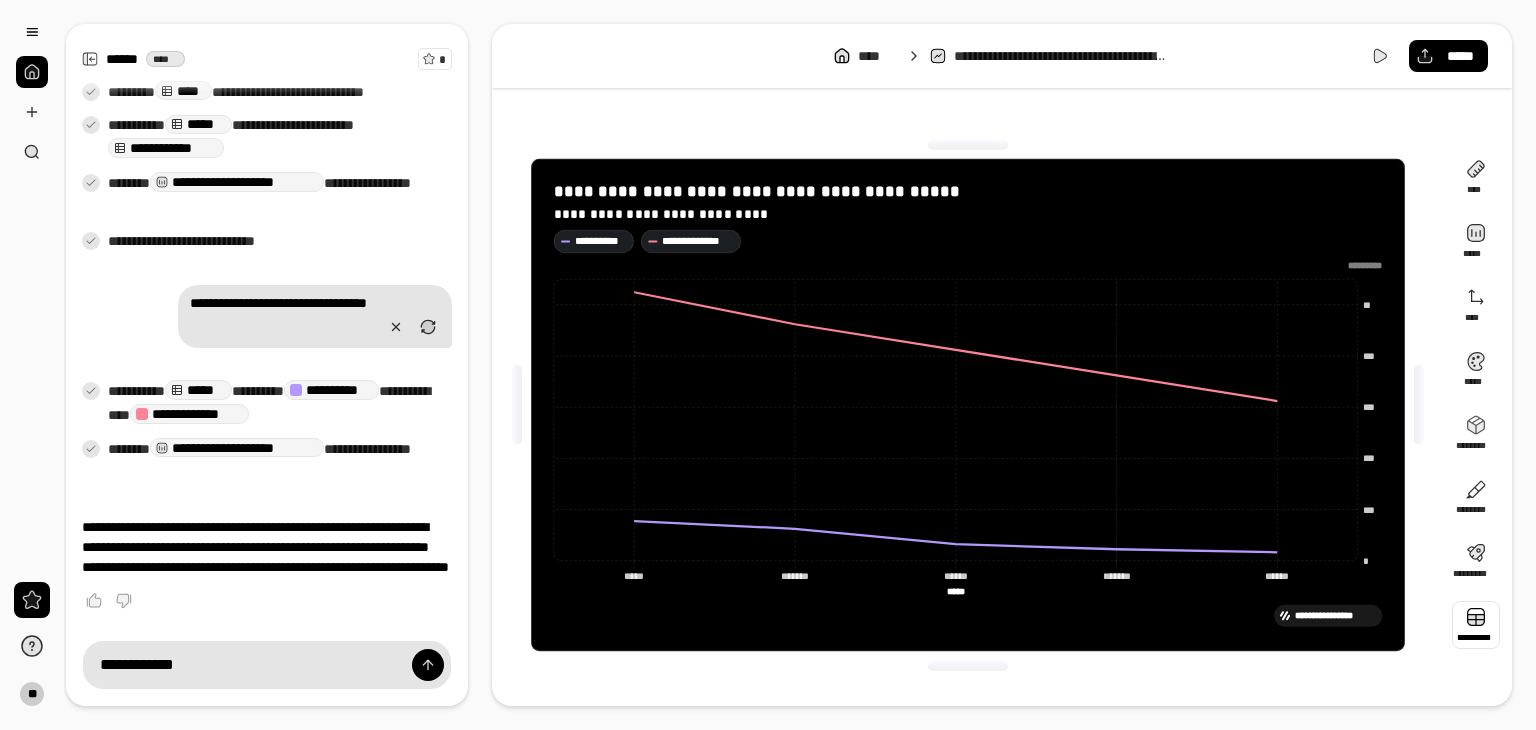 click at bounding box center [1476, 625] 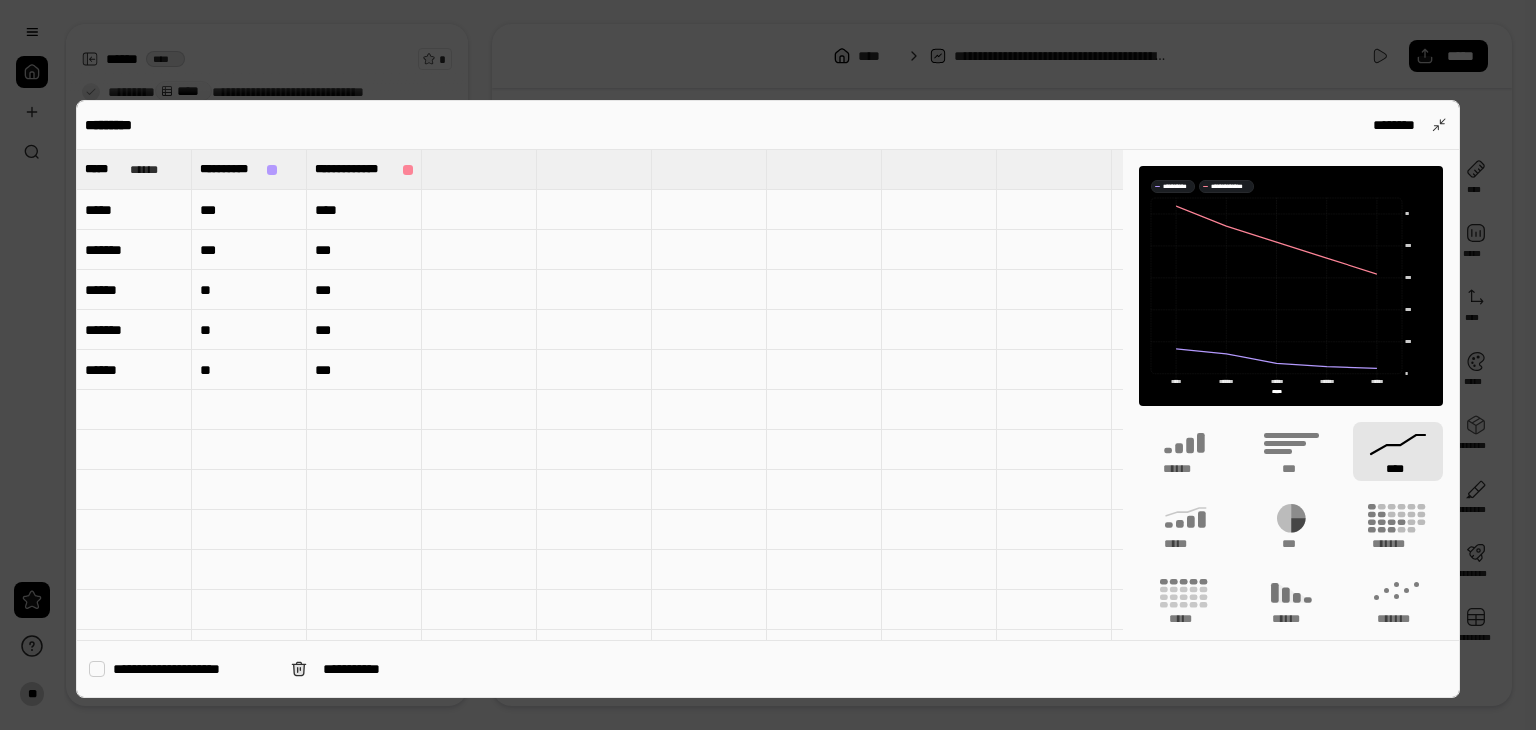 click on "****" at bounding box center [364, 210] 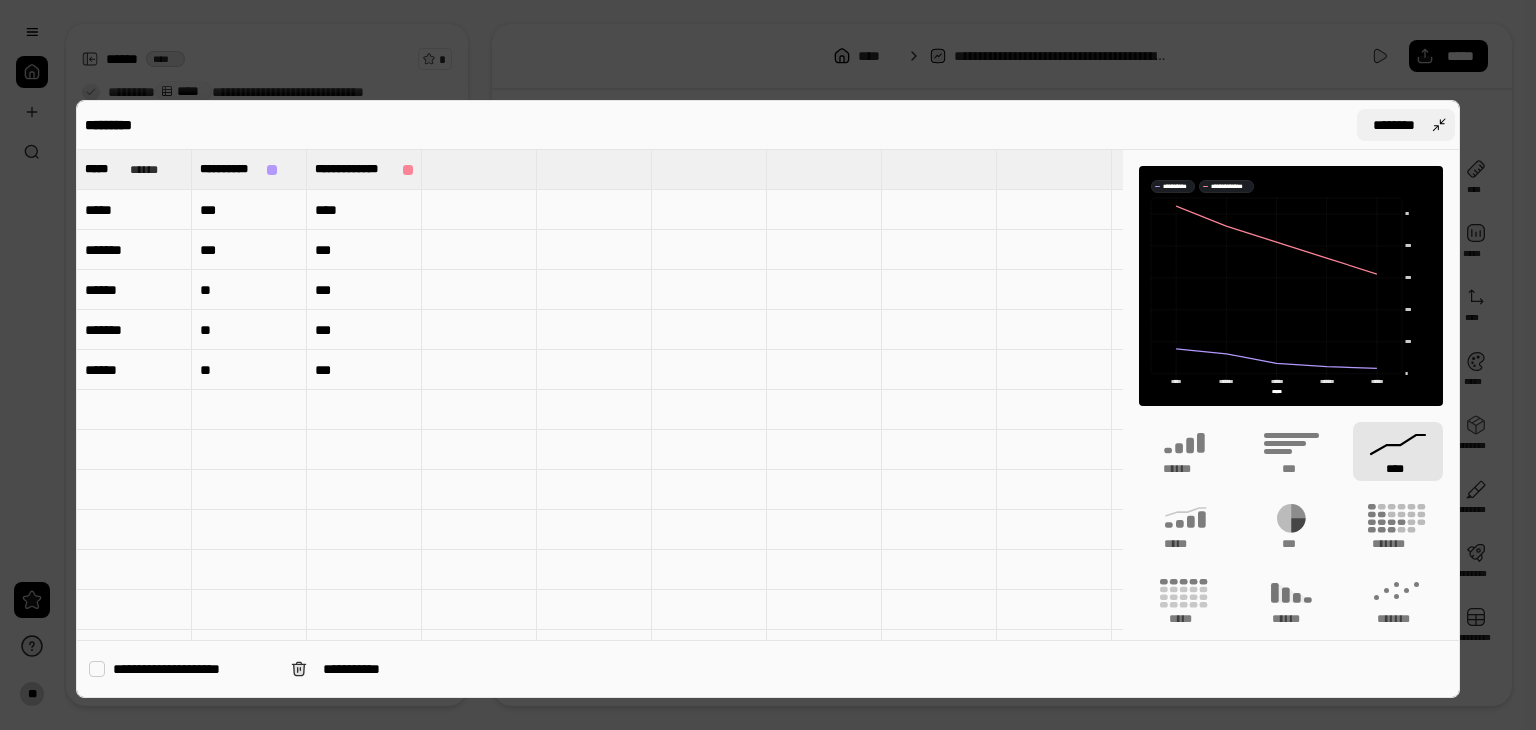 click on "********" at bounding box center [1406, 125] 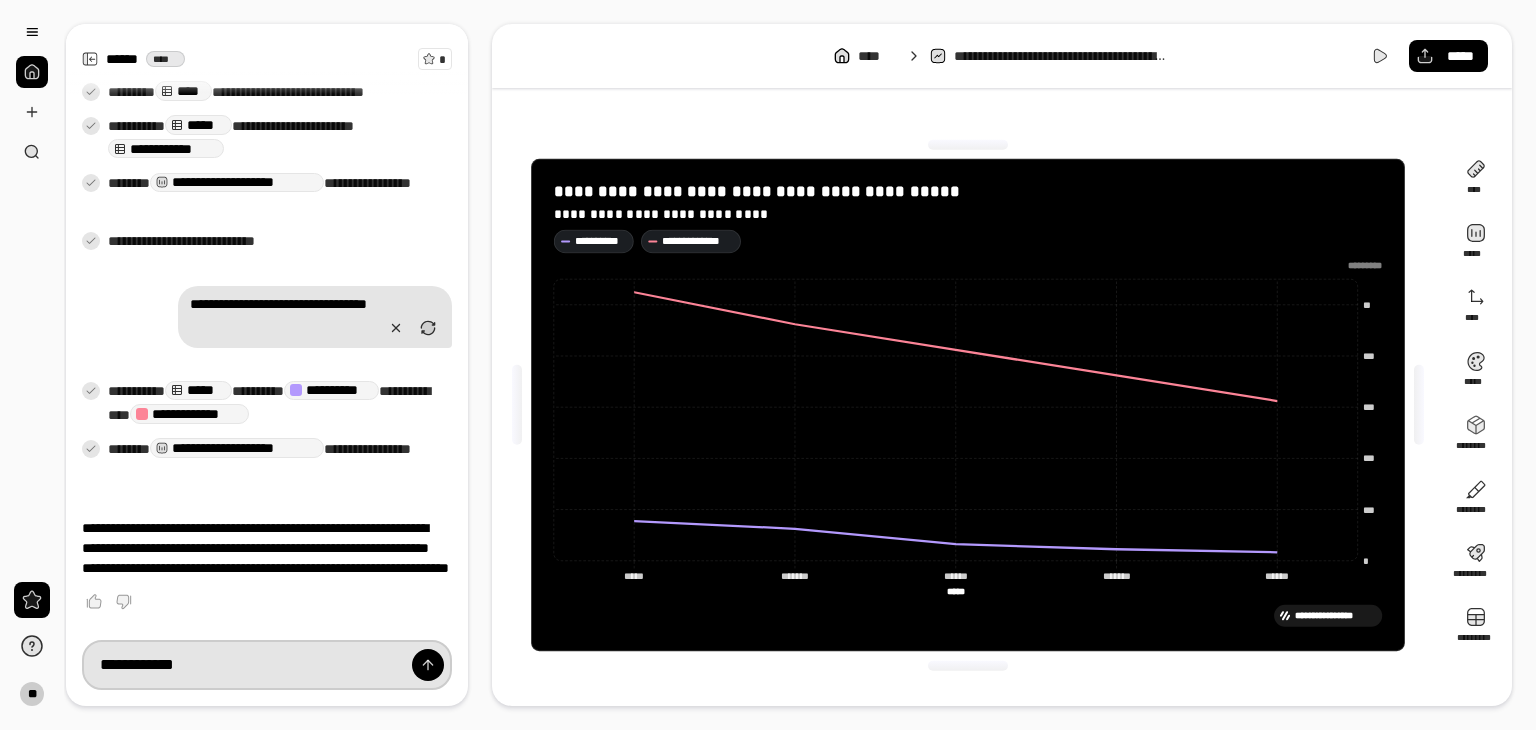 drag, startPoint x: 257, startPoint y: 660, endPoint x: 309, endPoint y: 664, distance: 52.153618 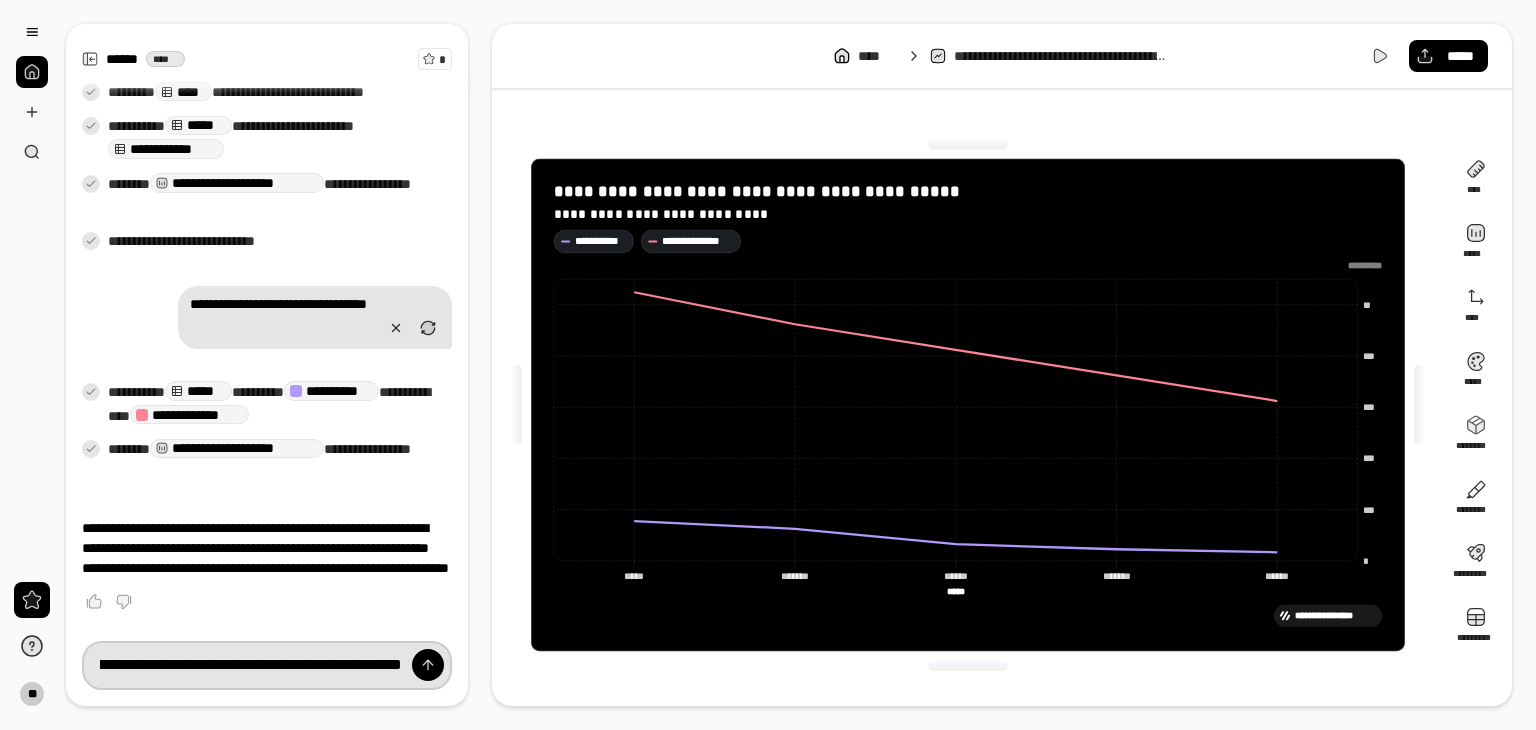 scroll, scrollTop: 0, scrollLeft: 160, axis: horizontal 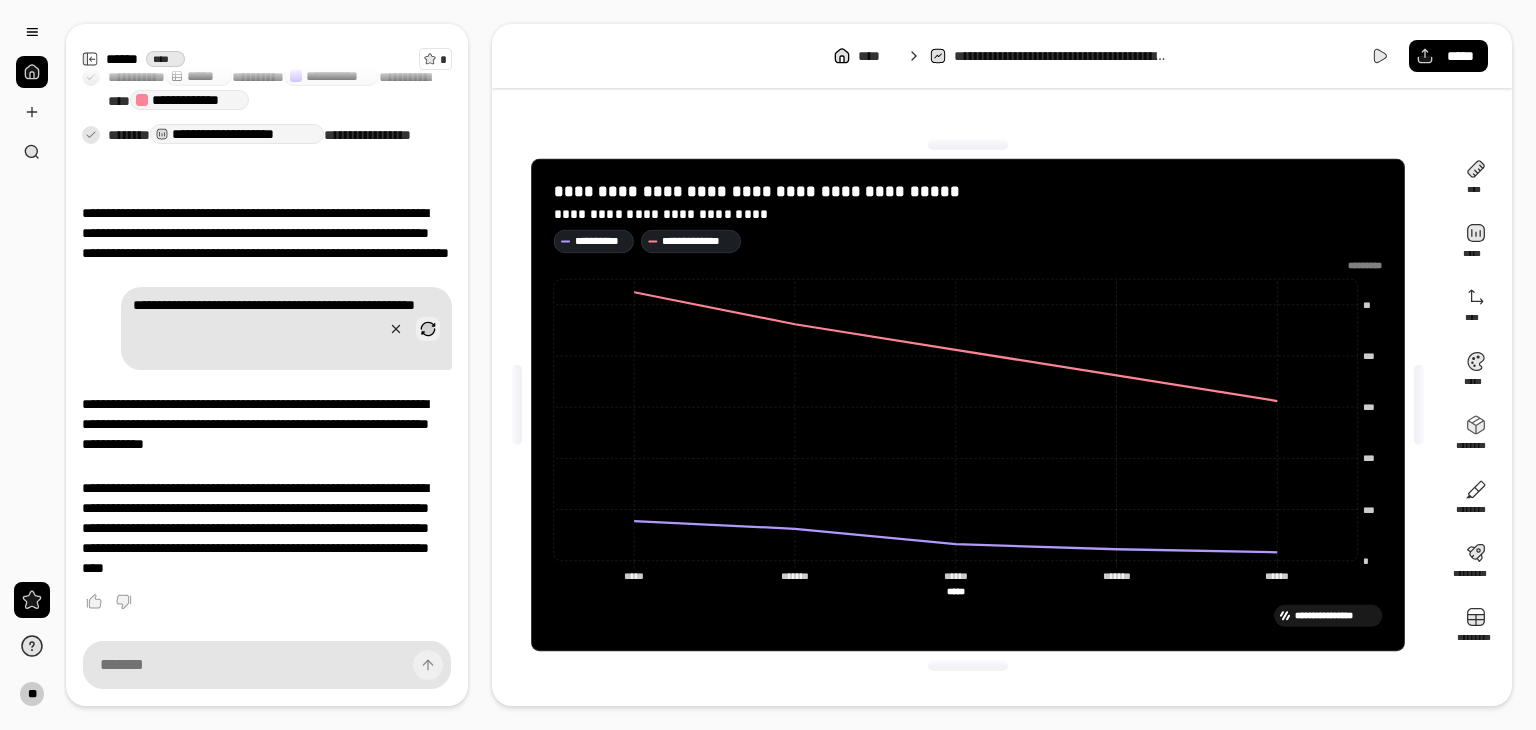 click at bounding box center [428, 329] 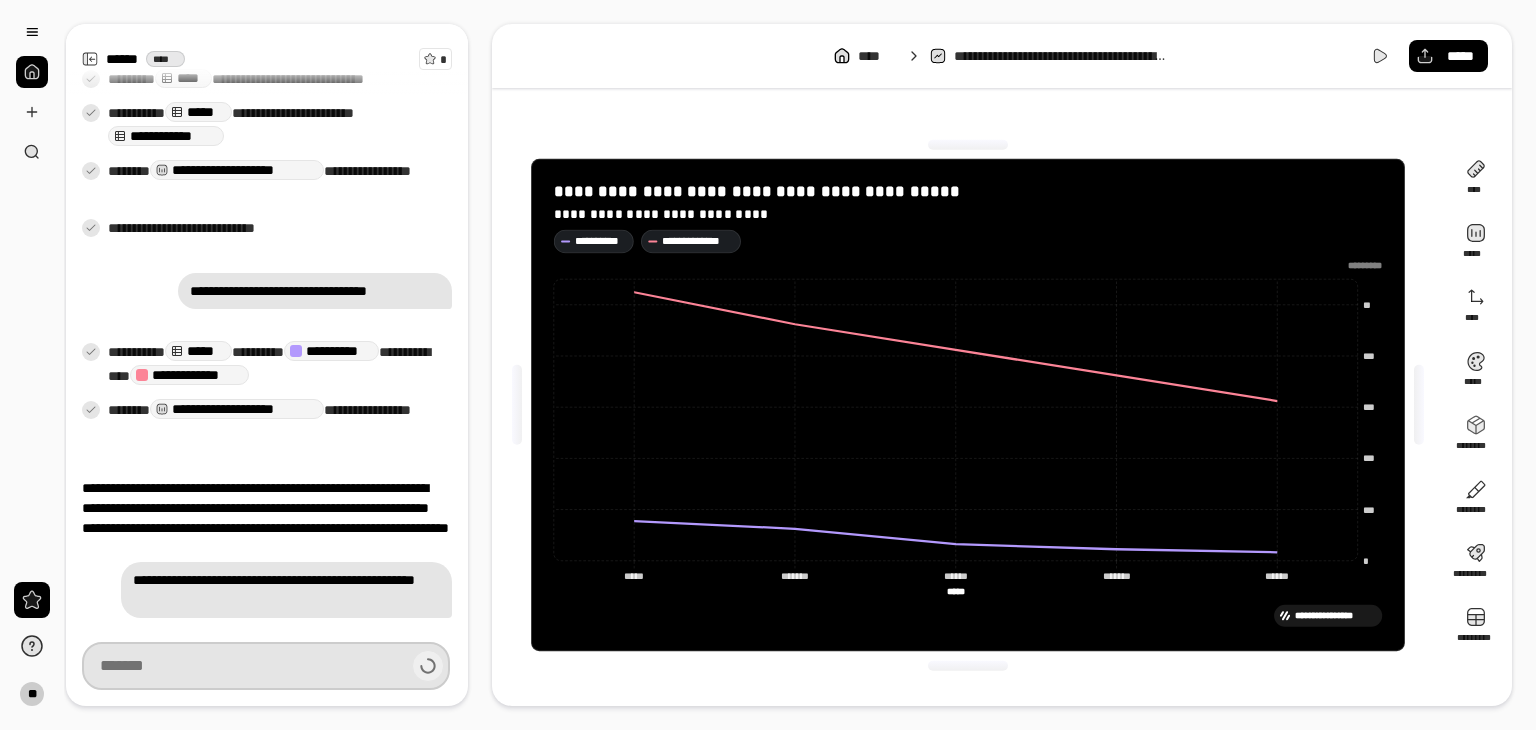 click at bounding box center [266, 666] 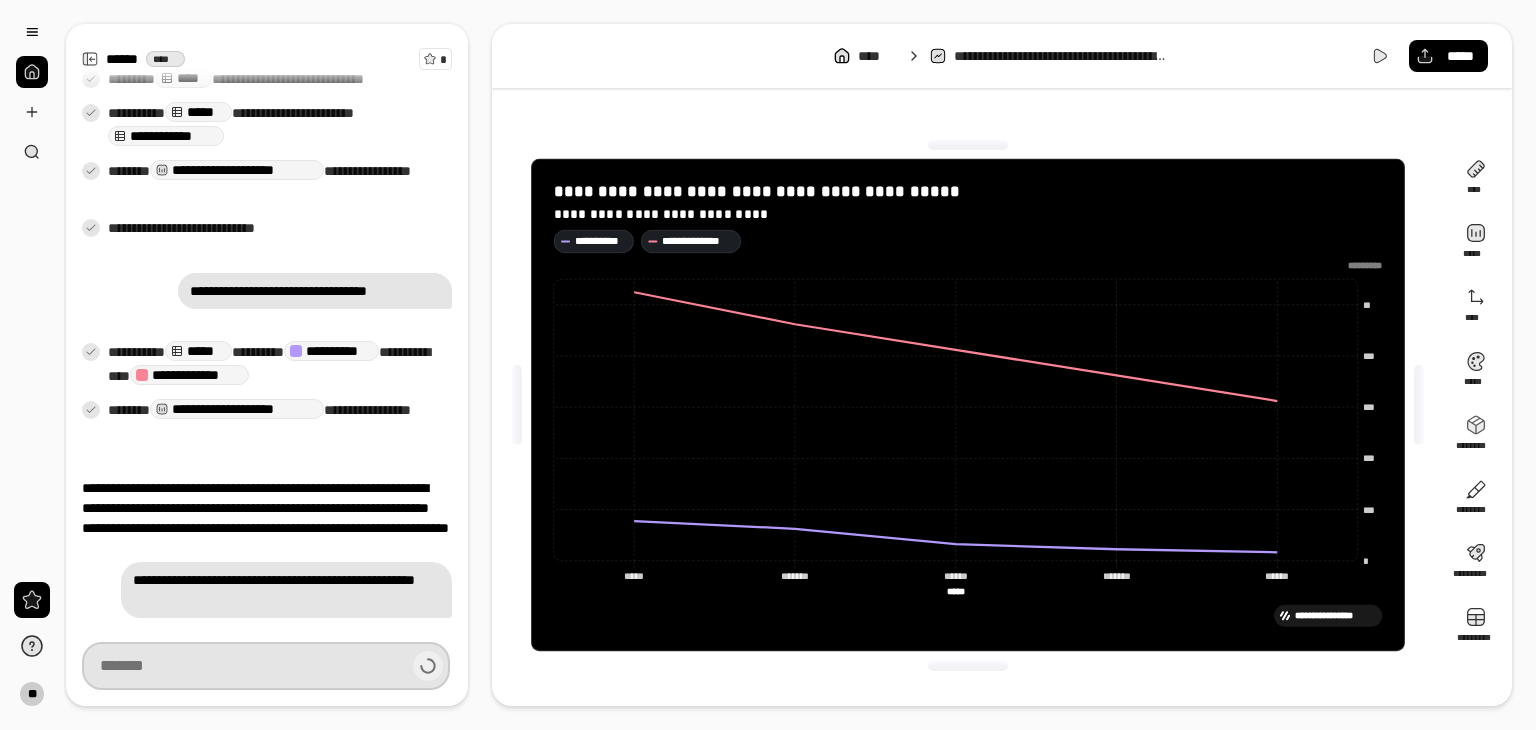scroll, scrollTop: 375, scrollLeft: 0, axis: vertical 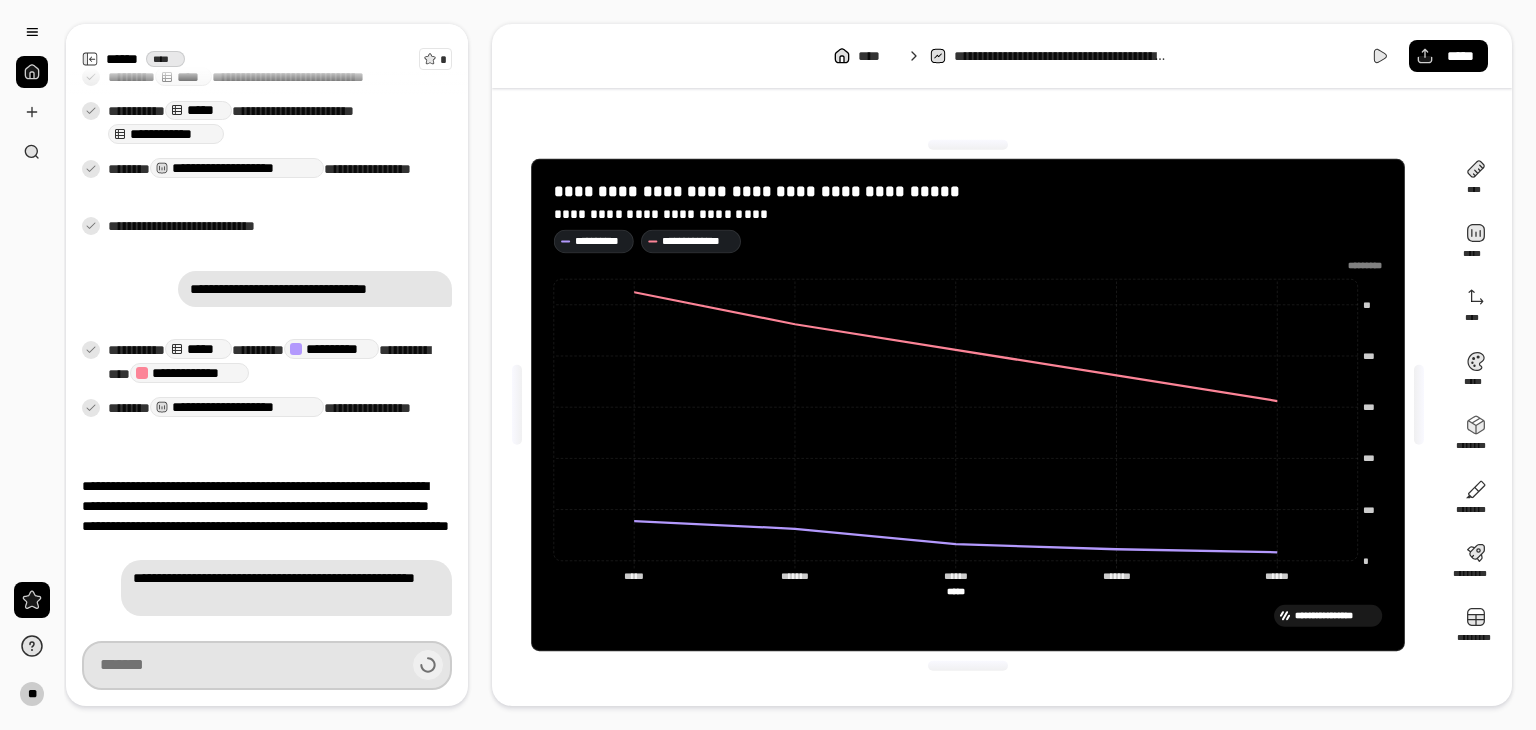 click at bounding box center (267, 665) 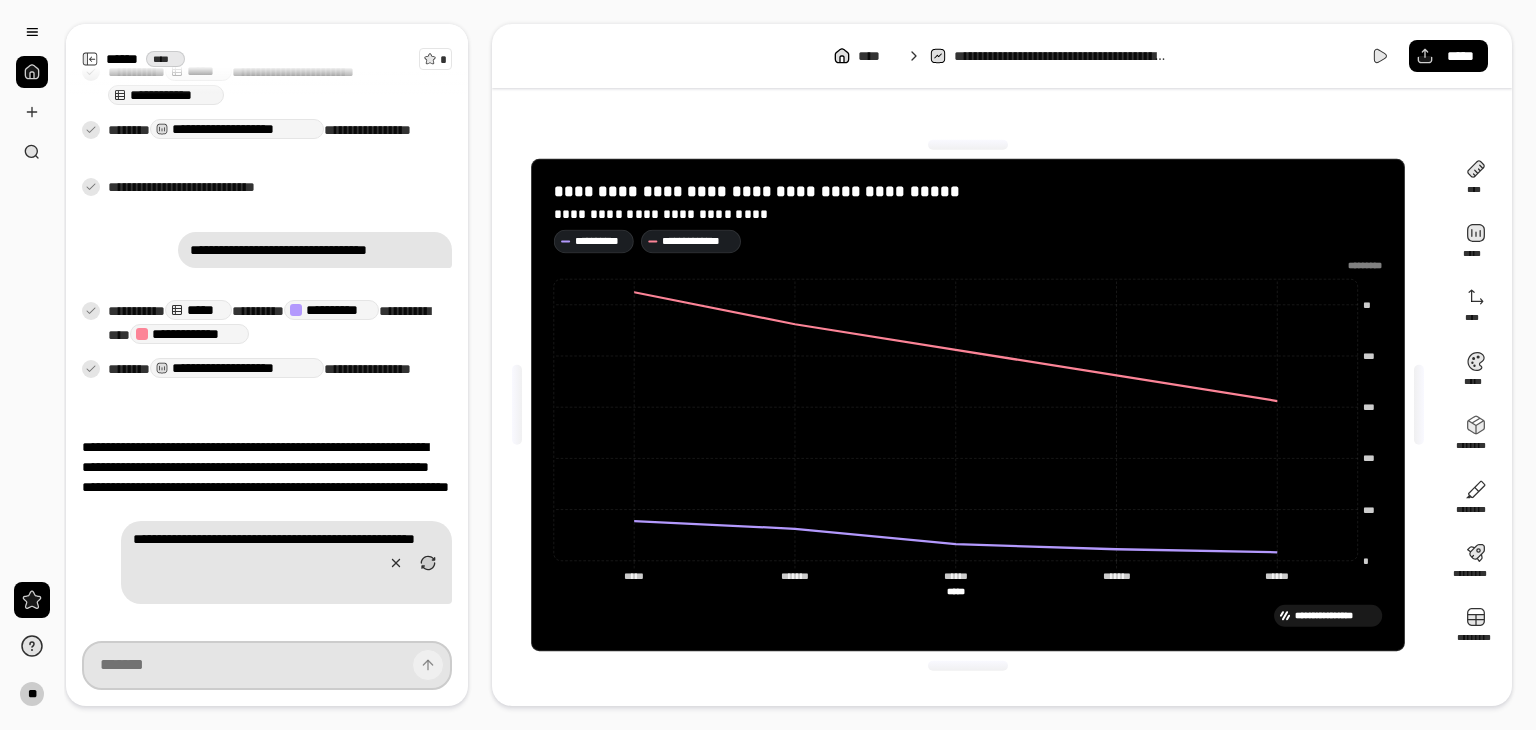 scroll, scrollTop: 542, scrollLeft: 0, axis: vertical 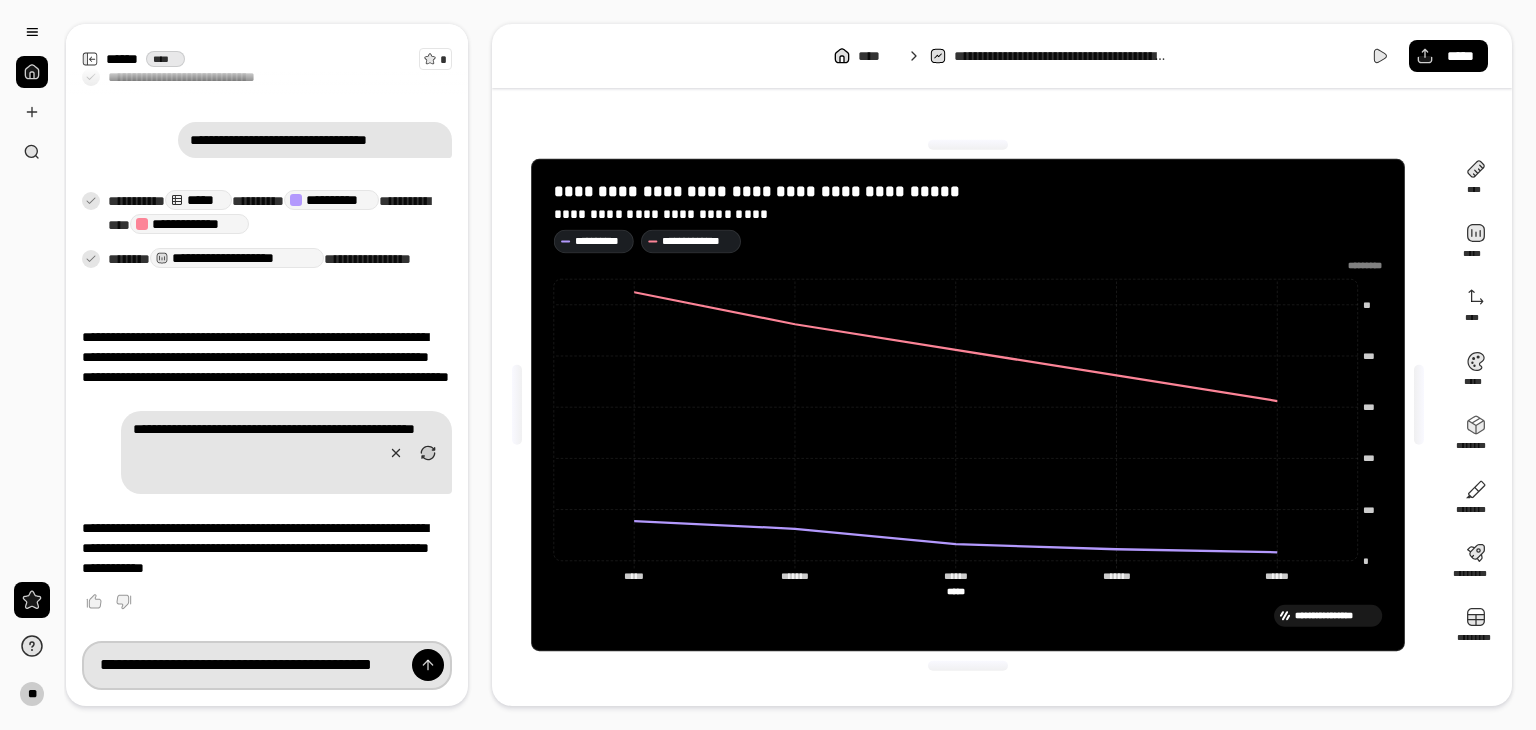 type on "**********" 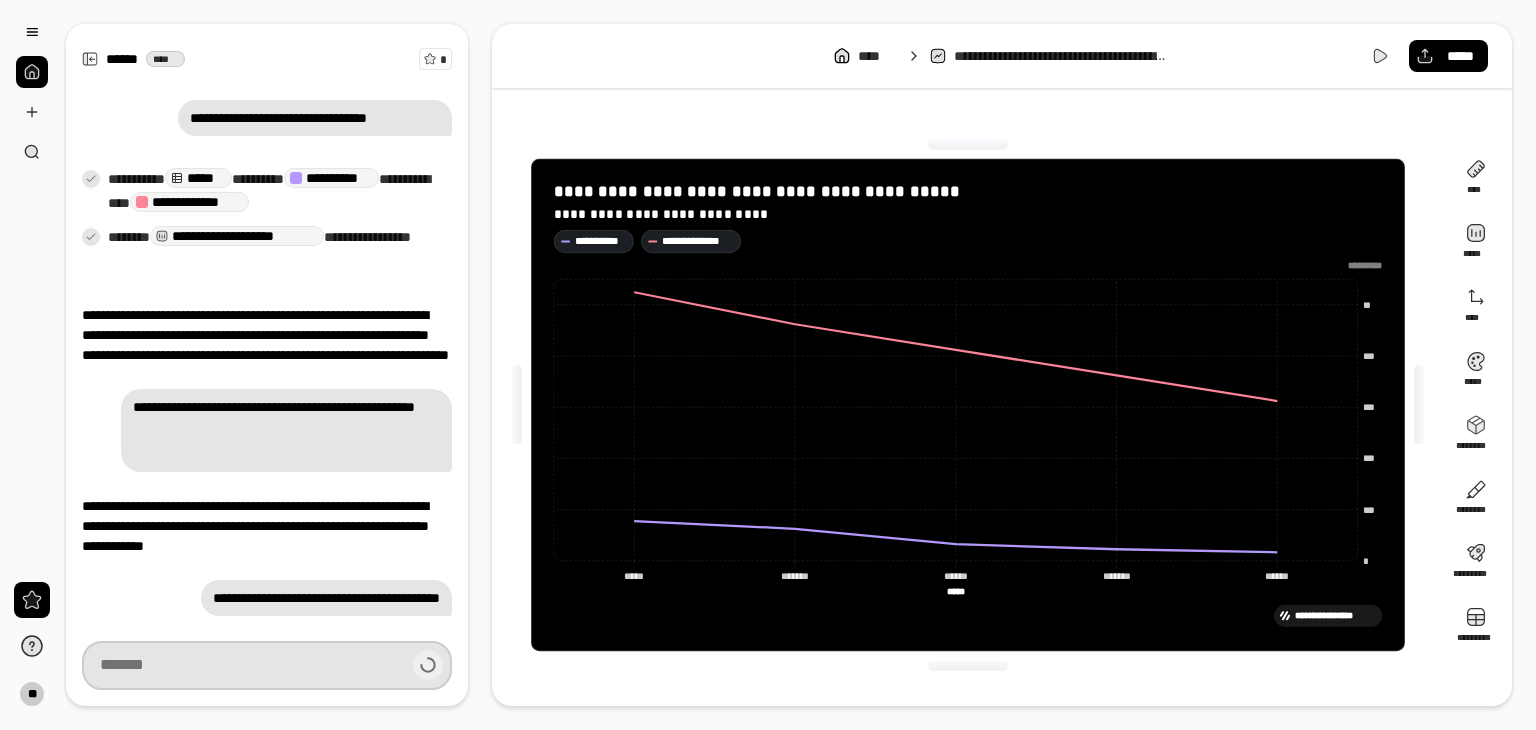 scroll, scrollTop: 559, scrollLeft: 0, axis: vertical 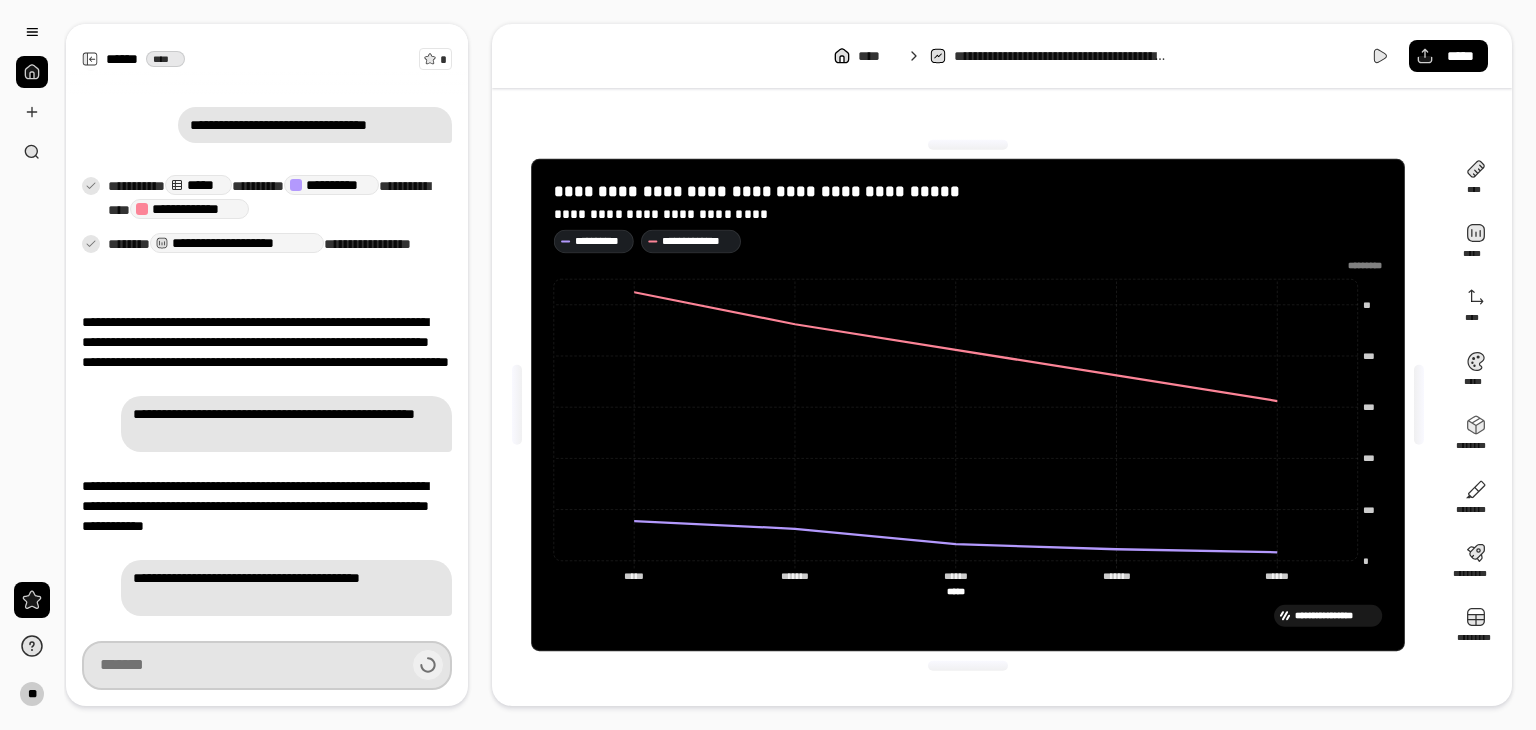 type on "**********" 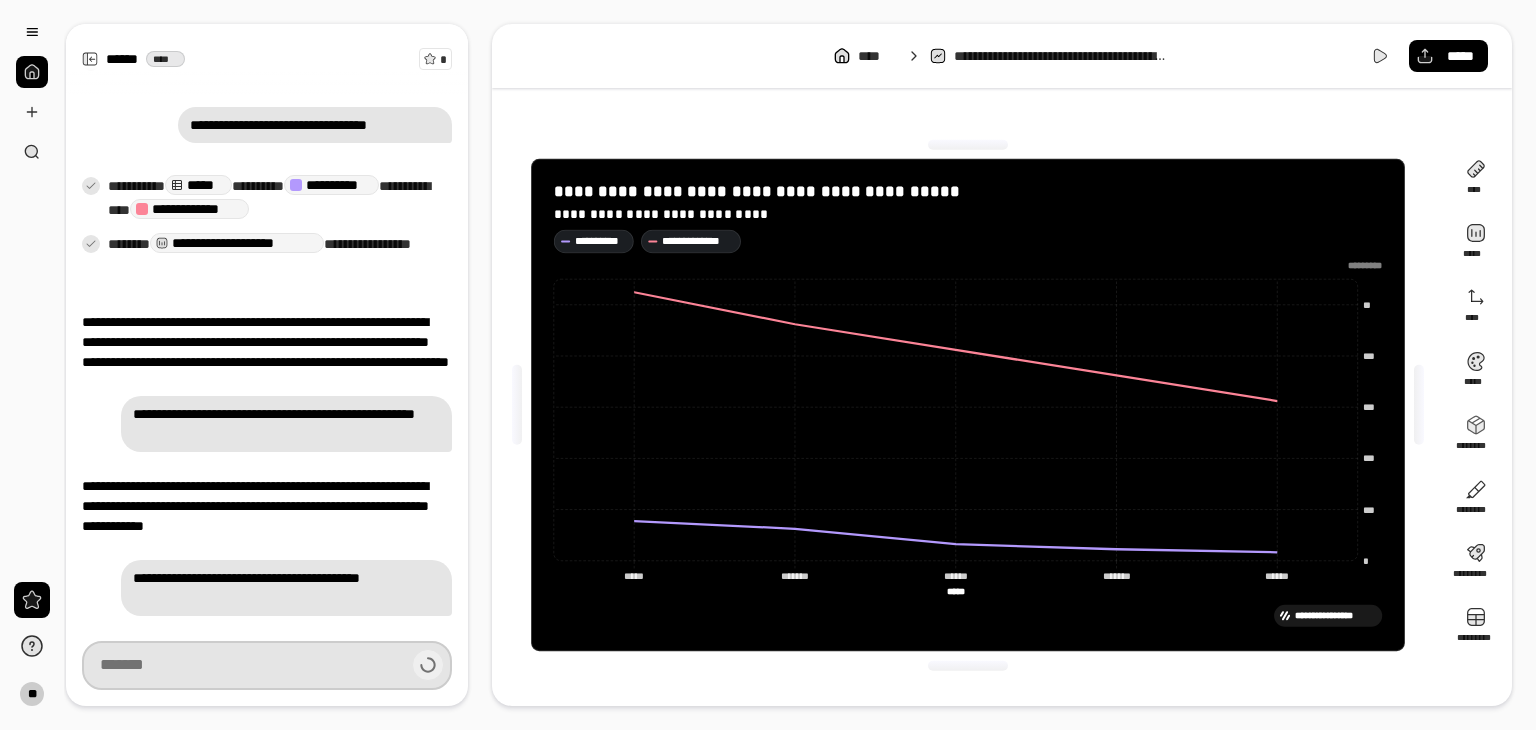 type on "**********" 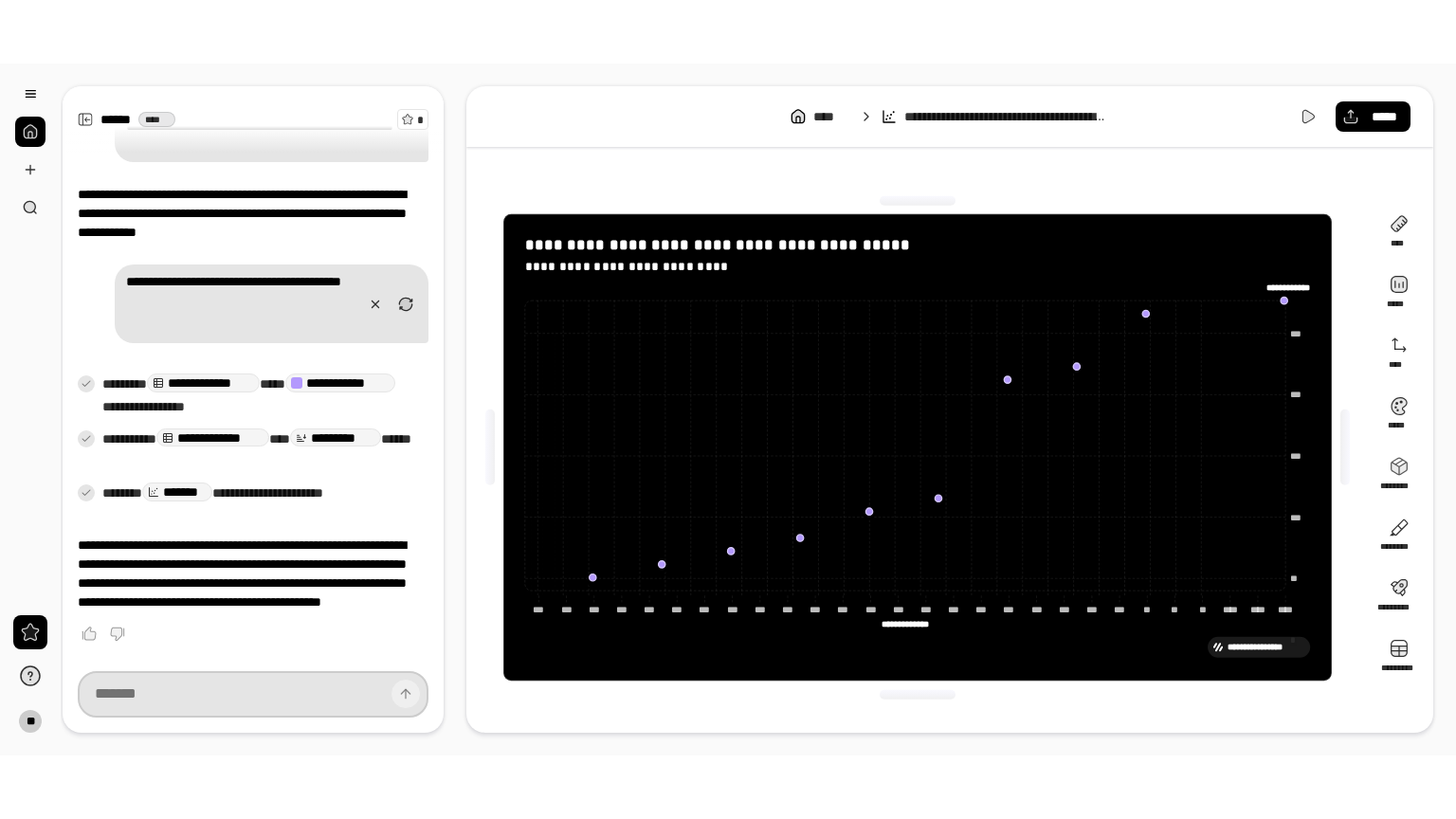 scroll, scrollTop: 896, scrollLeft: 0, axis: vertical 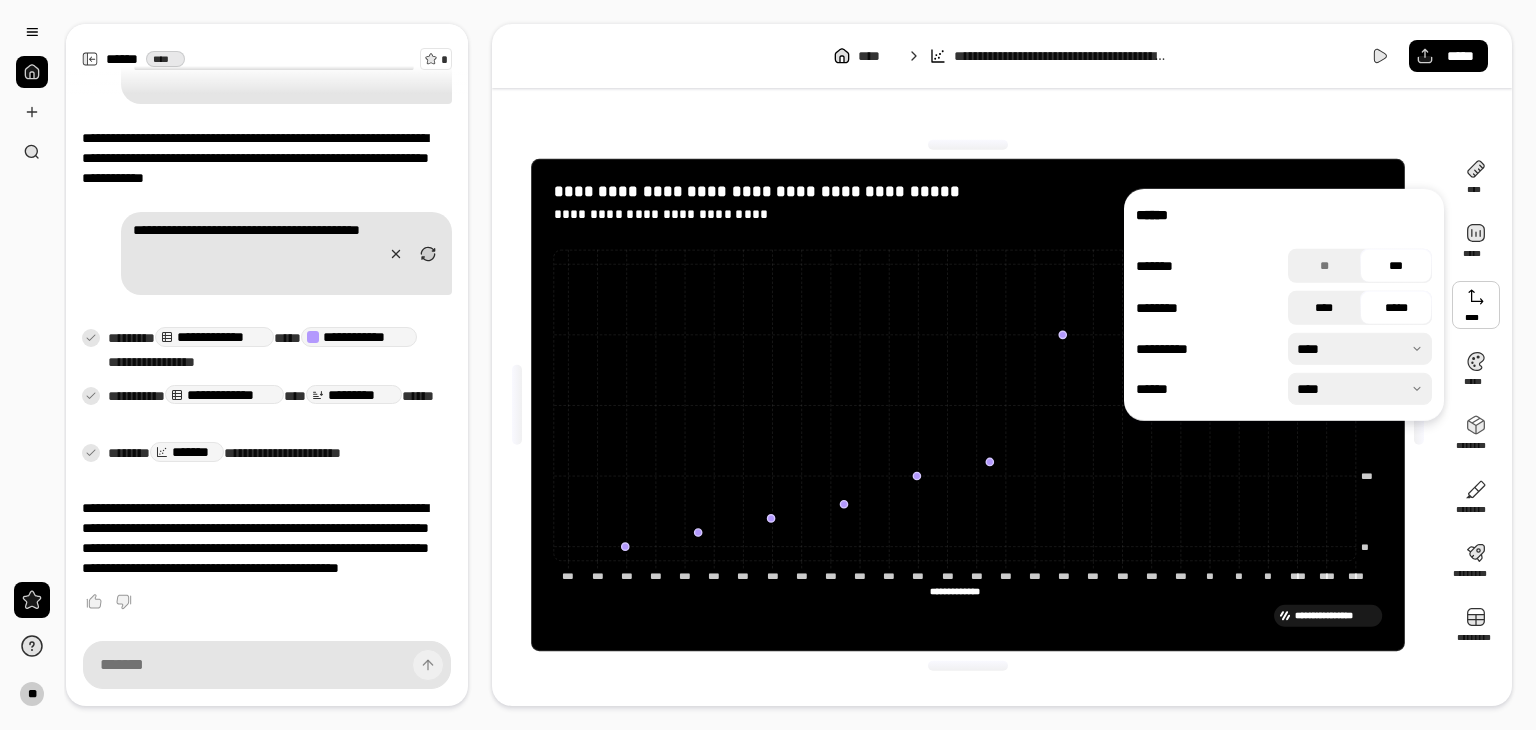 click on "****" at bounding box center [1324, 308] 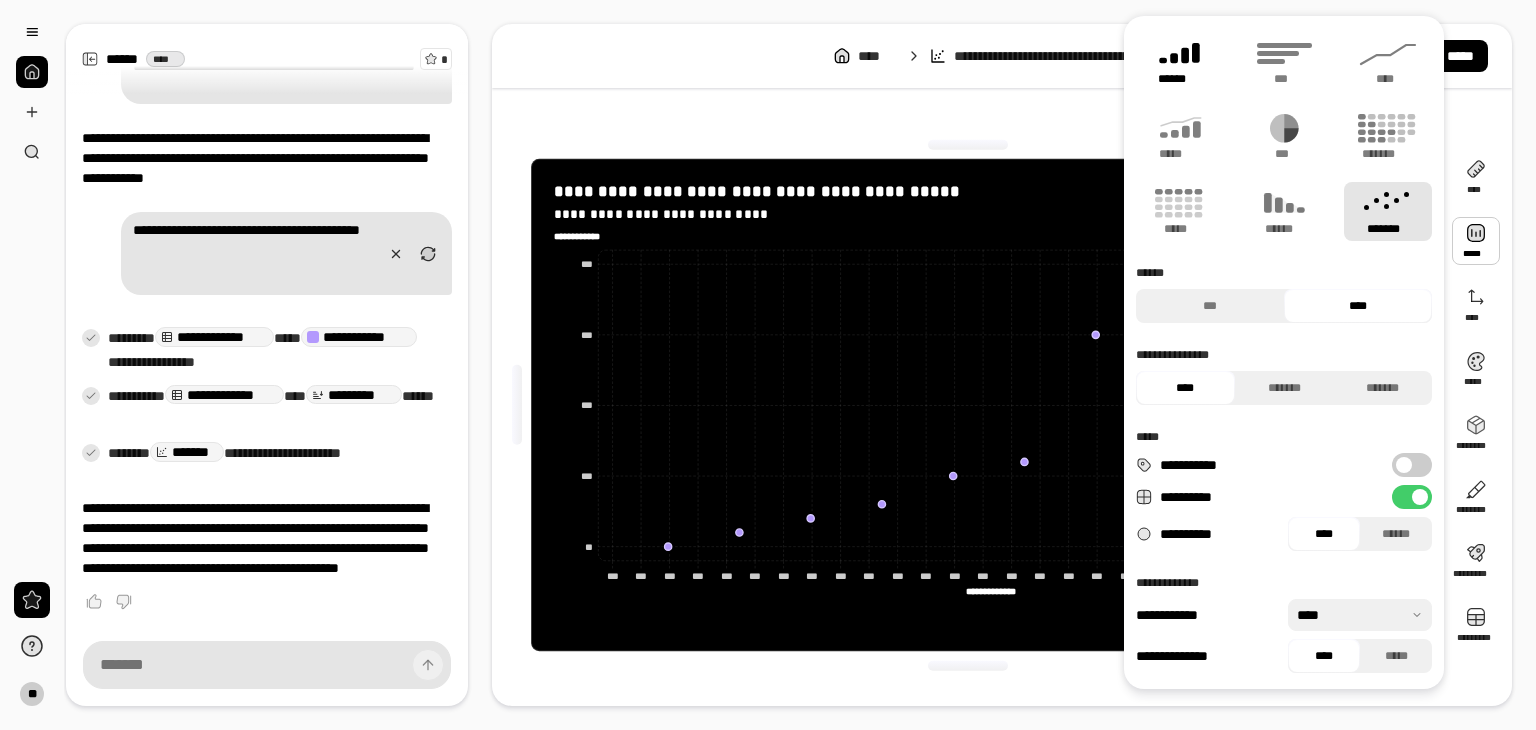 click 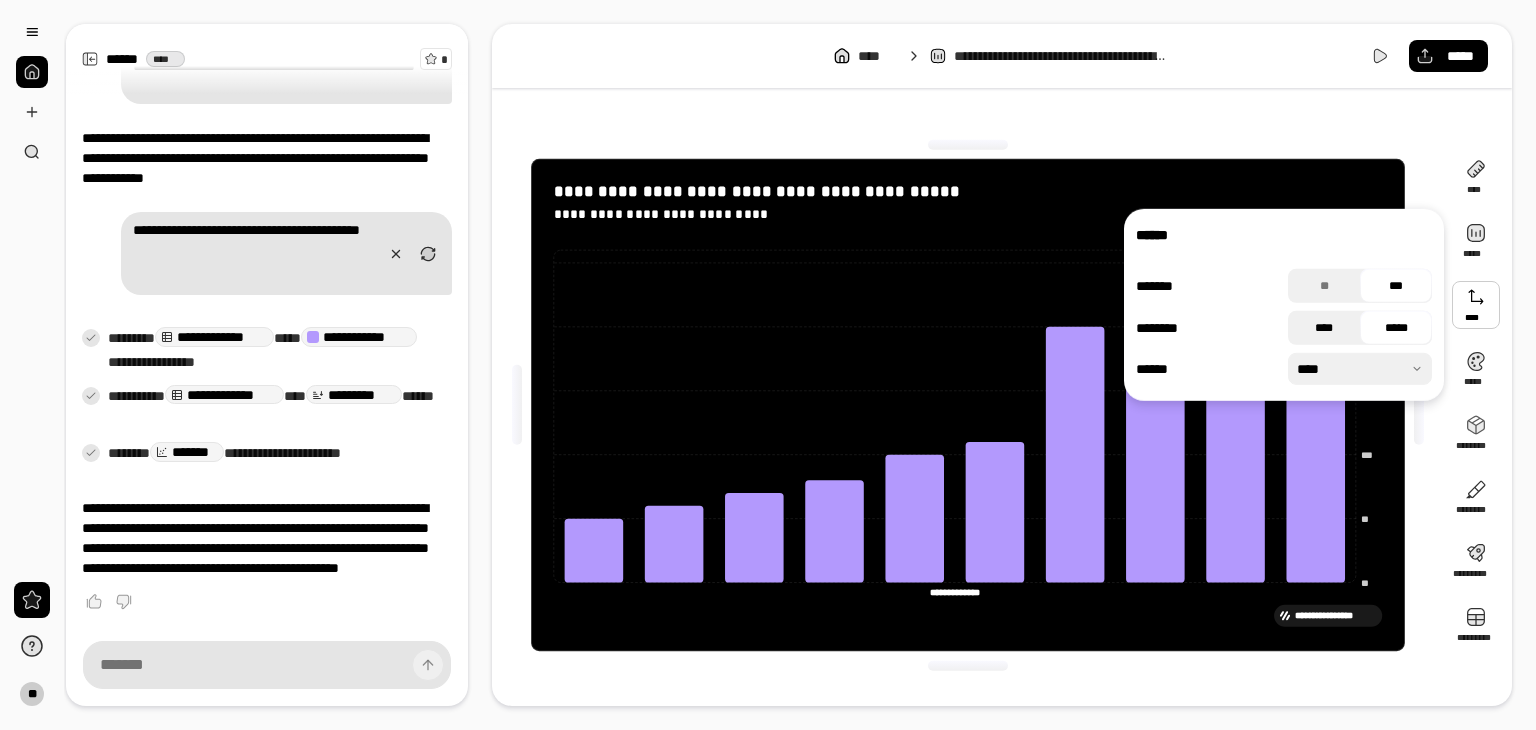 click on "****" at bounding box center (1324, 328) 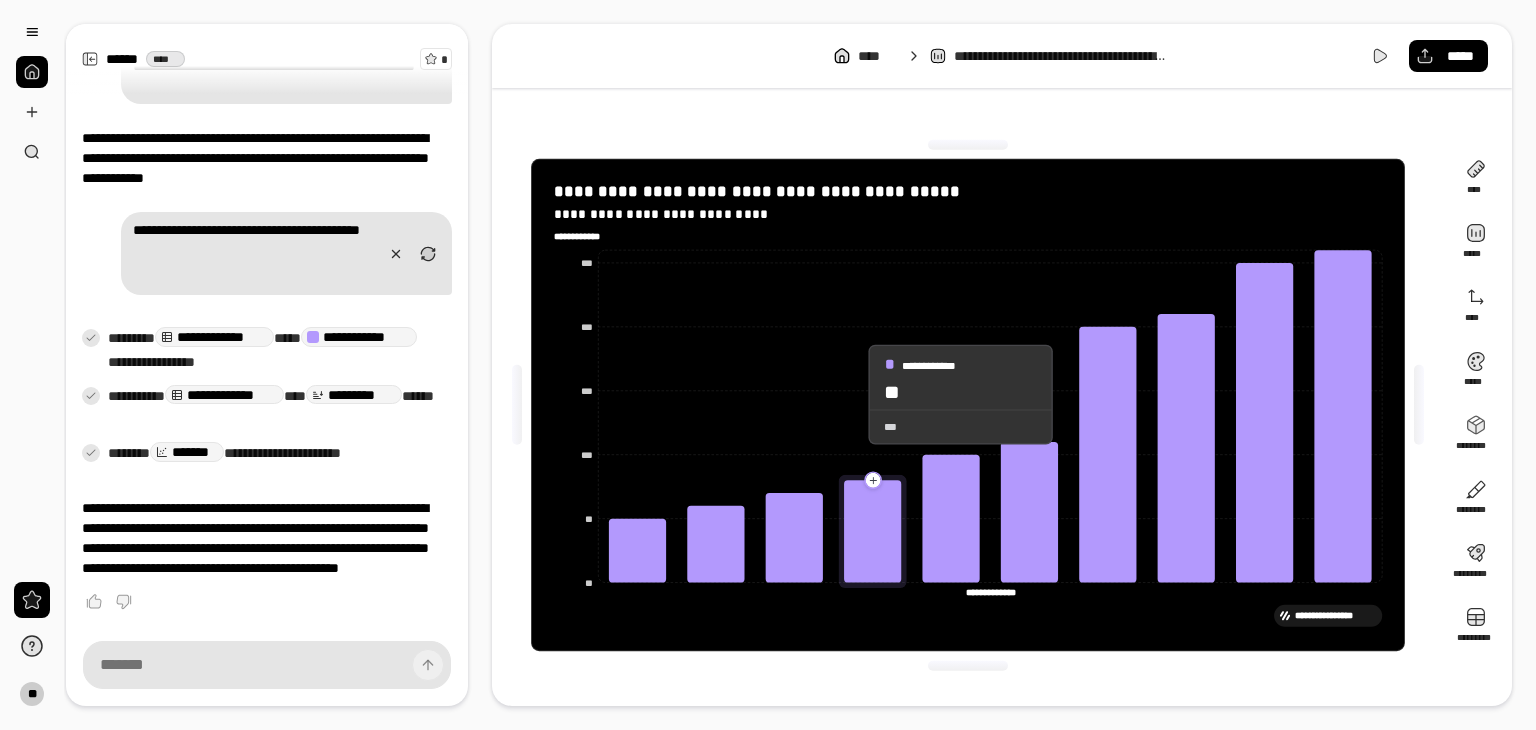 click 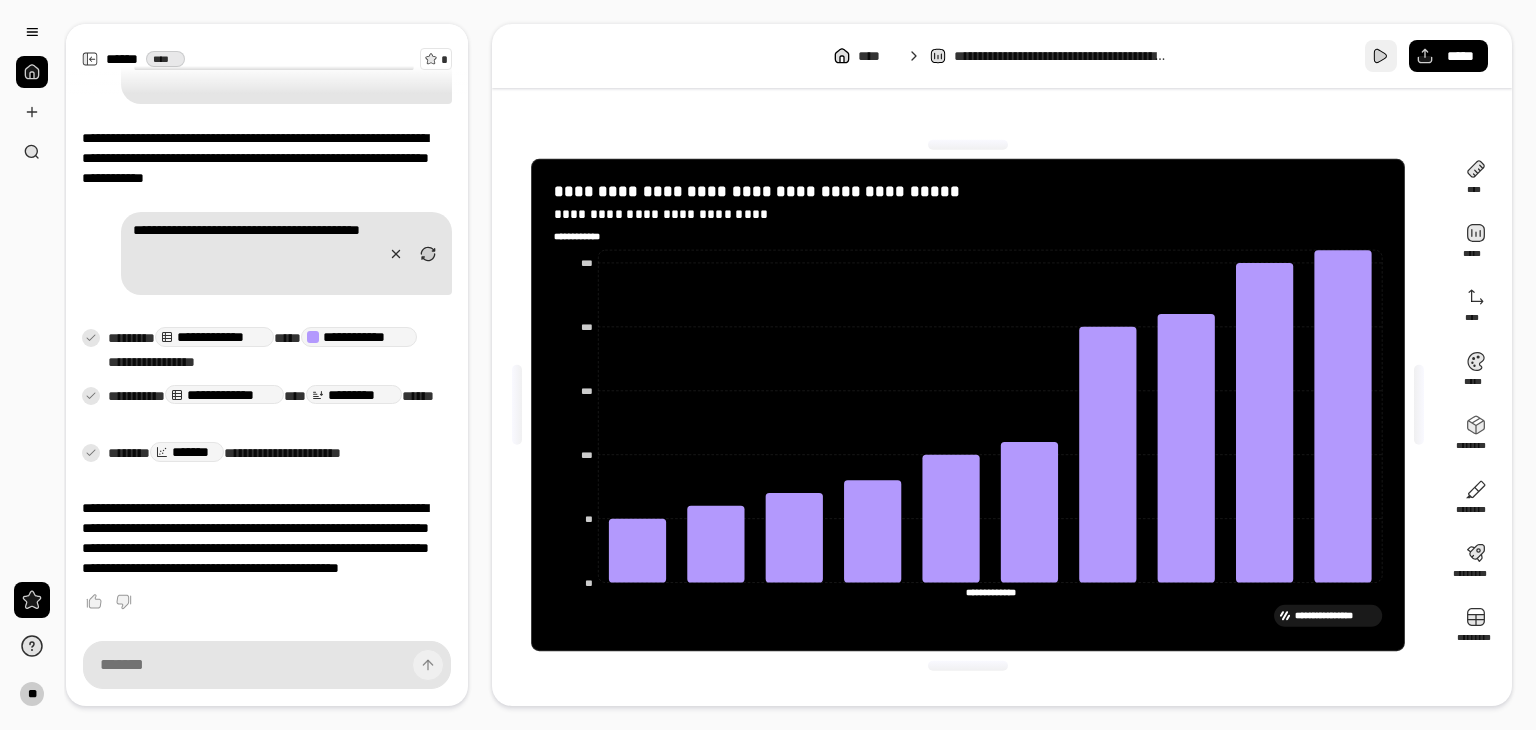 click at bounding box center [1381, 56] 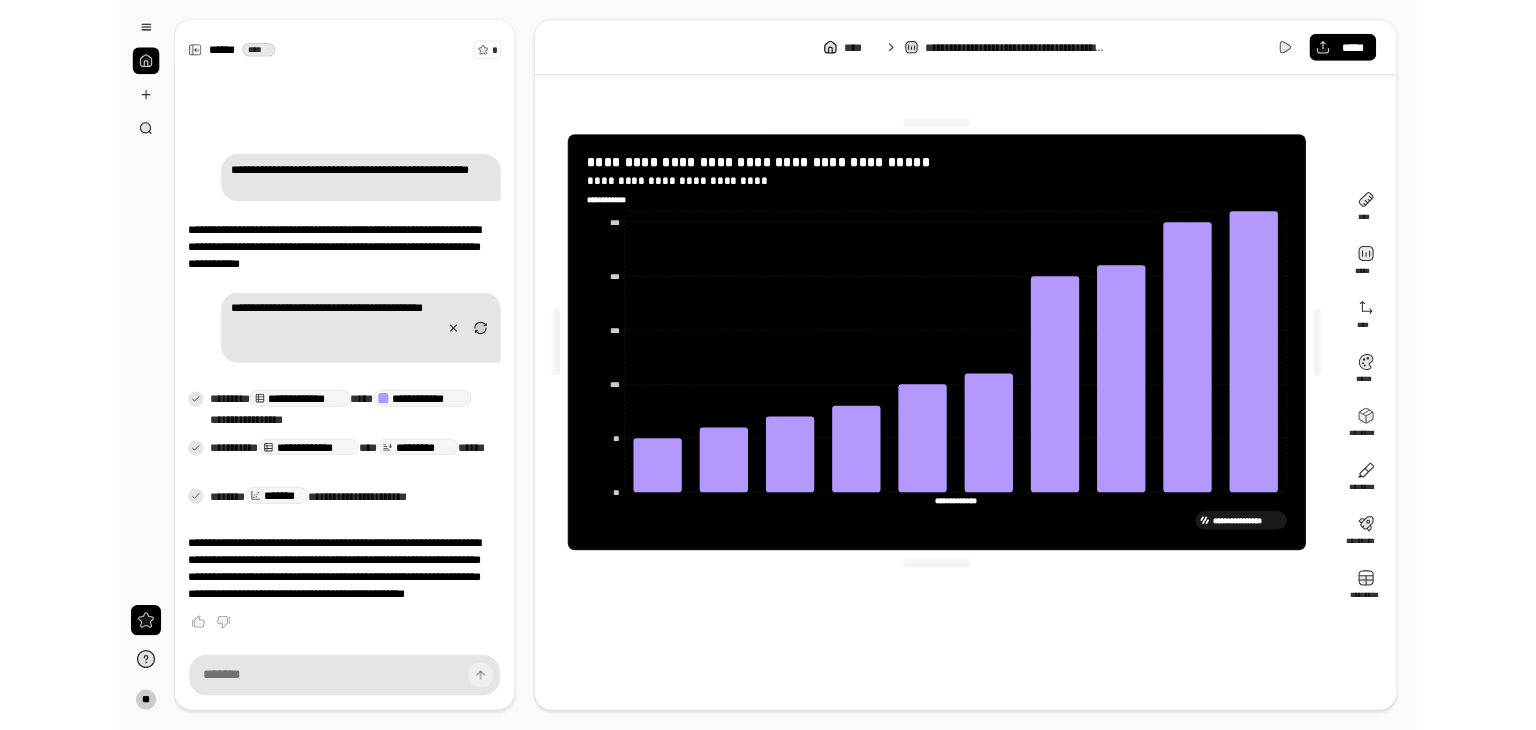 scroll, scrollTop: 812, scrollLeft: 0, axis: vertical 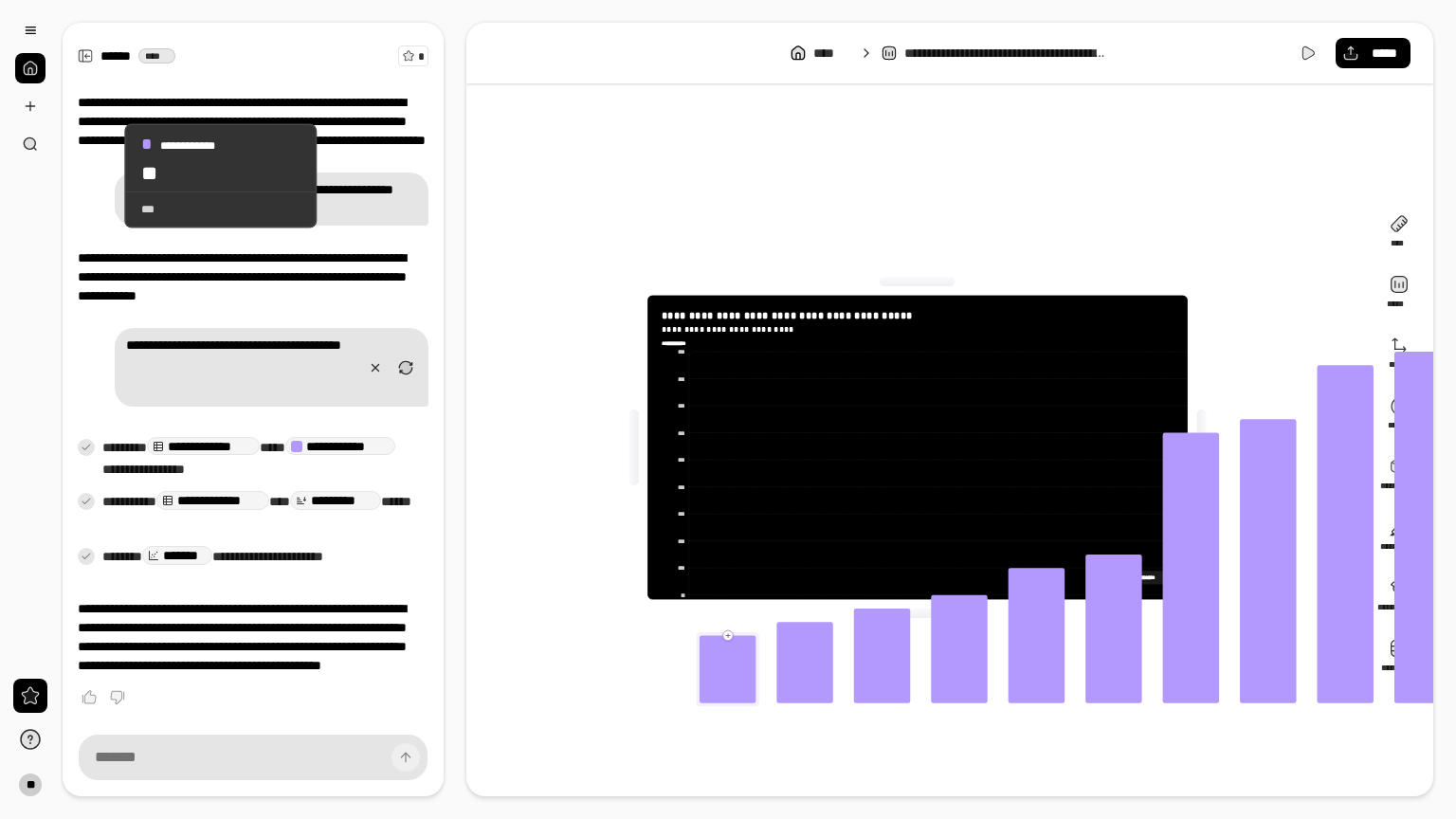 click 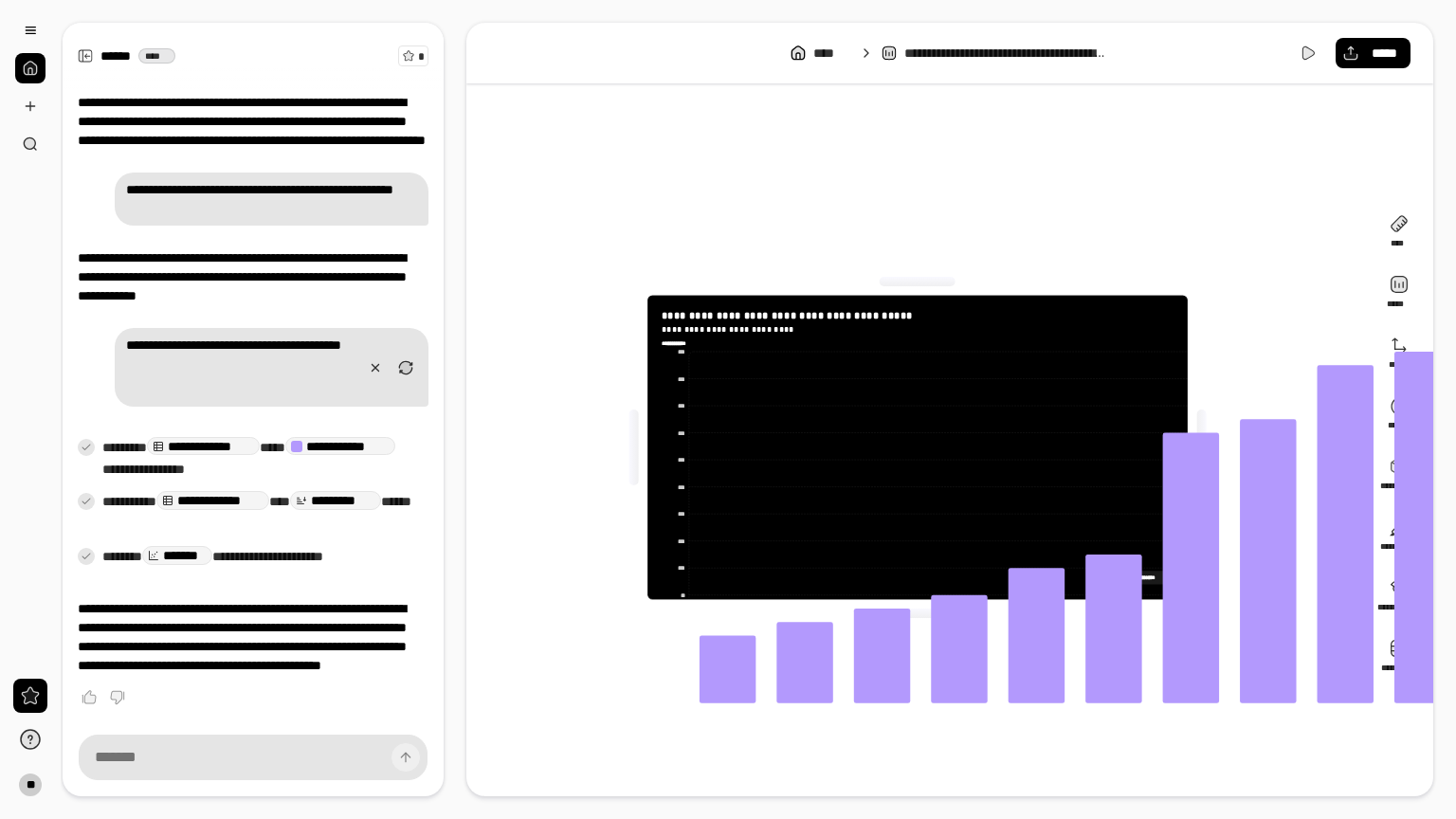click on "**********" at bounding box center (680, 343) 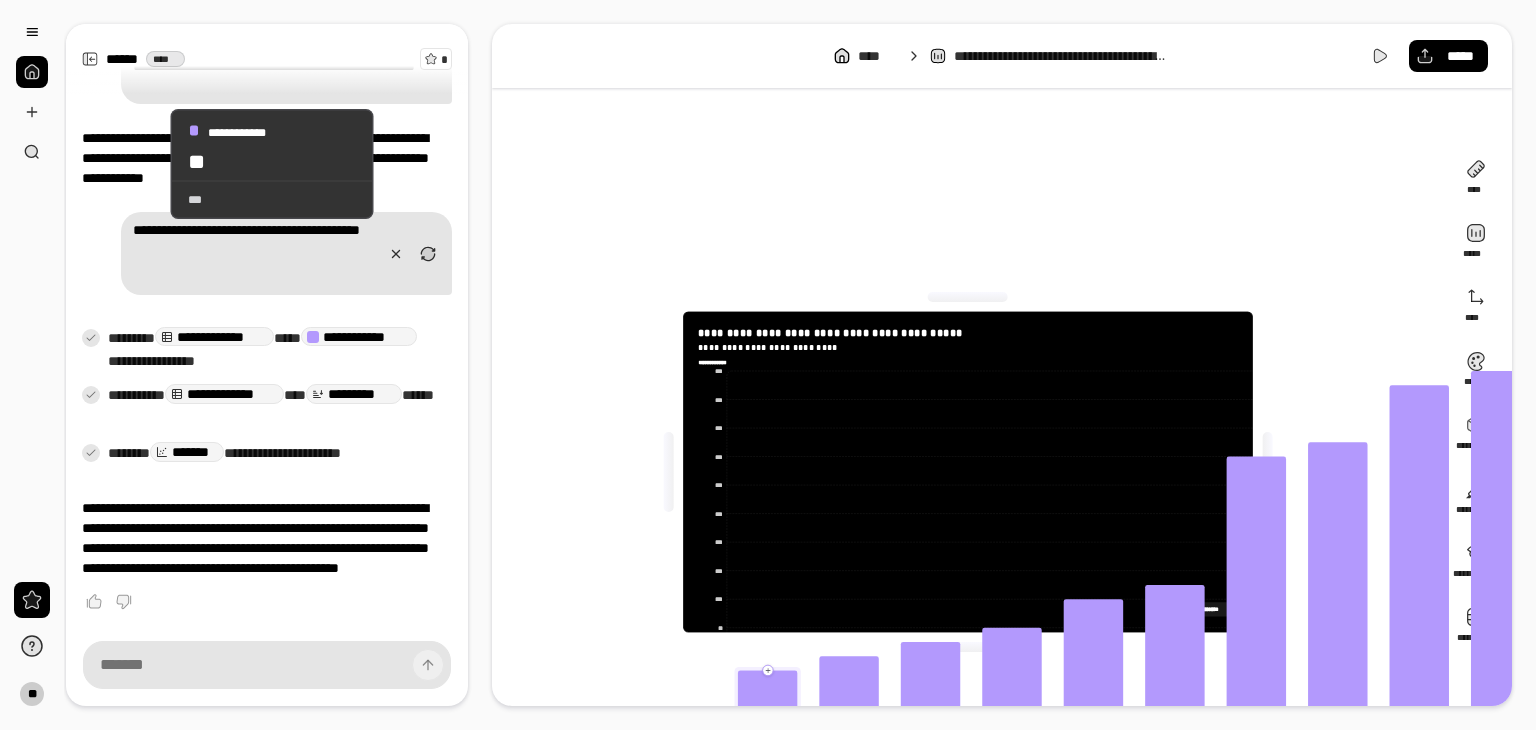 scroll, scrollTop: 945, scrollLeft: 0, axis: vertical 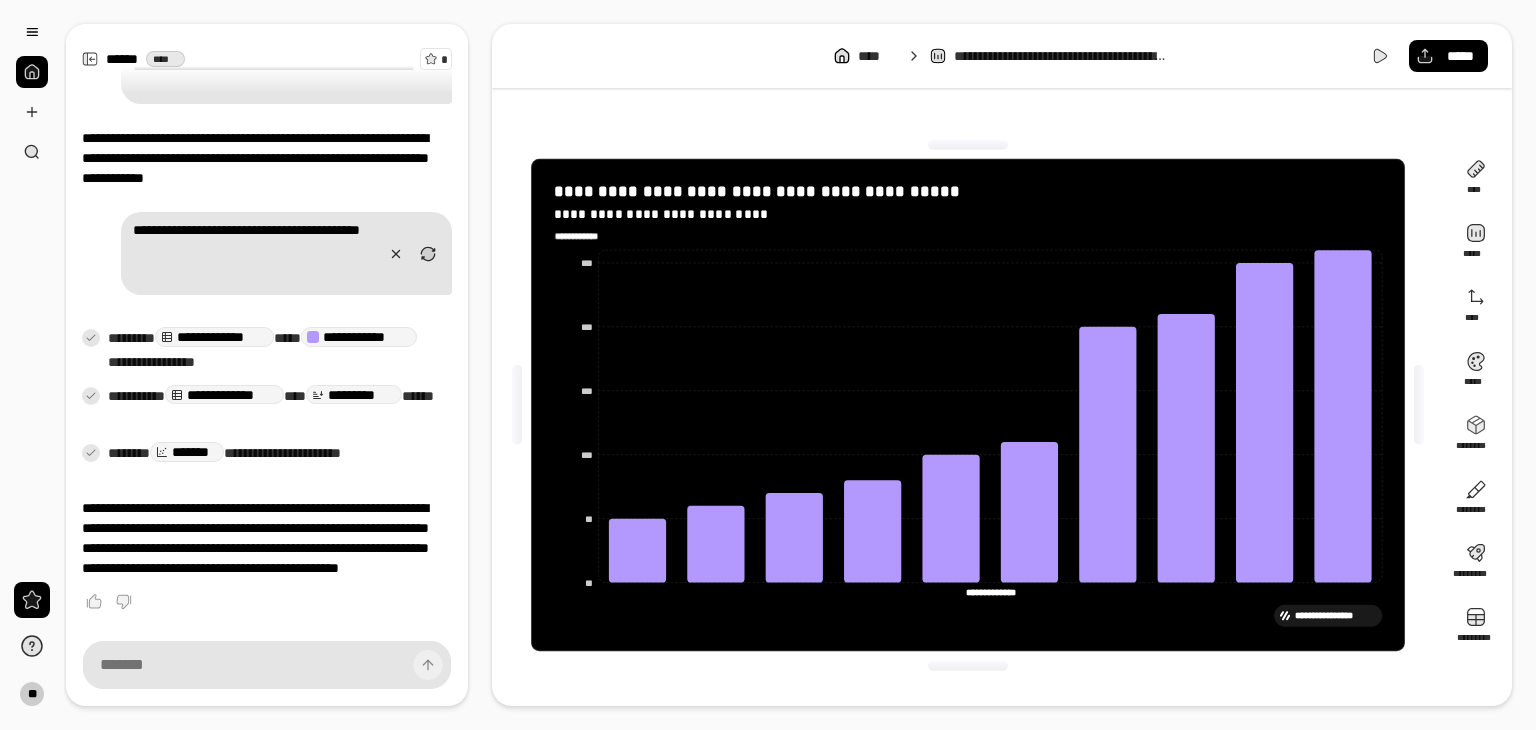 click on "***" 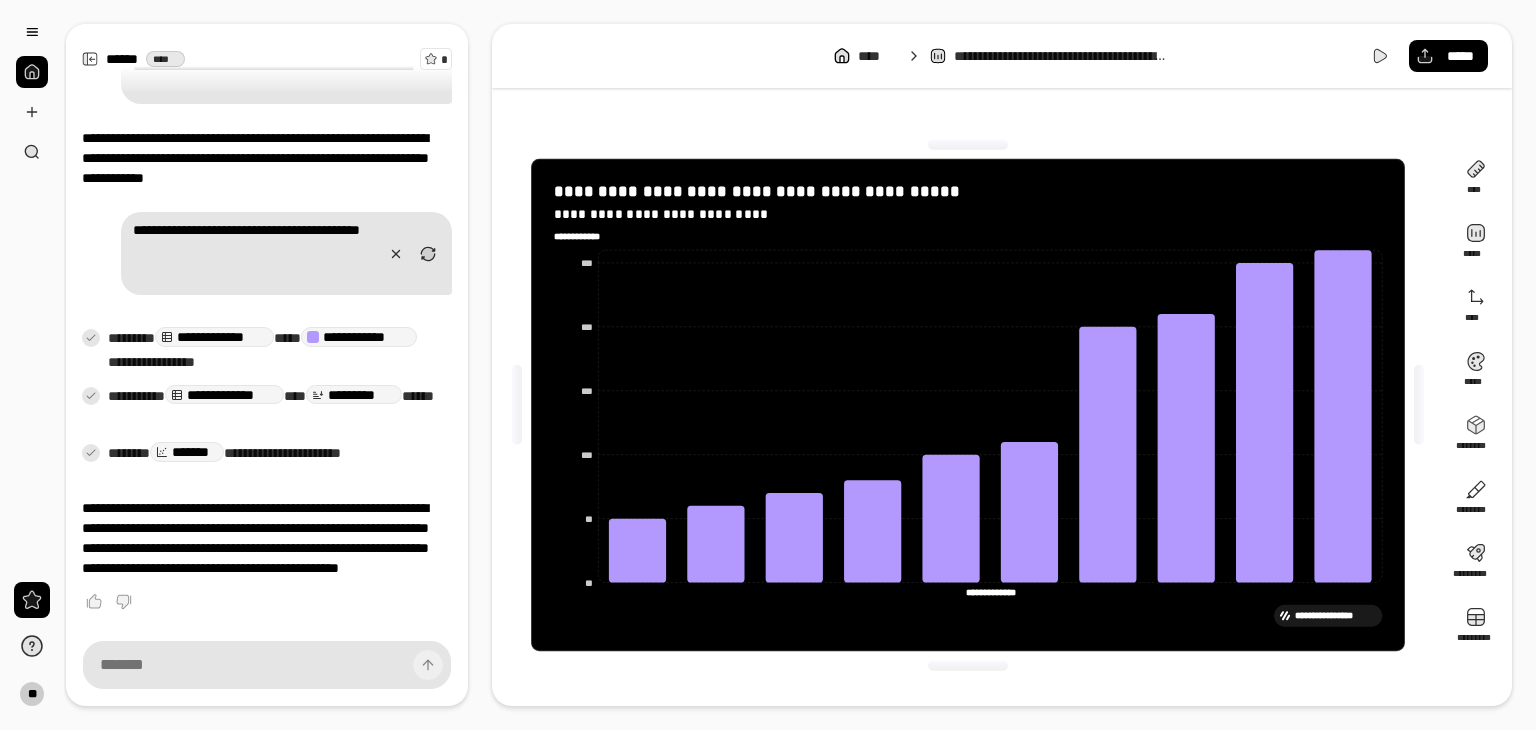 click on "**********" at bounding box center (584, 236) 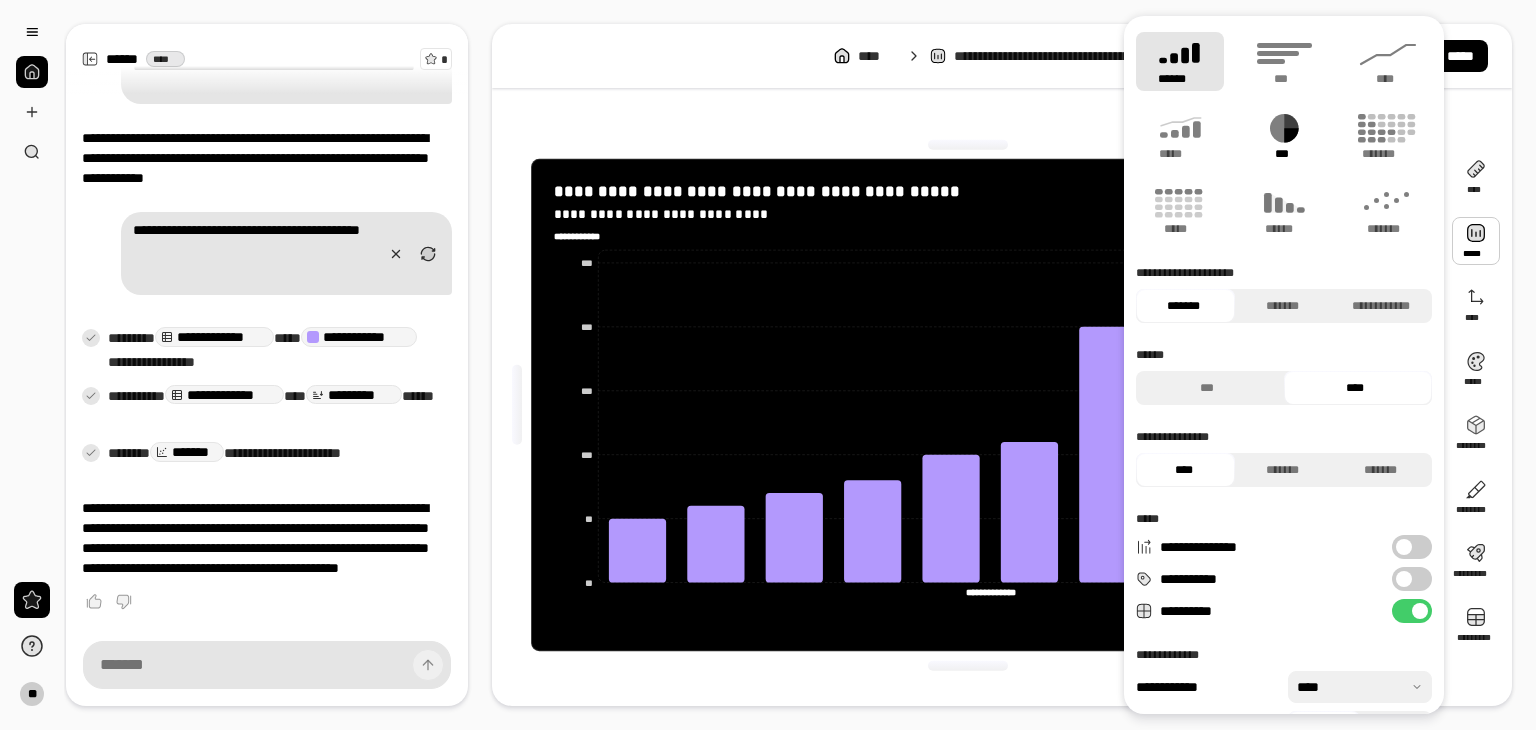 click 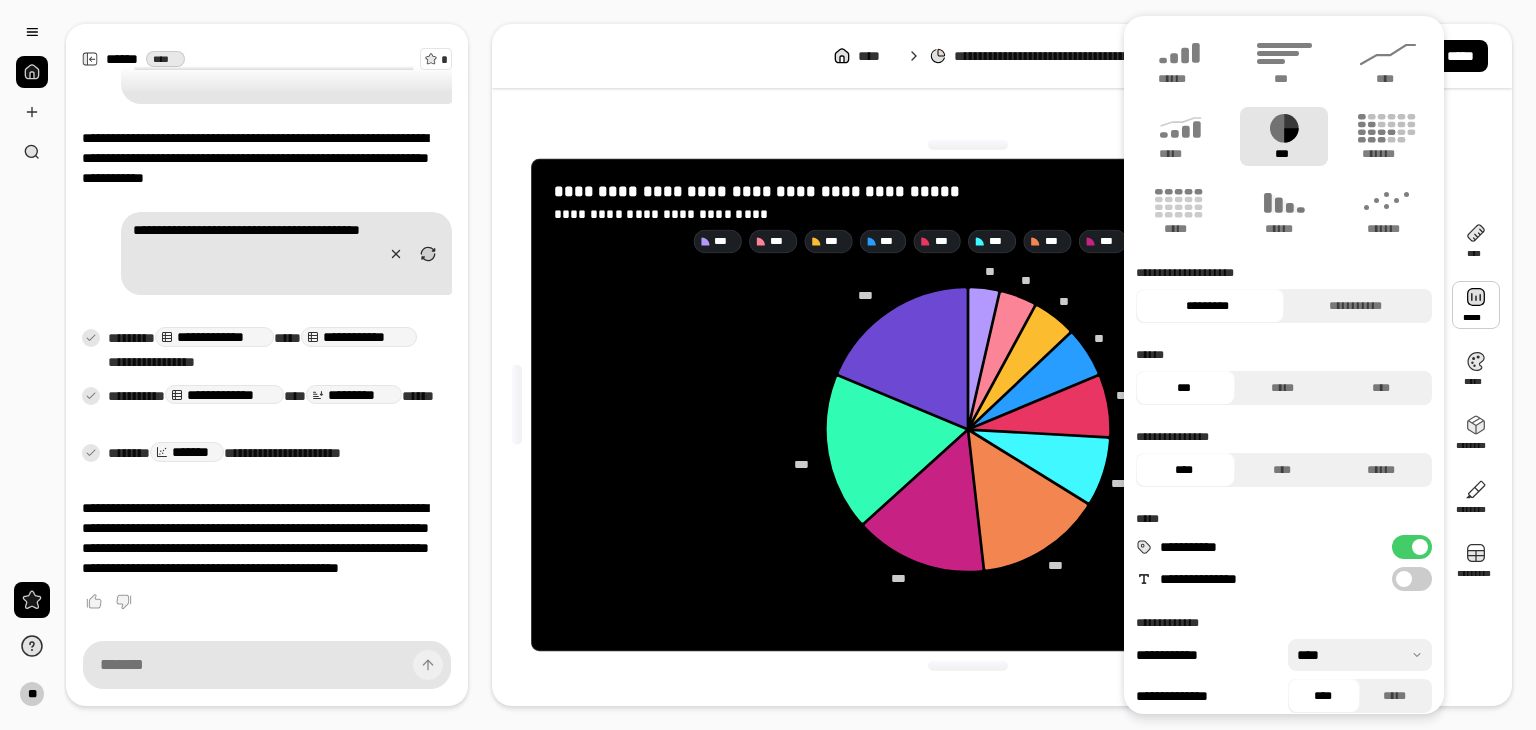 click 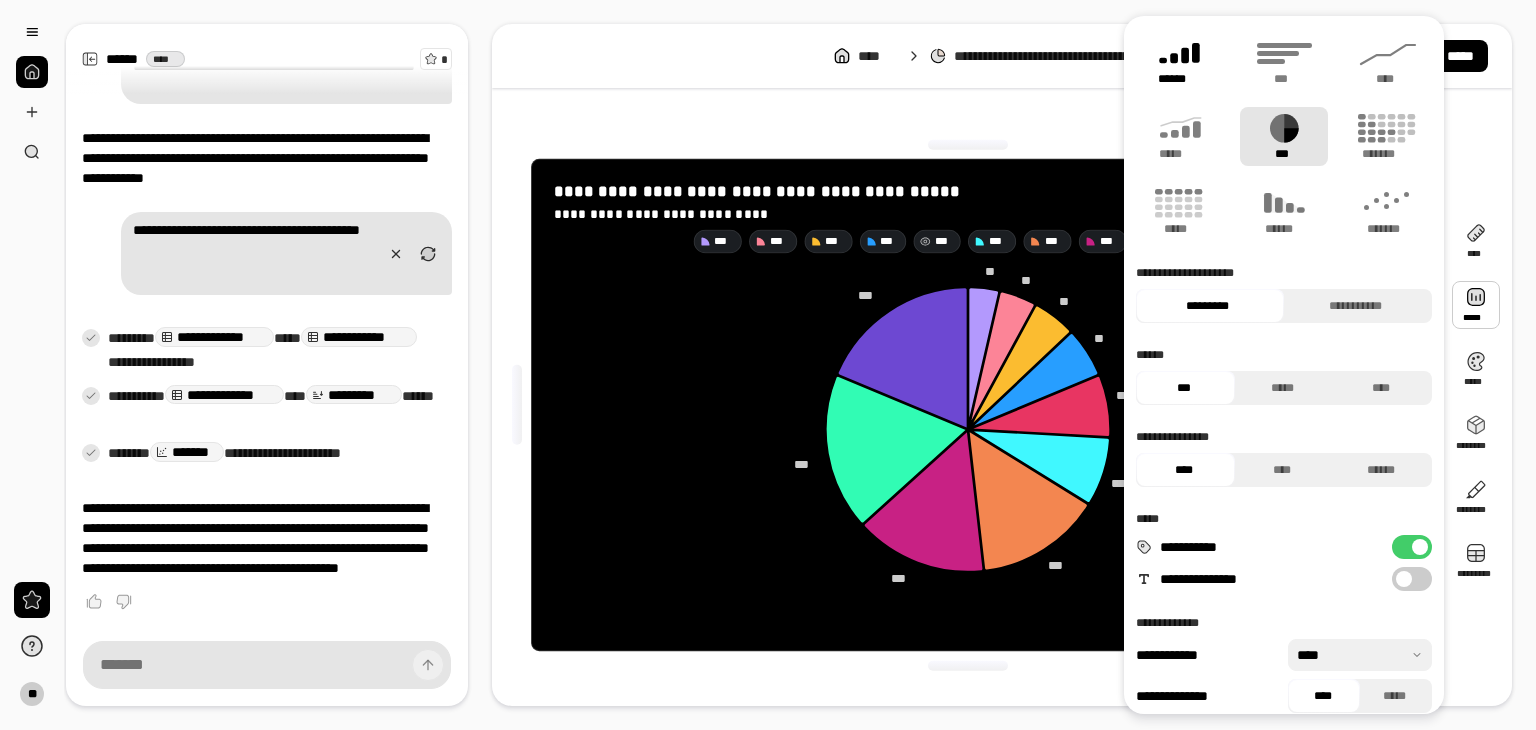 click 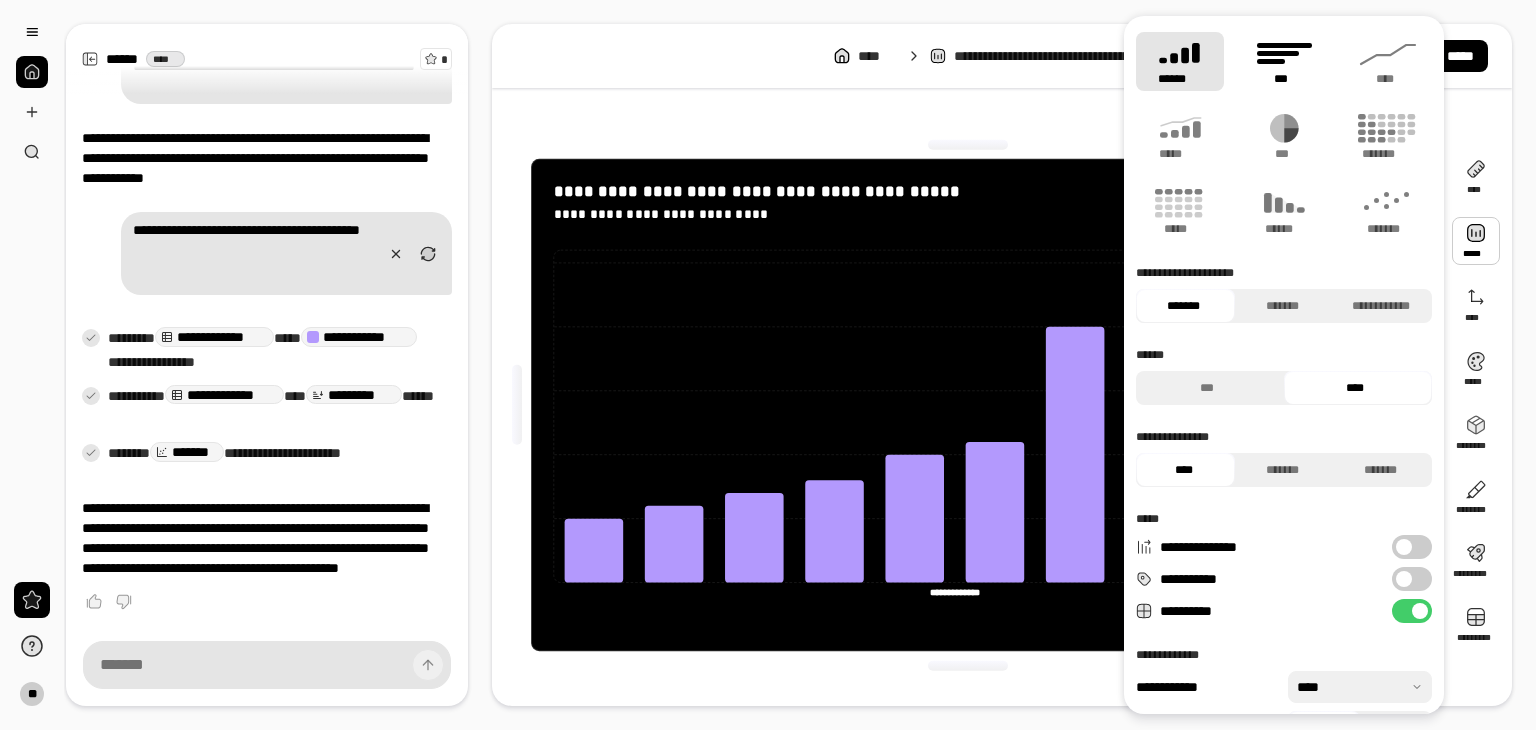 click 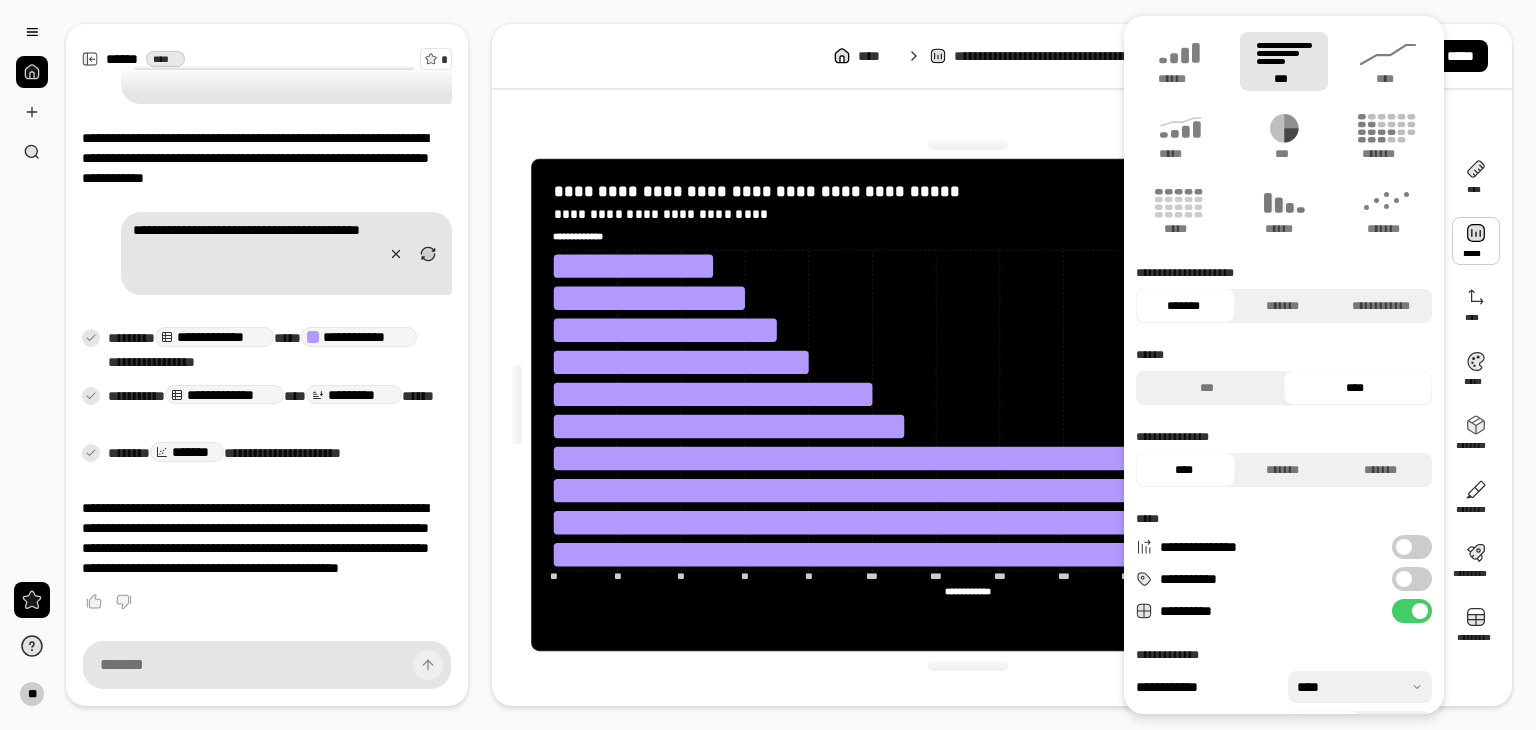 click on "**********" at bounding box center [1002, 365] 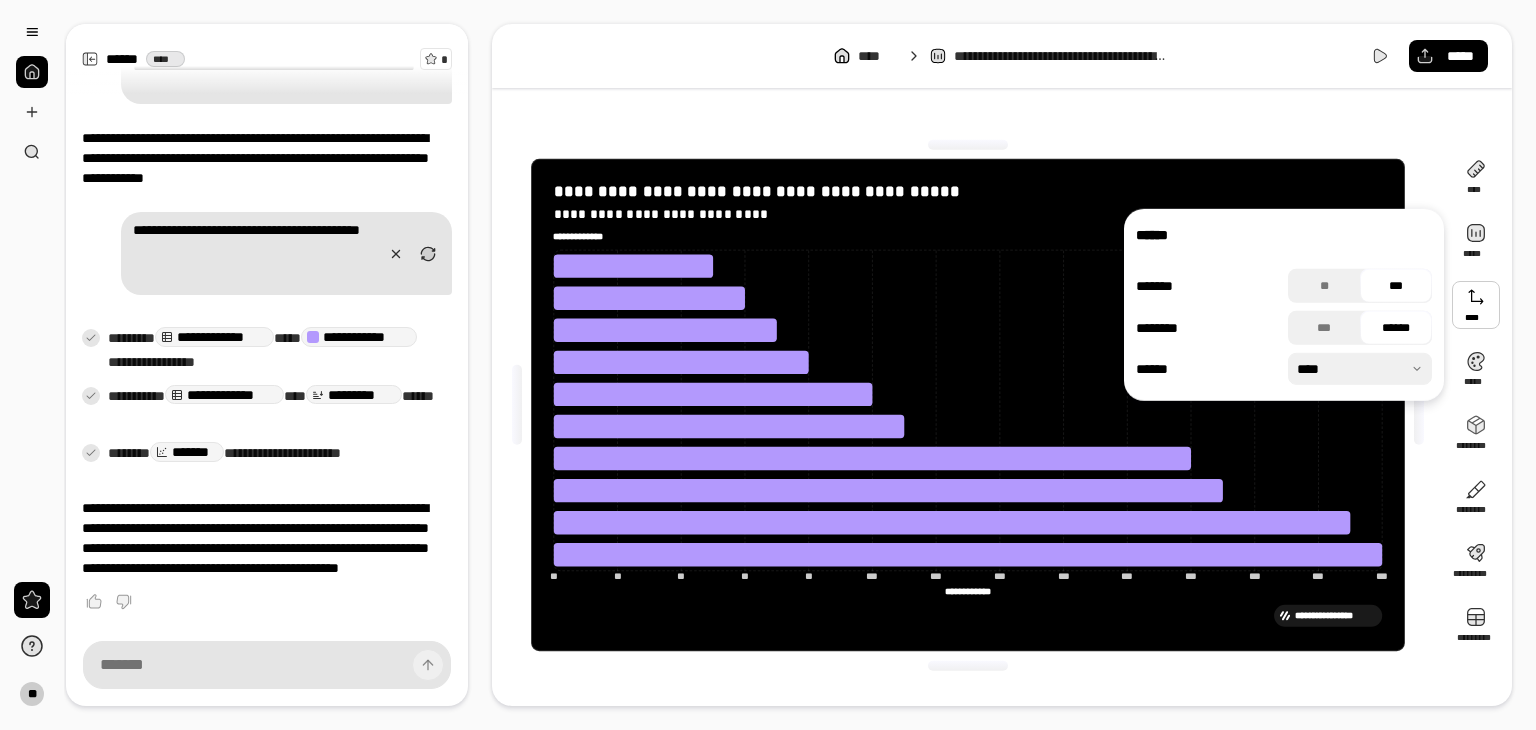 click at bounding box center [1476, 305] 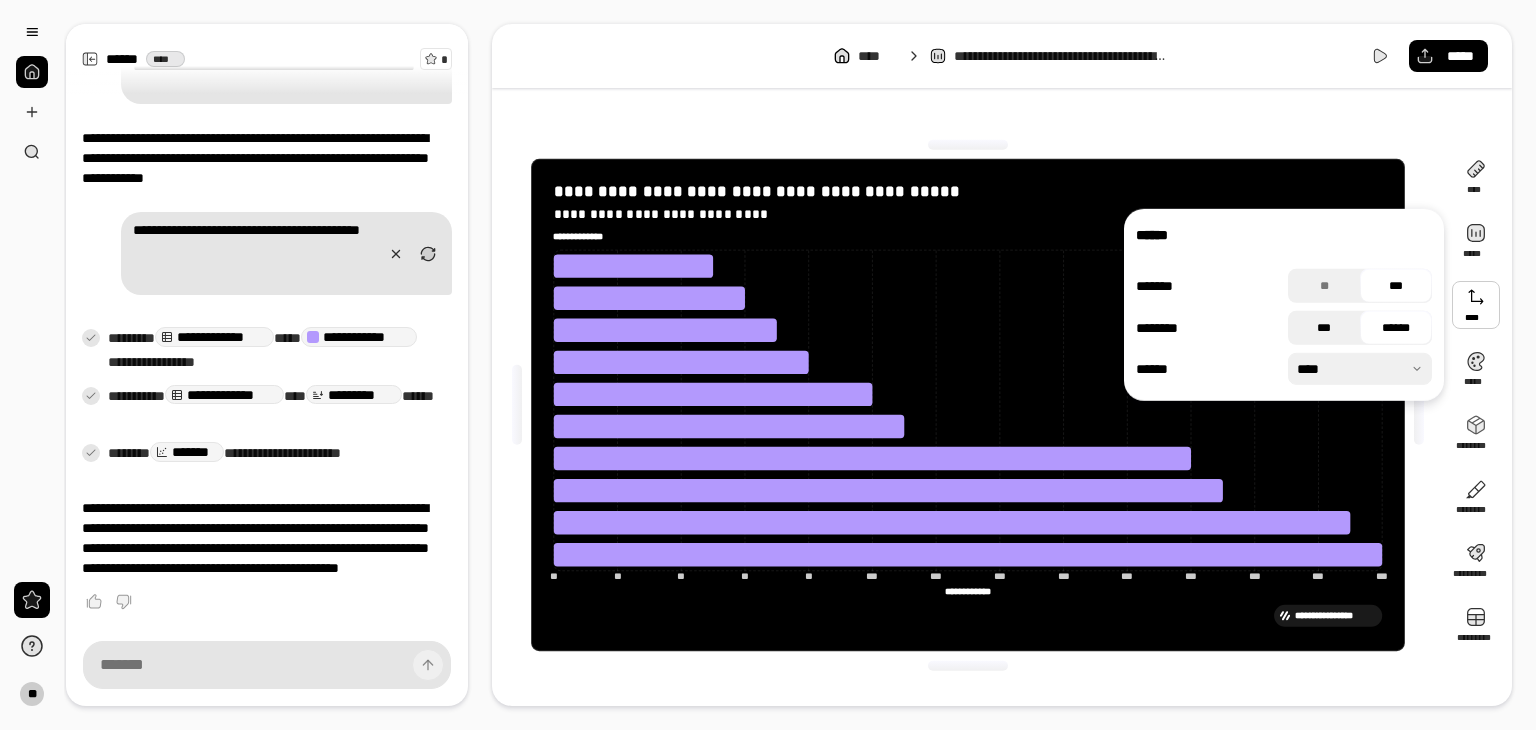 click on "***" at bounding box center (1324, 328) 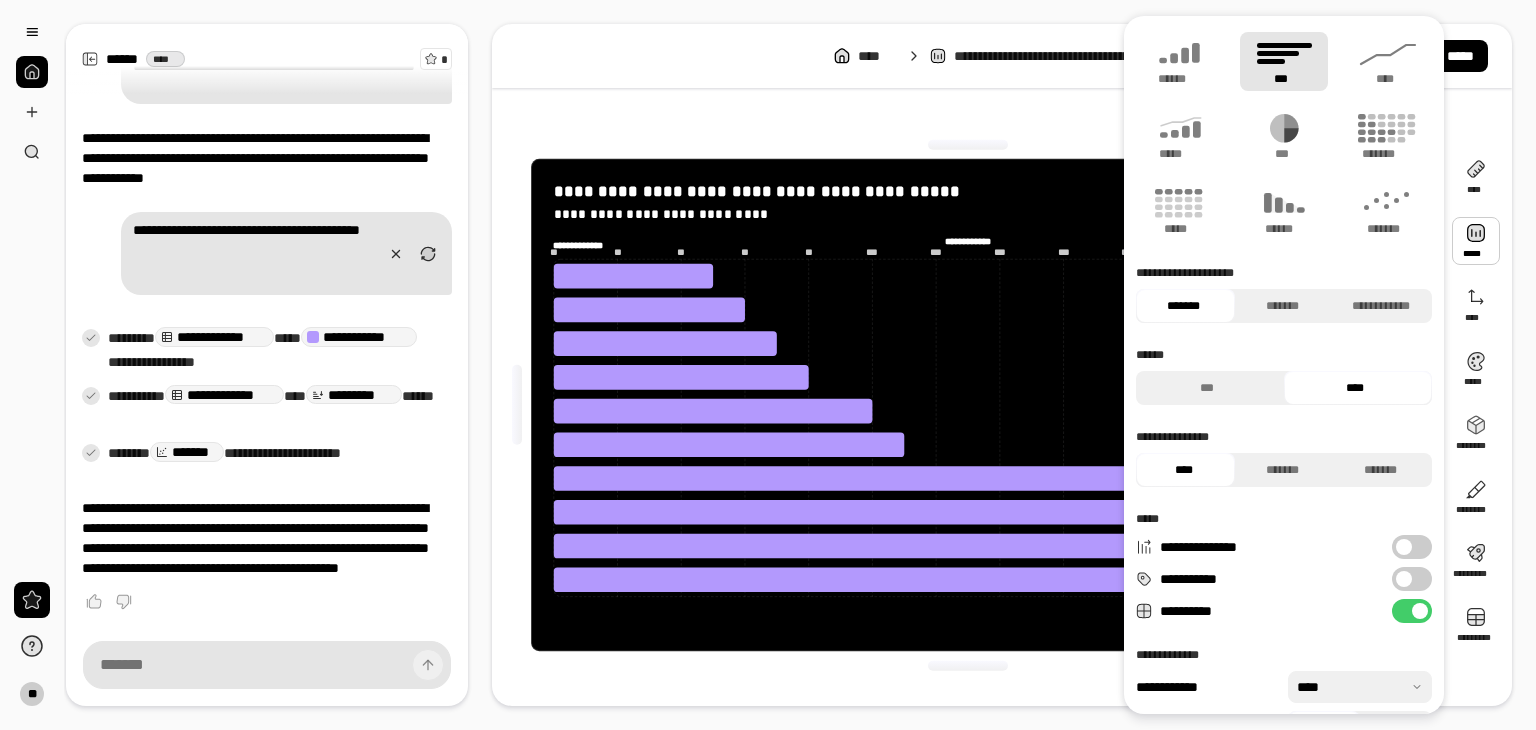 click at bounding box center [1476, 241] 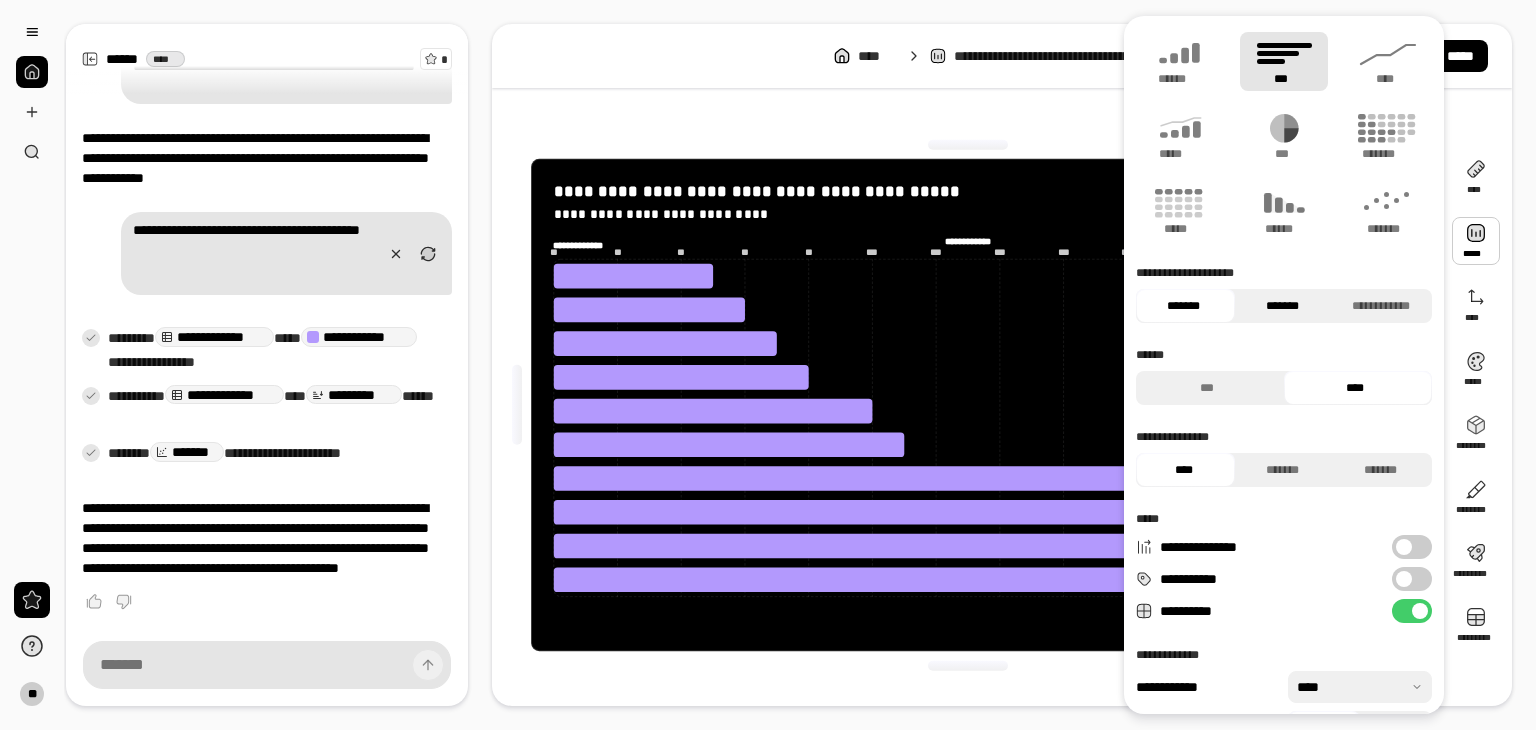 click on "*******" at bounding box center (1282, 306) 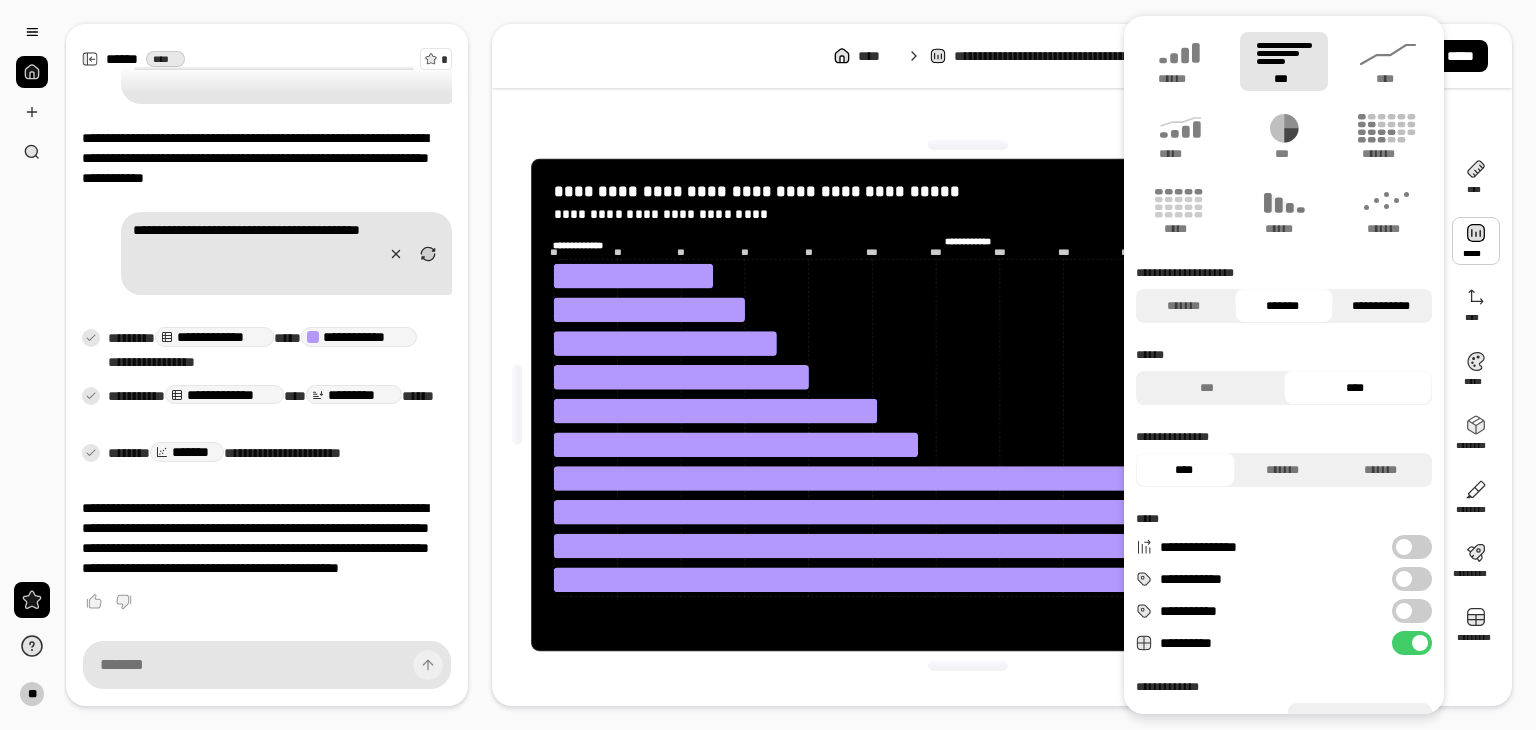 click on "**********" at bounding box center (1380, 306) 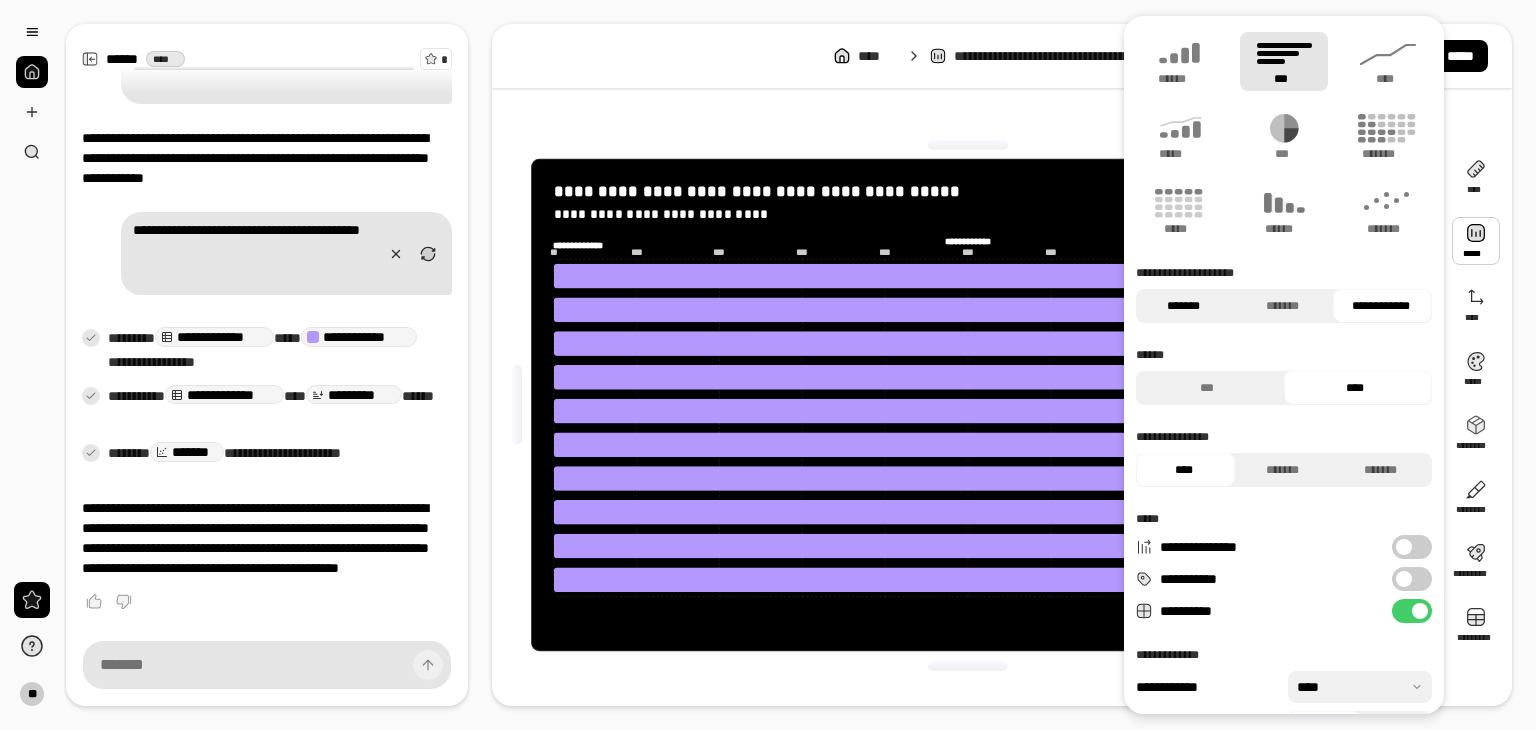 click on "*******" at bounding box center (1183, 306) 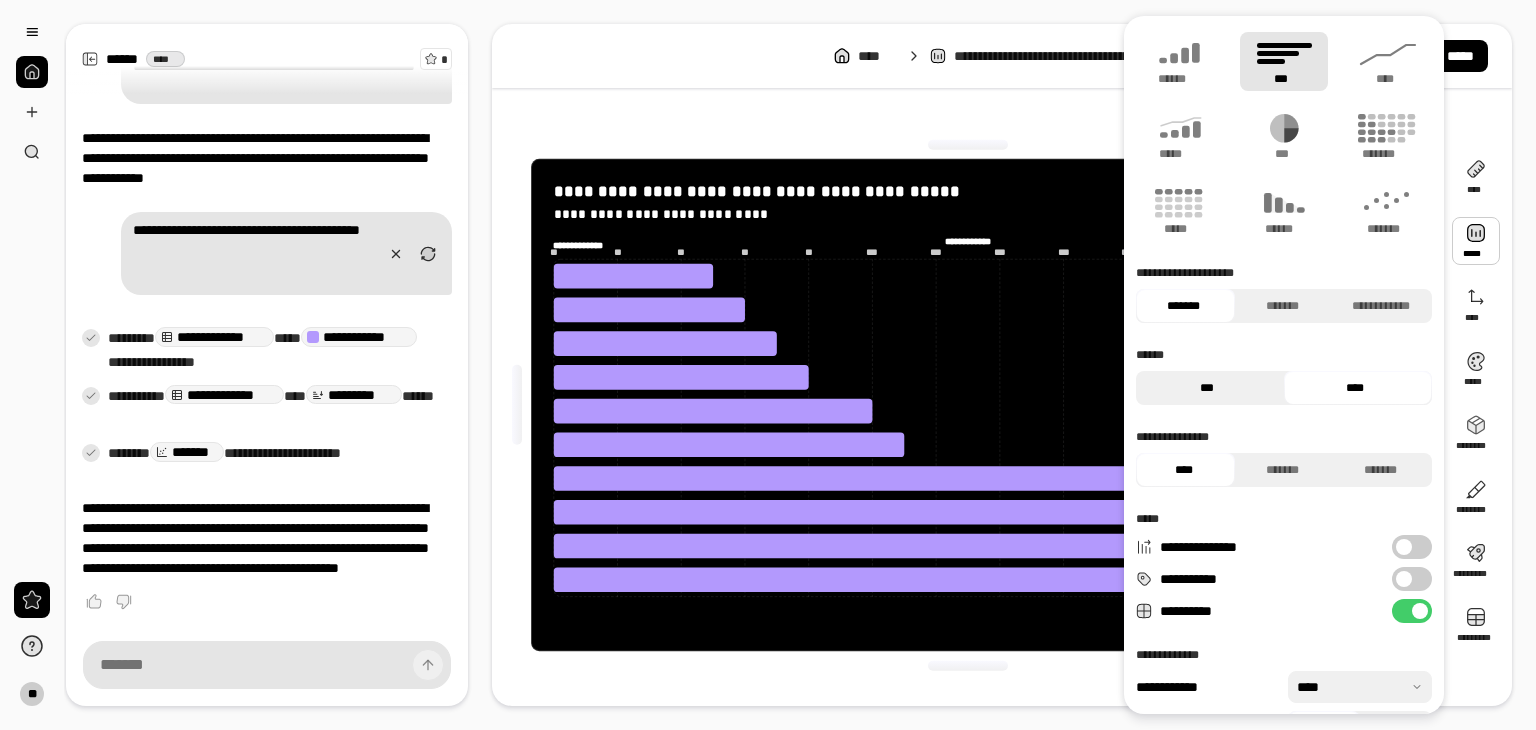 click on "***" at bounding box center (1207, 388) 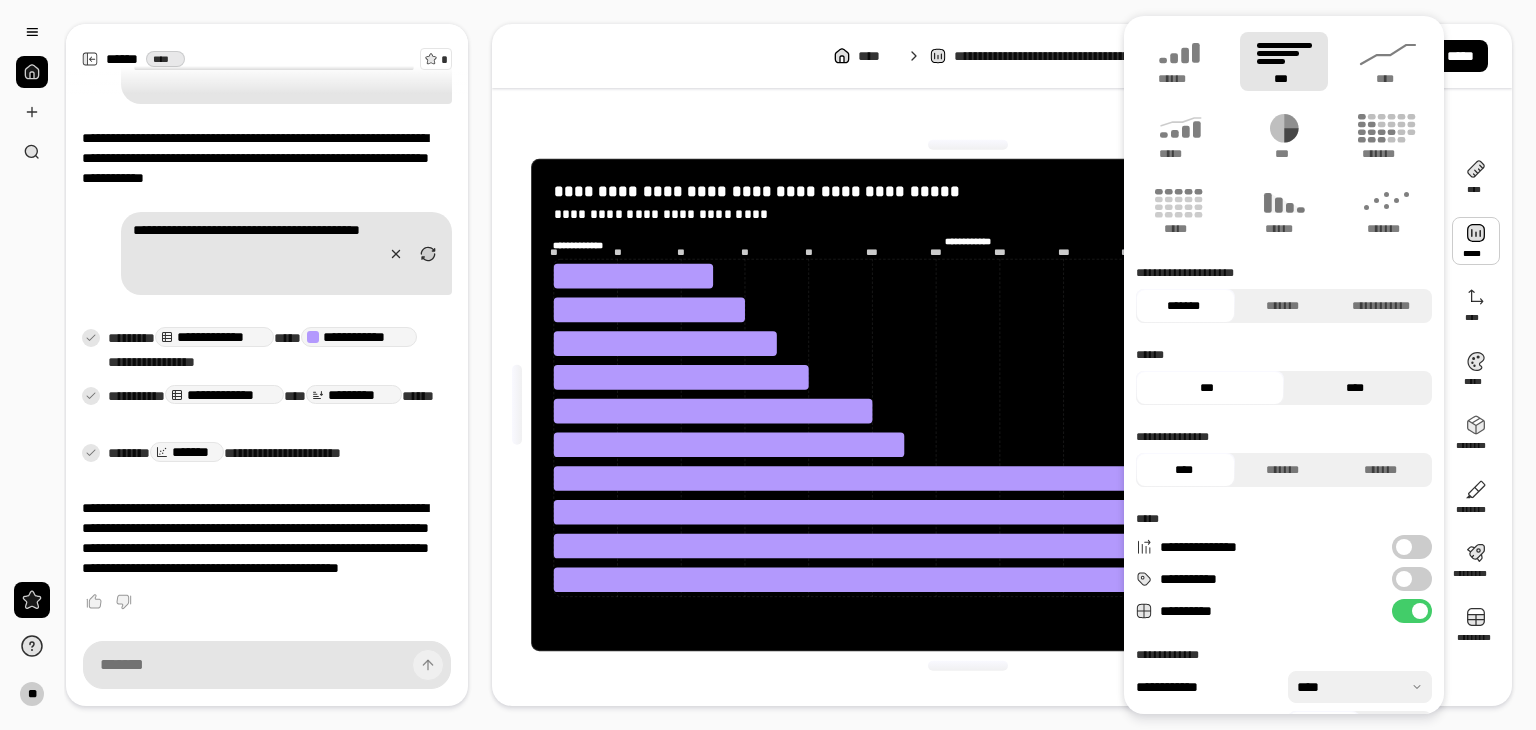 click on "****" at bounding box center (1355, 388) 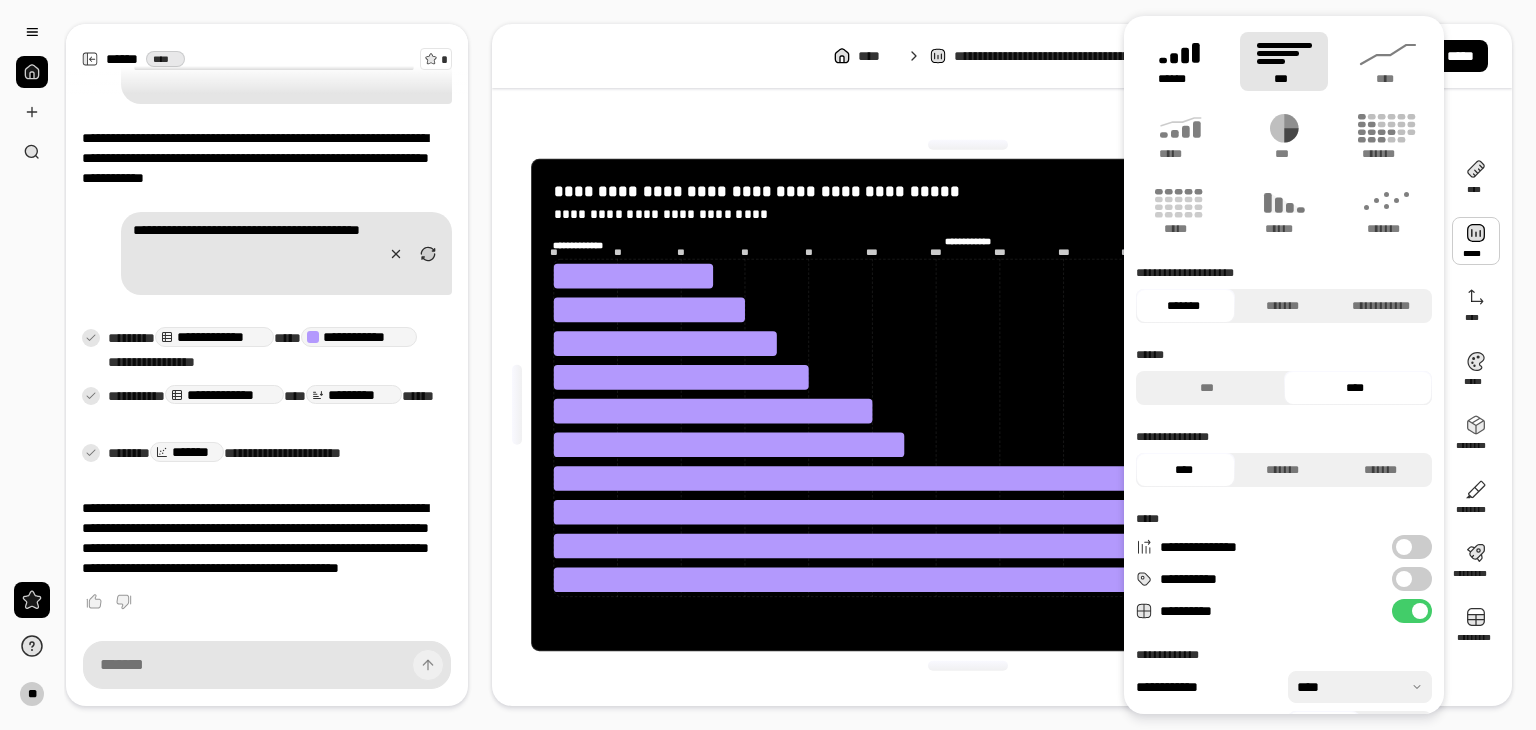 click 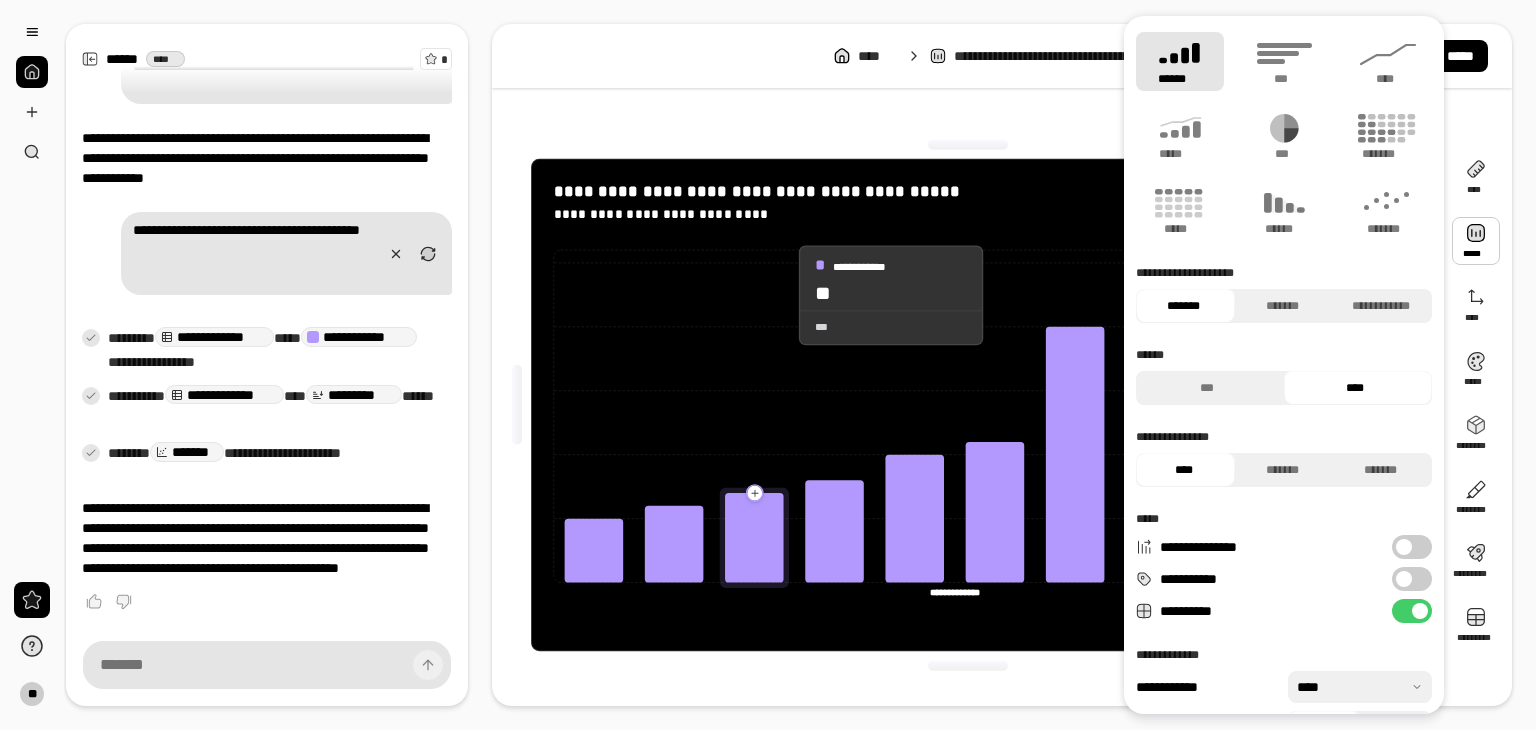 click 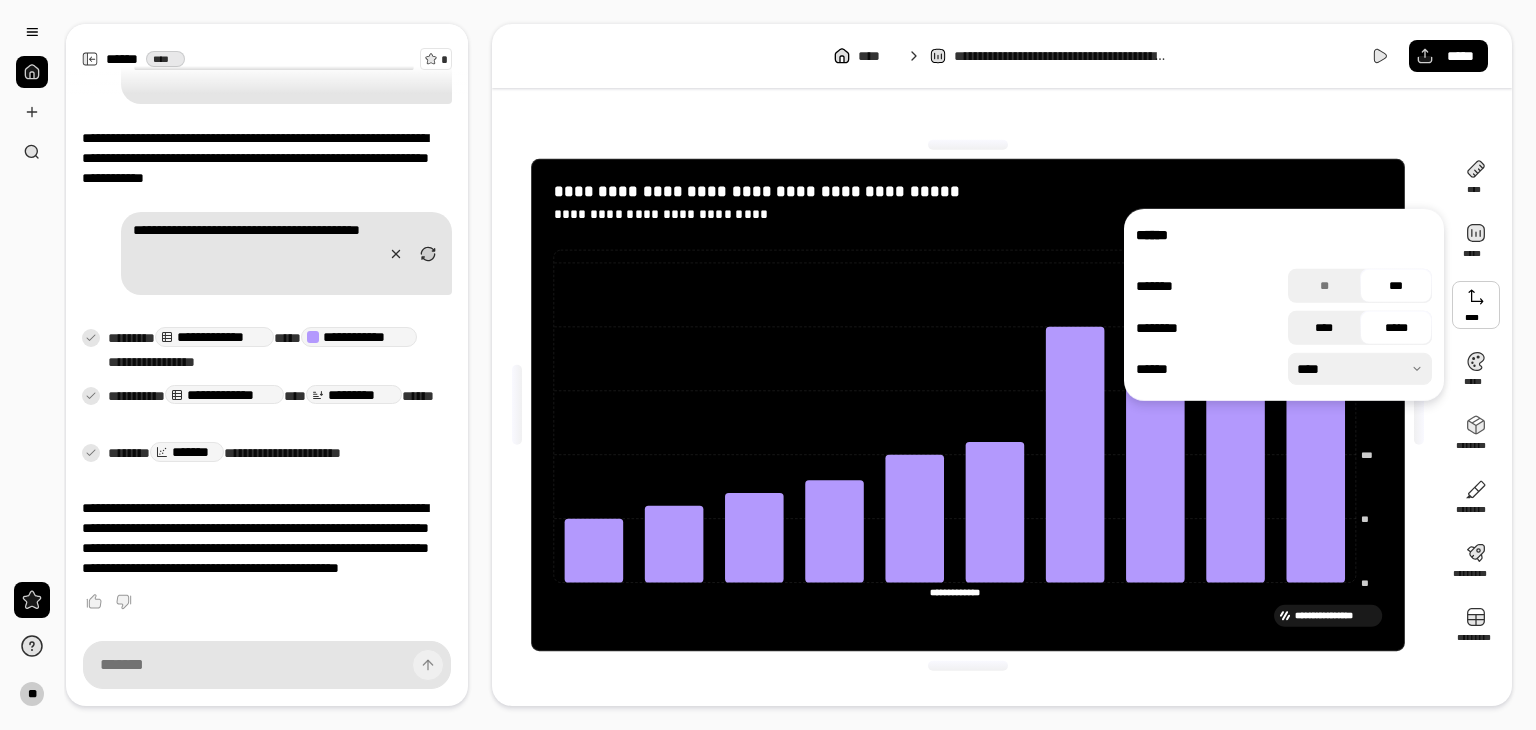 click on "****" at bounding box center [1324, 328] 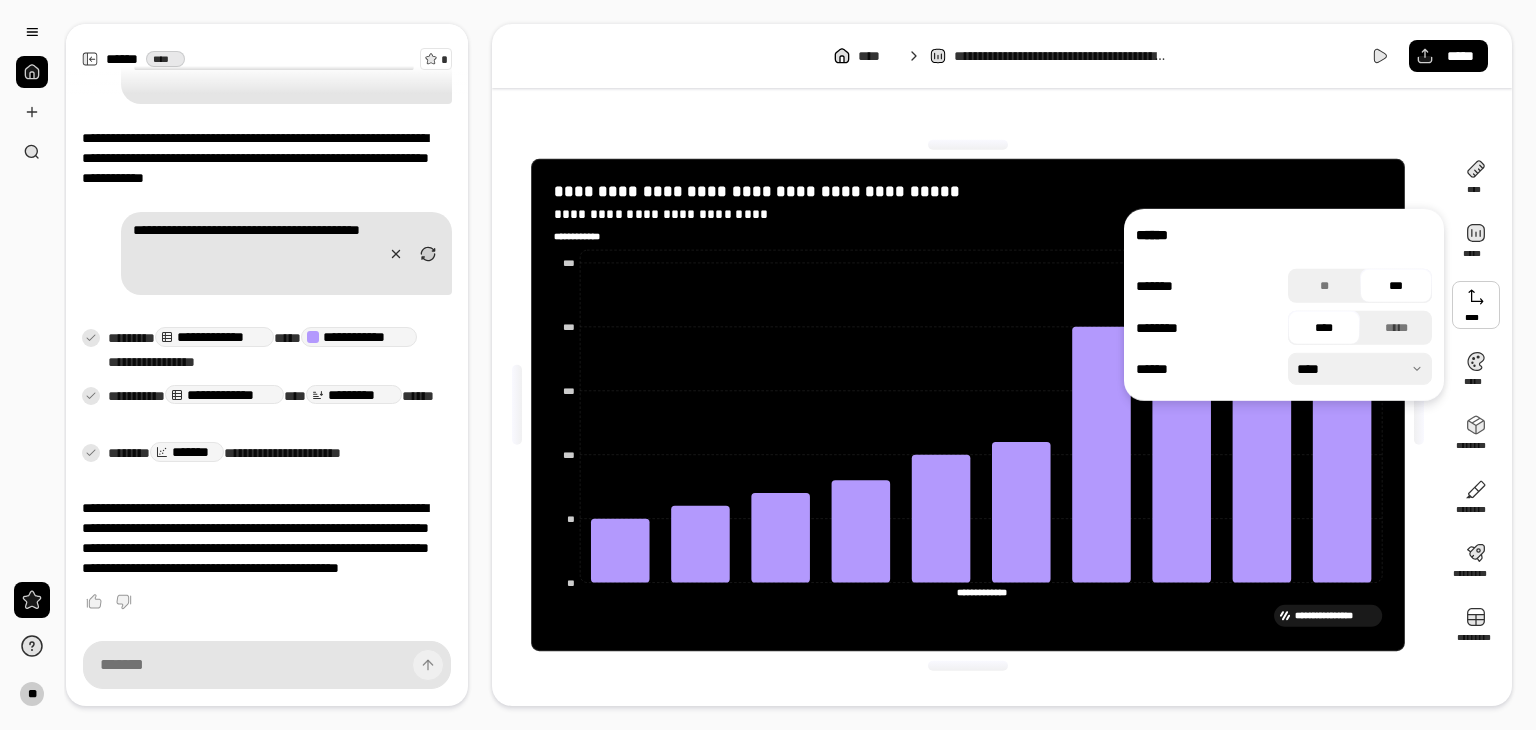 click on "**********" at bounding box center (1002, 56) 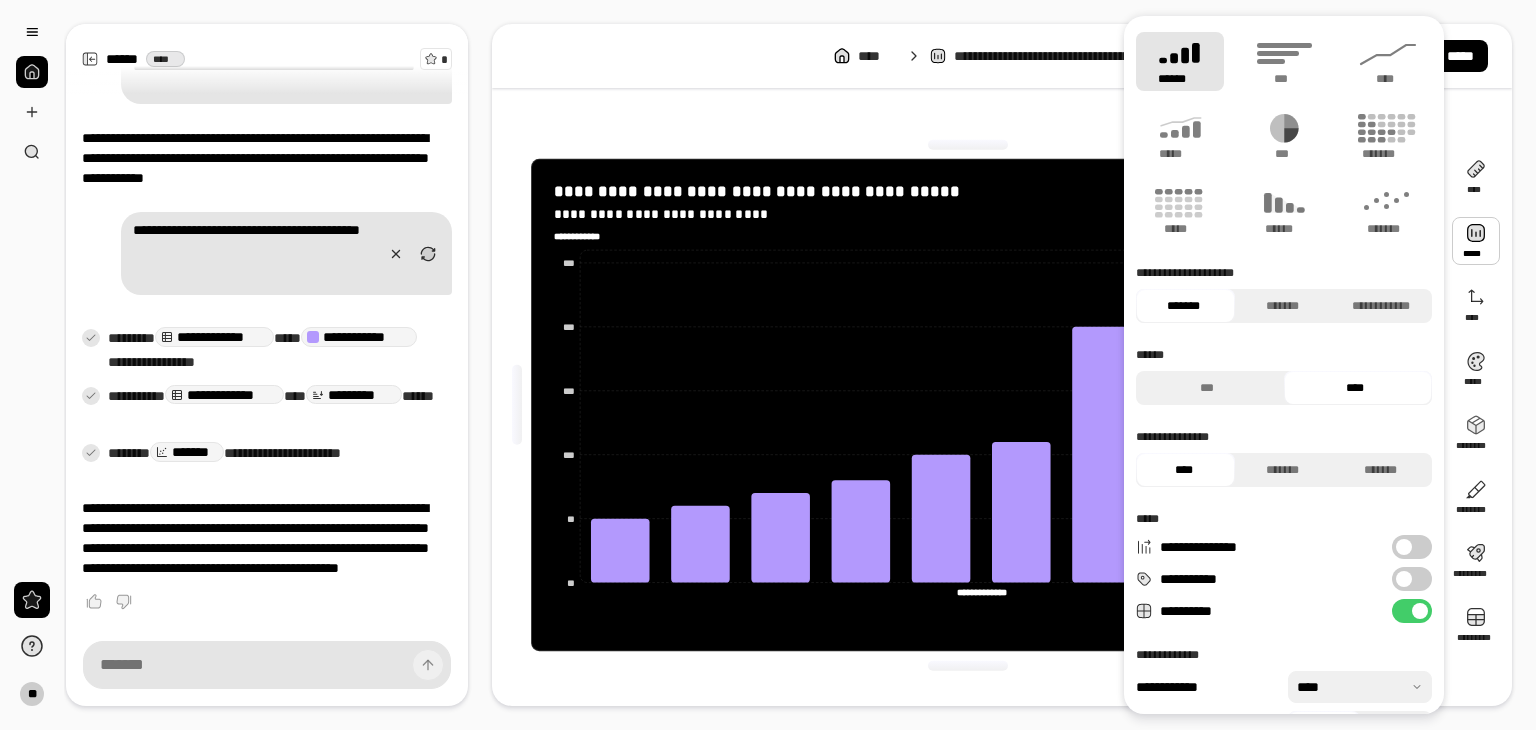 click on "**********" at bounding box center [584, 236] 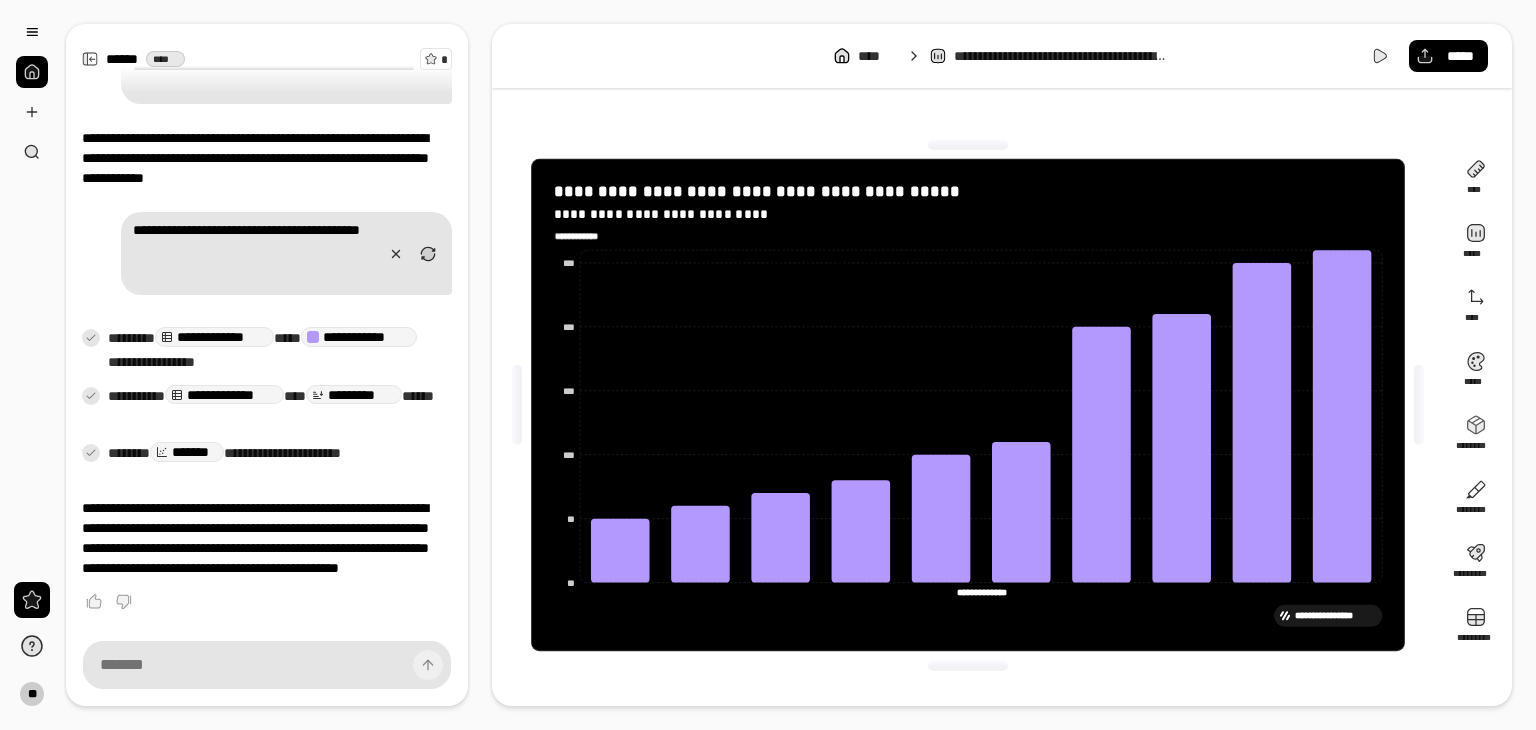 drag, startPoint x: 619, startPoint y: 236, endPoint x: 596, endPoint y: 234, distance: 23.086792 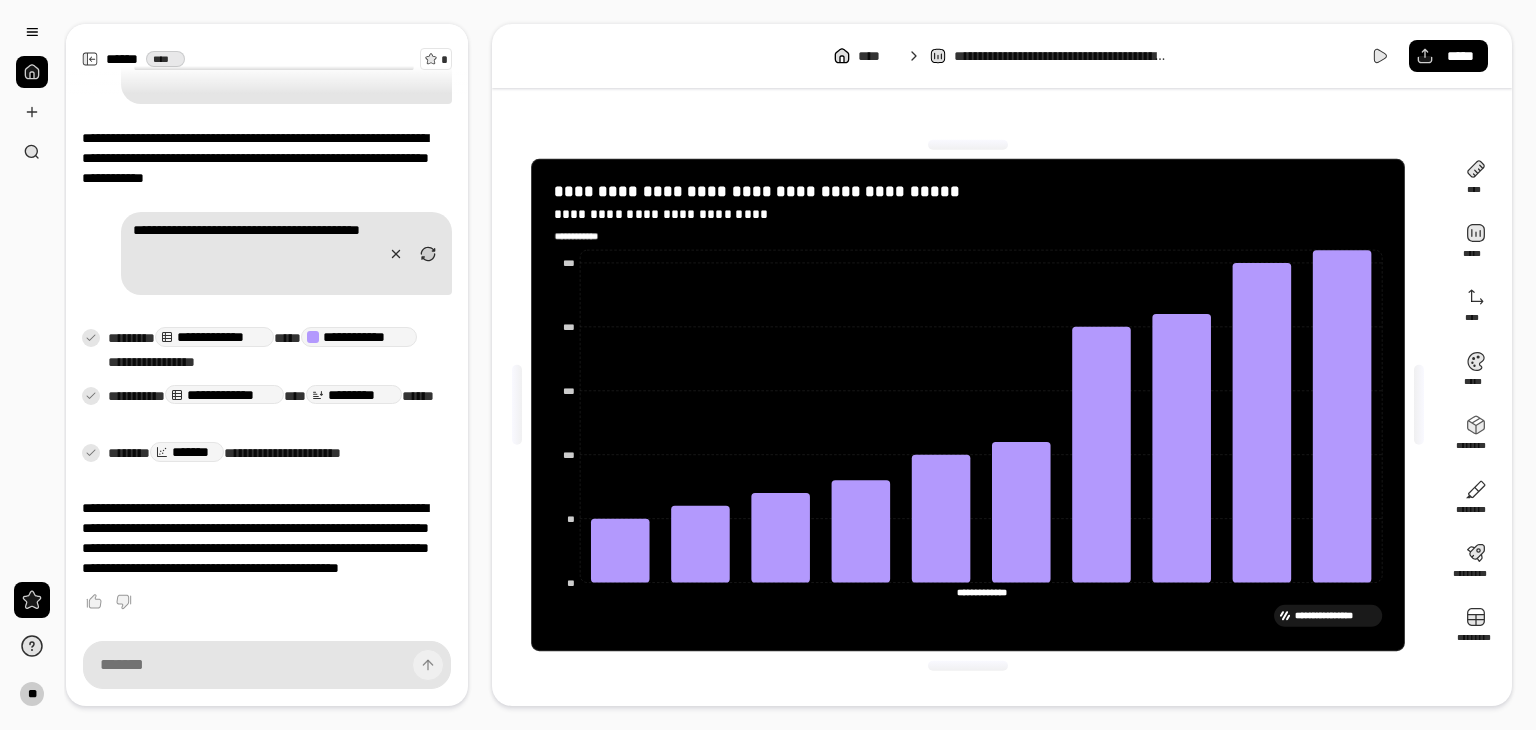 drag, startPoint x: 610, startPoint y: 234, endPoint x: 532, endPoint y: 233, distance: 78.00641 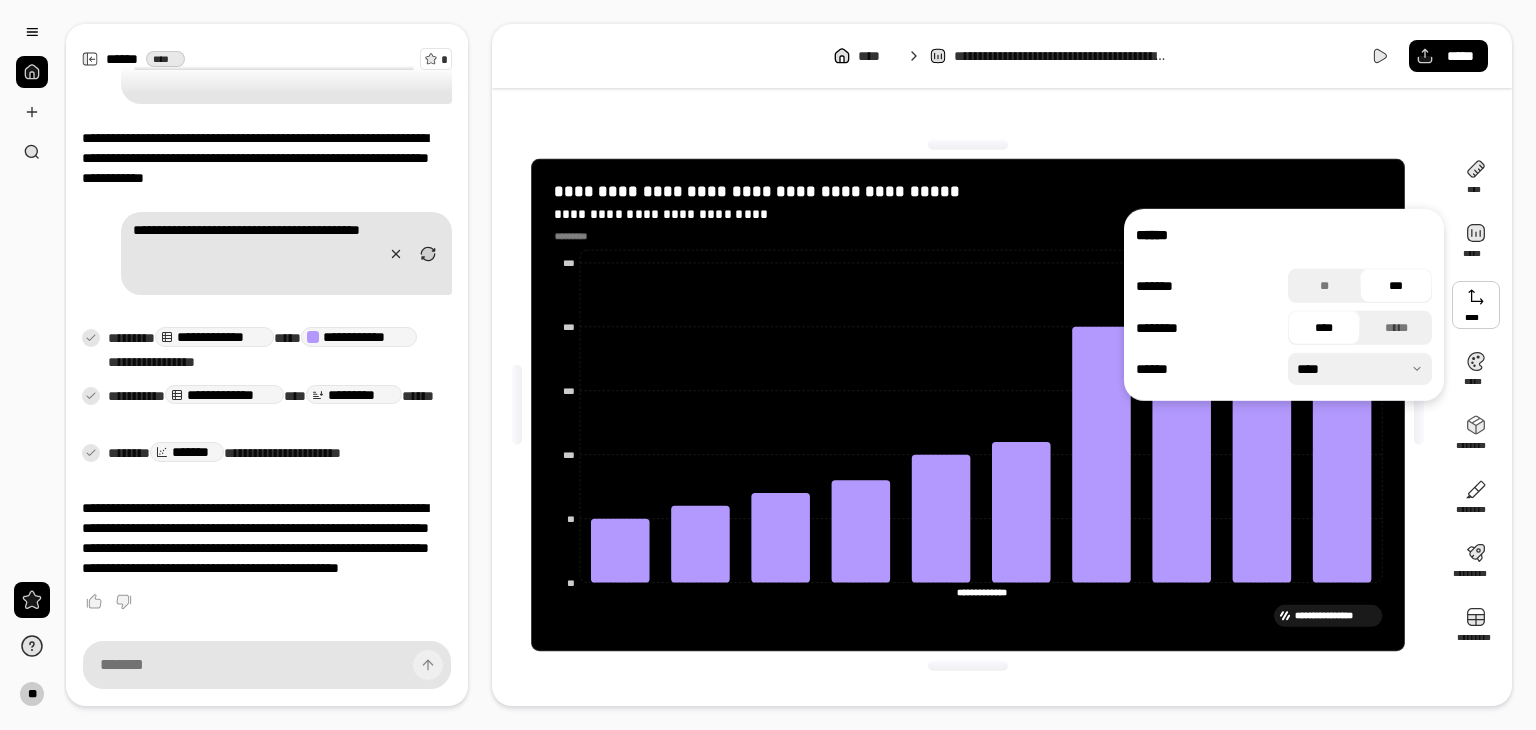 type 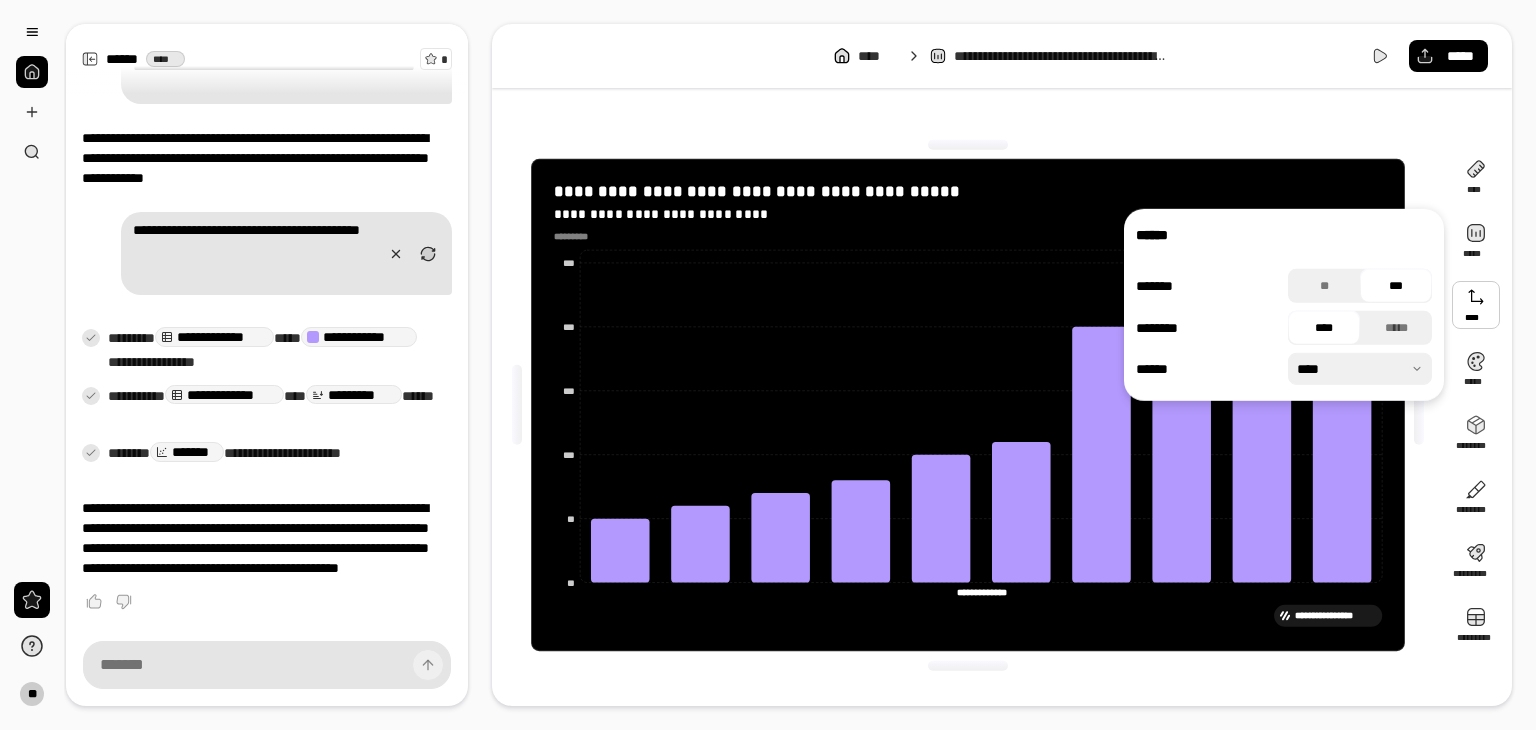 click on "****" at bounding box center (1324, 328) 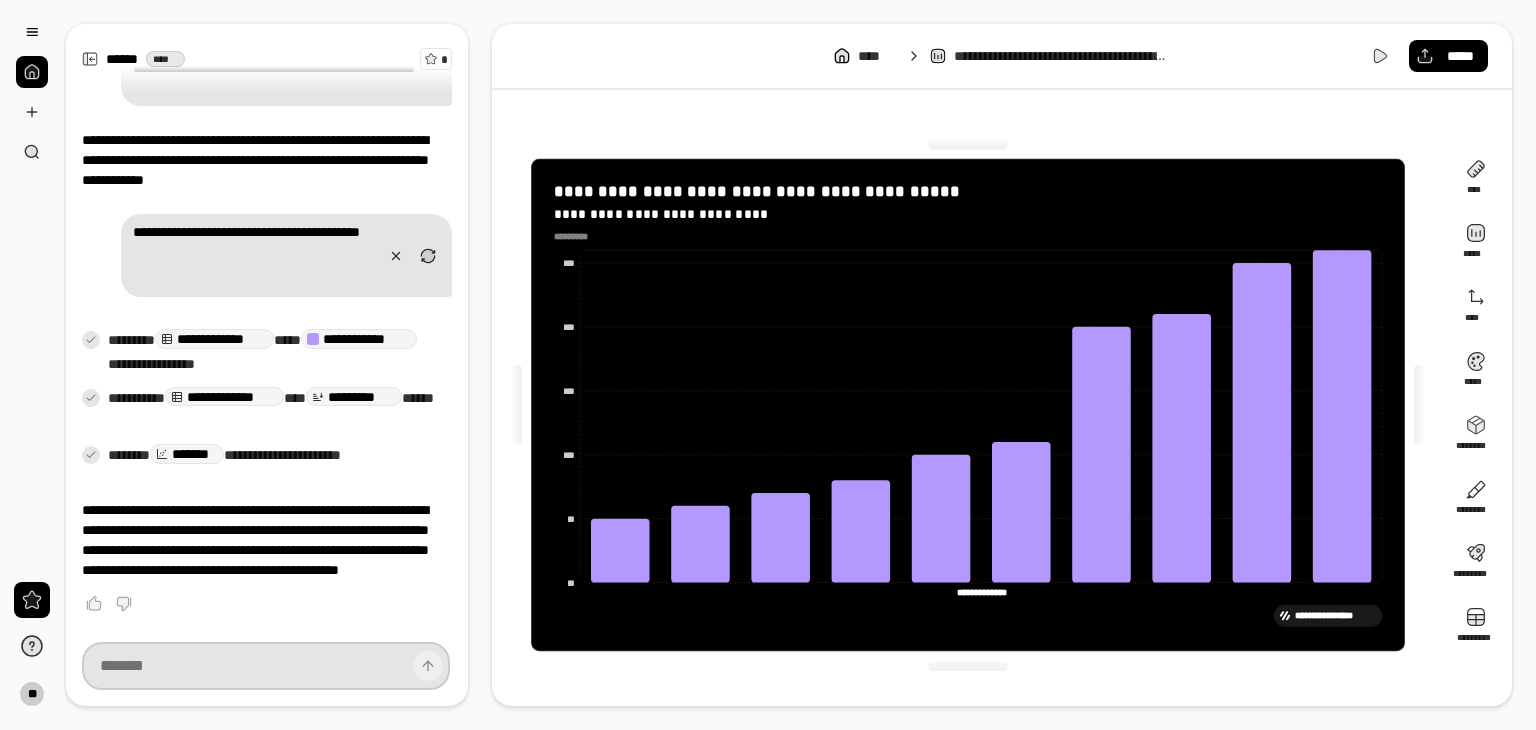 click at bounding box center [266, 666] 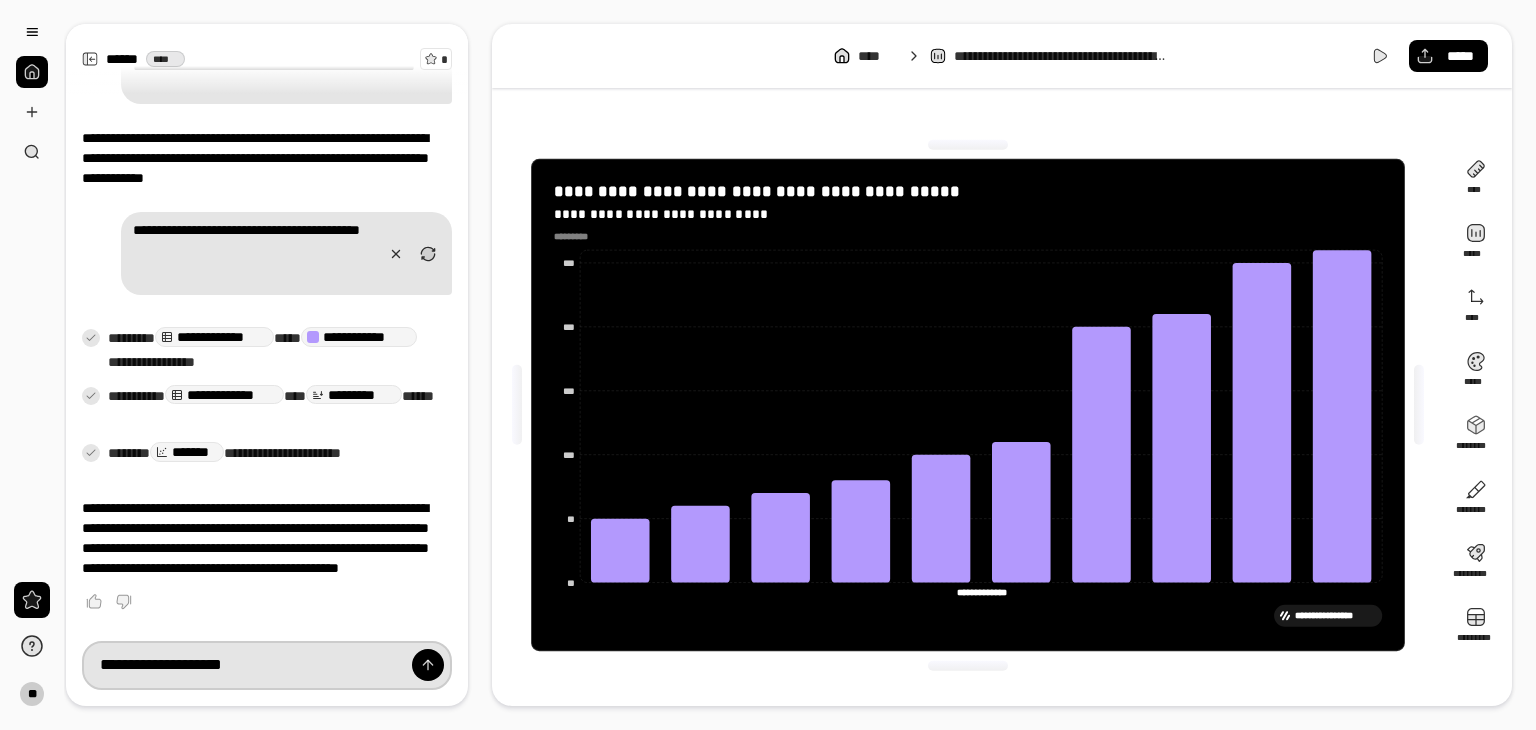 type on "**********" 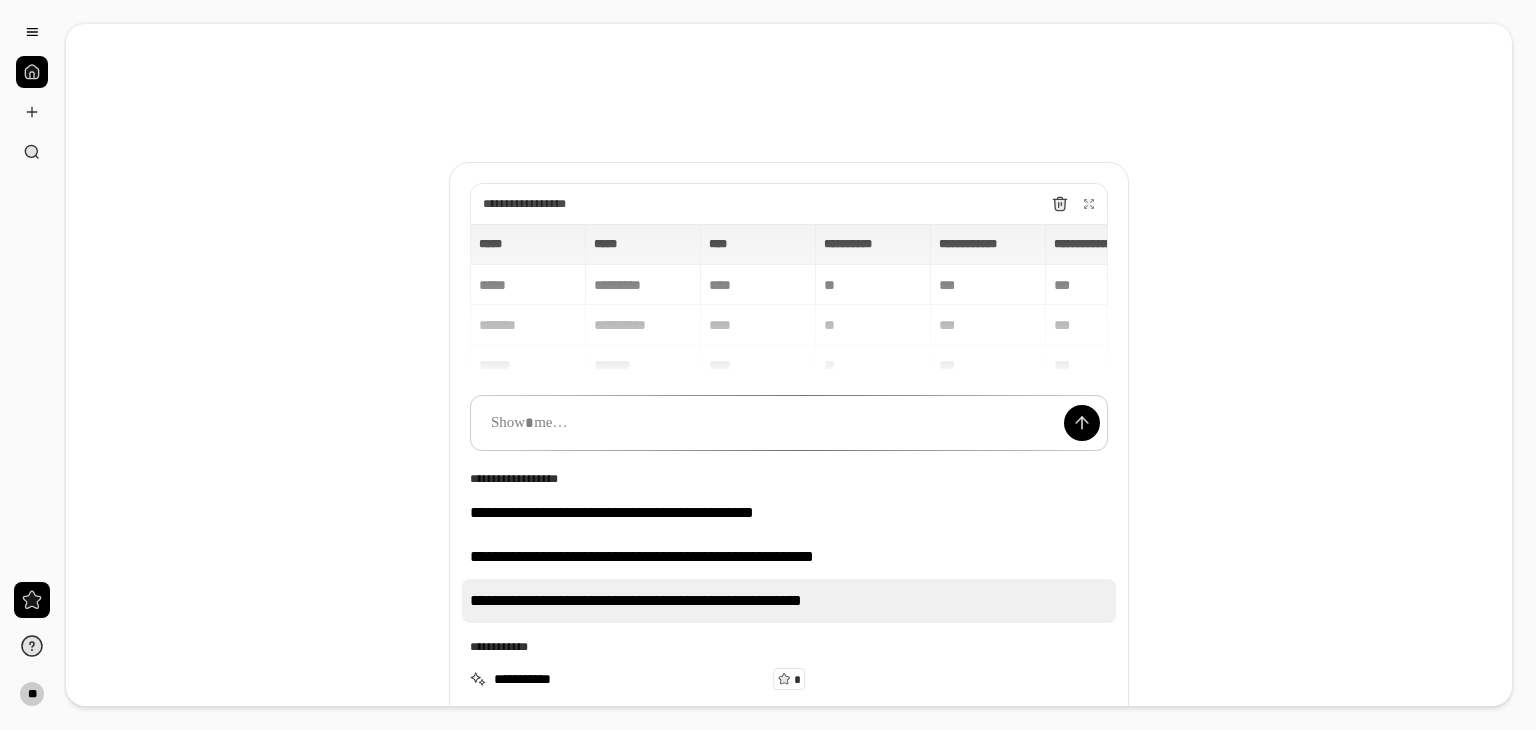 scroll, scrollTop: 100, scrollLeft: 0, axis: vertical 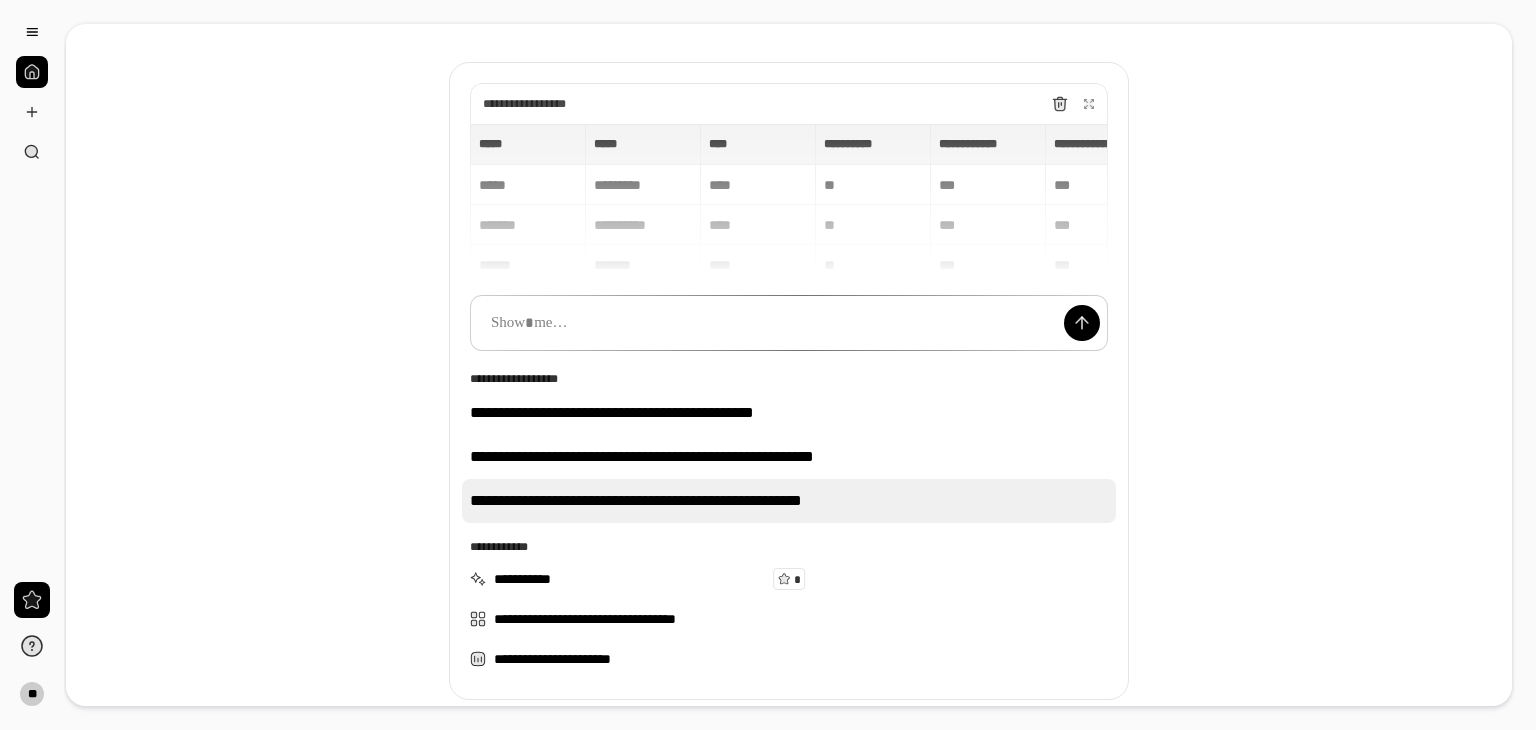 click on "**********" at bounding box center [789, 501] 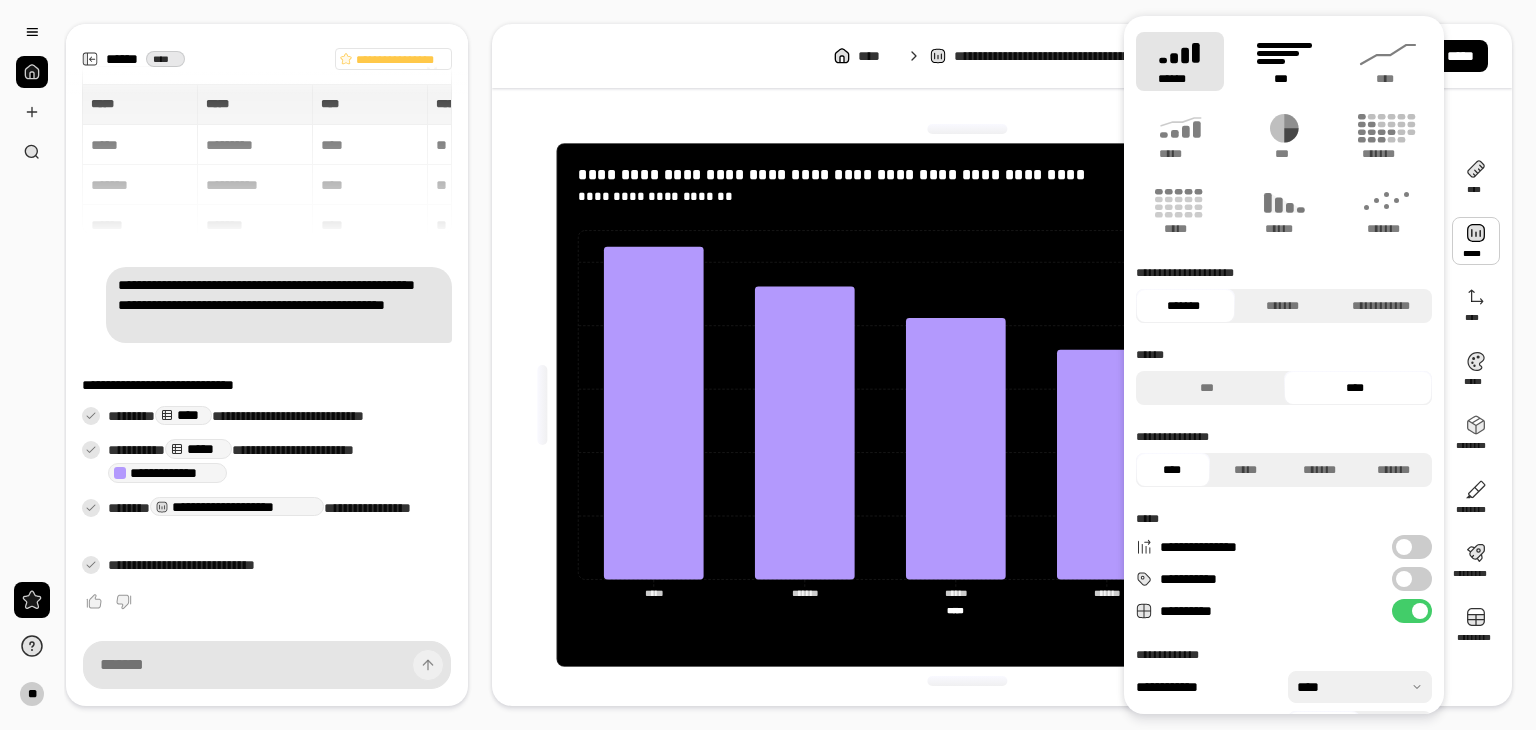 click on "***" at bounding box center (1283, 79) 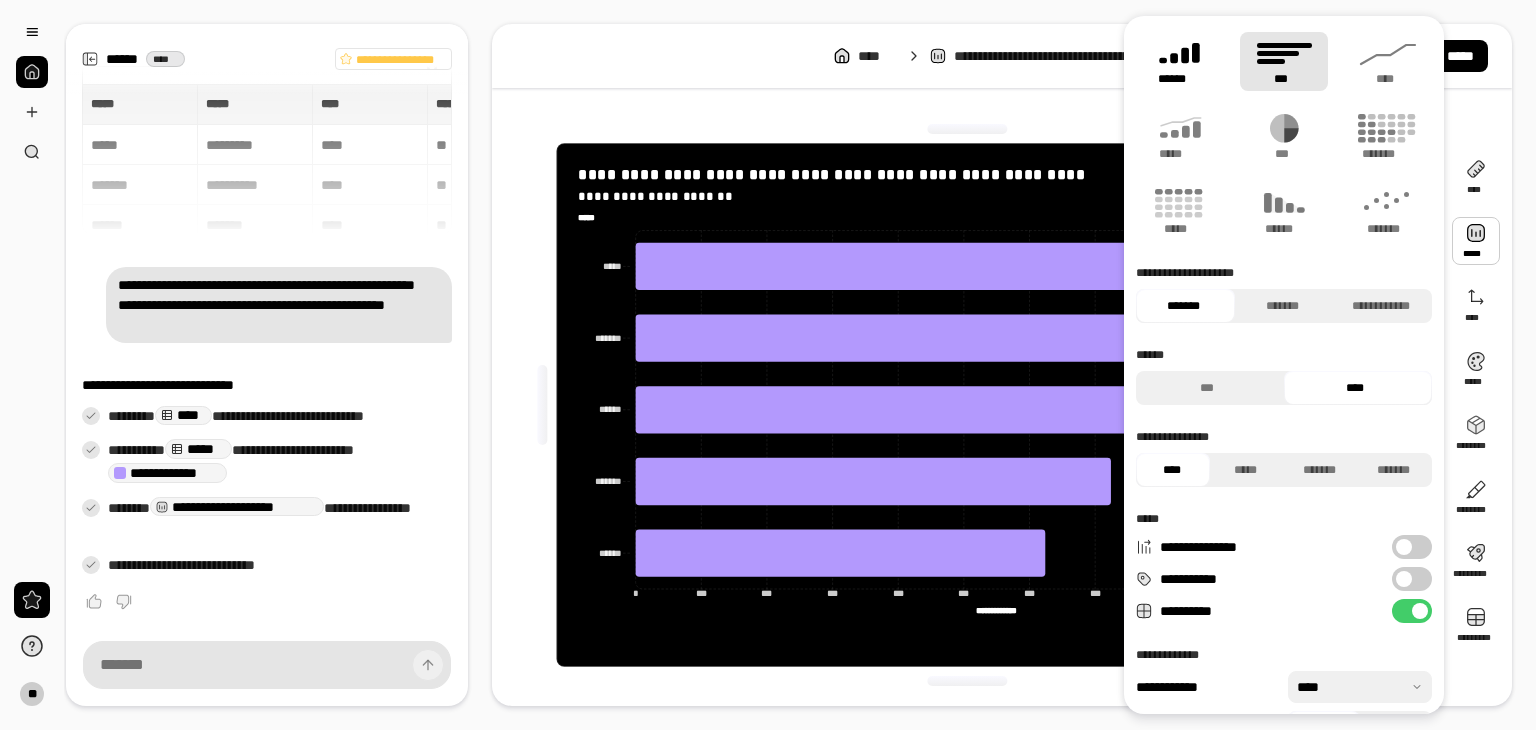 click on "******" at bounding box center (1180, 61) 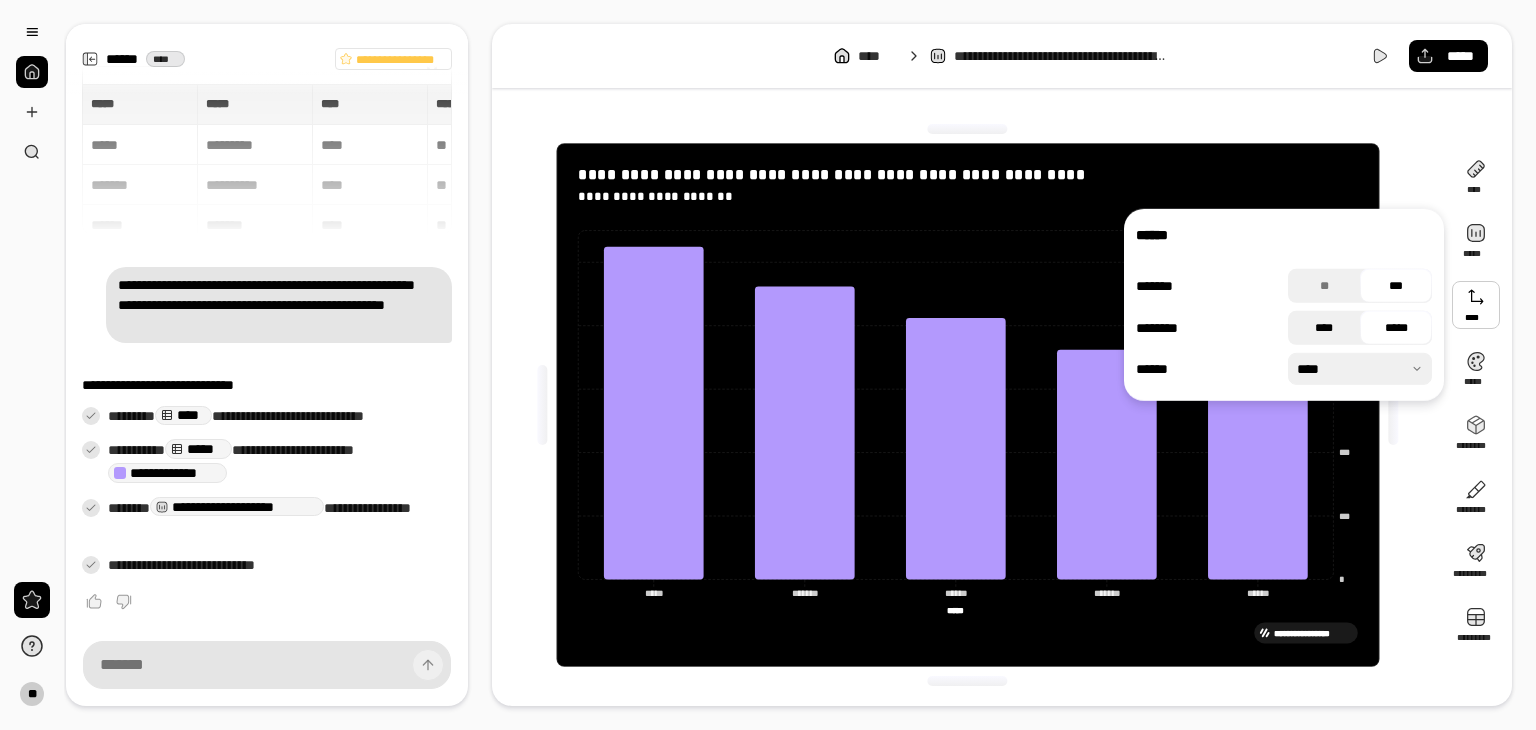 click on "****" at bounding box center [1324, 328] 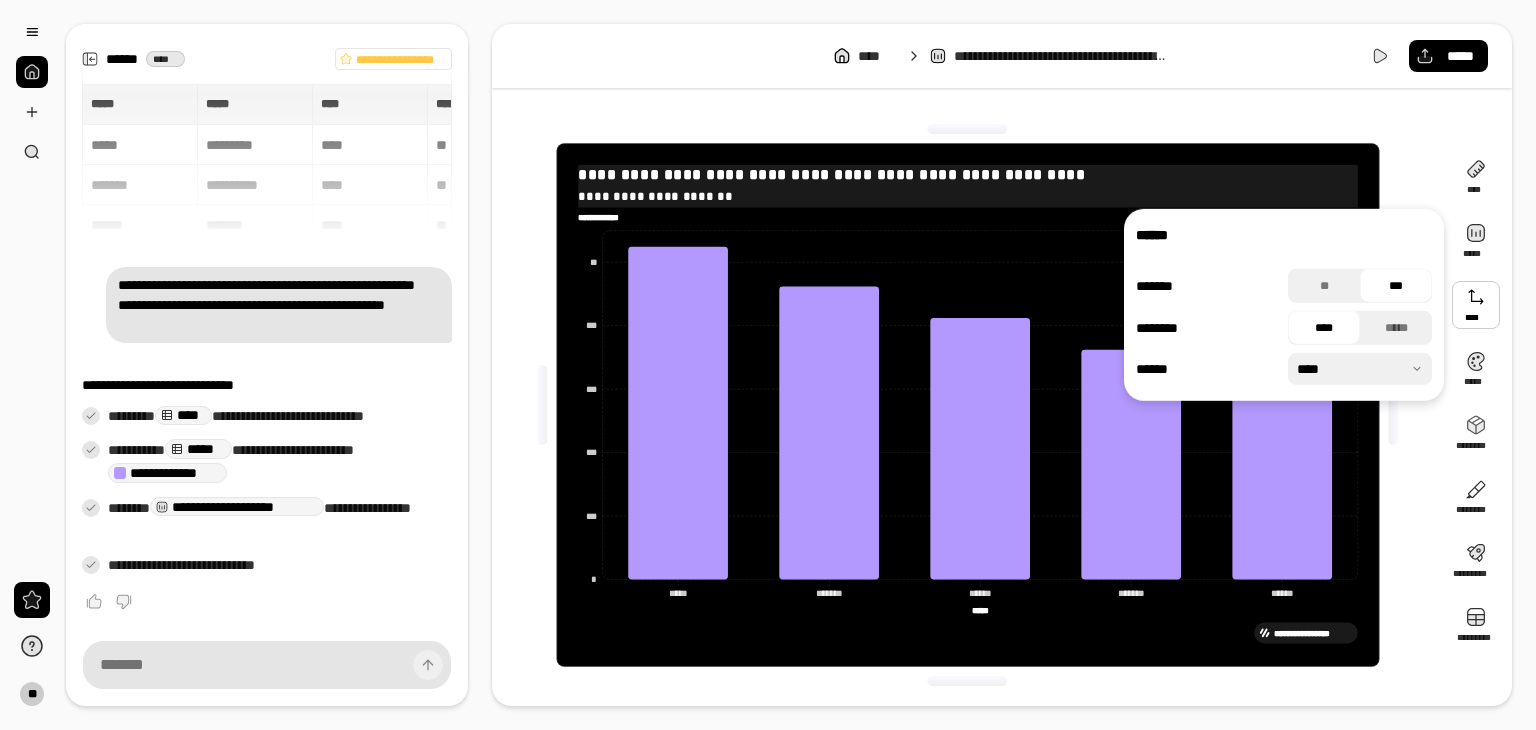 click on "**********" at bounding box center (968, 196) 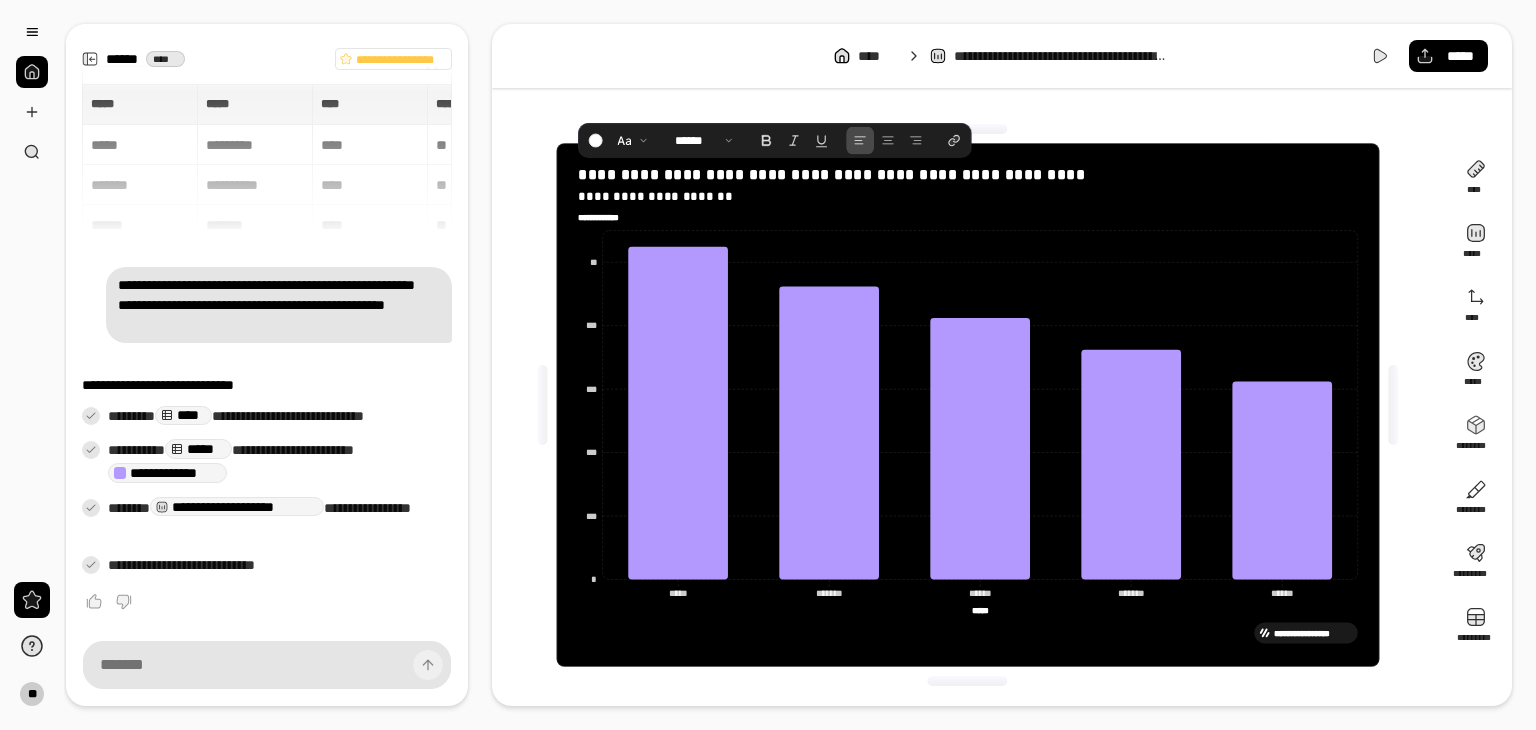 click on "**********" at bounding box center [608, 216] 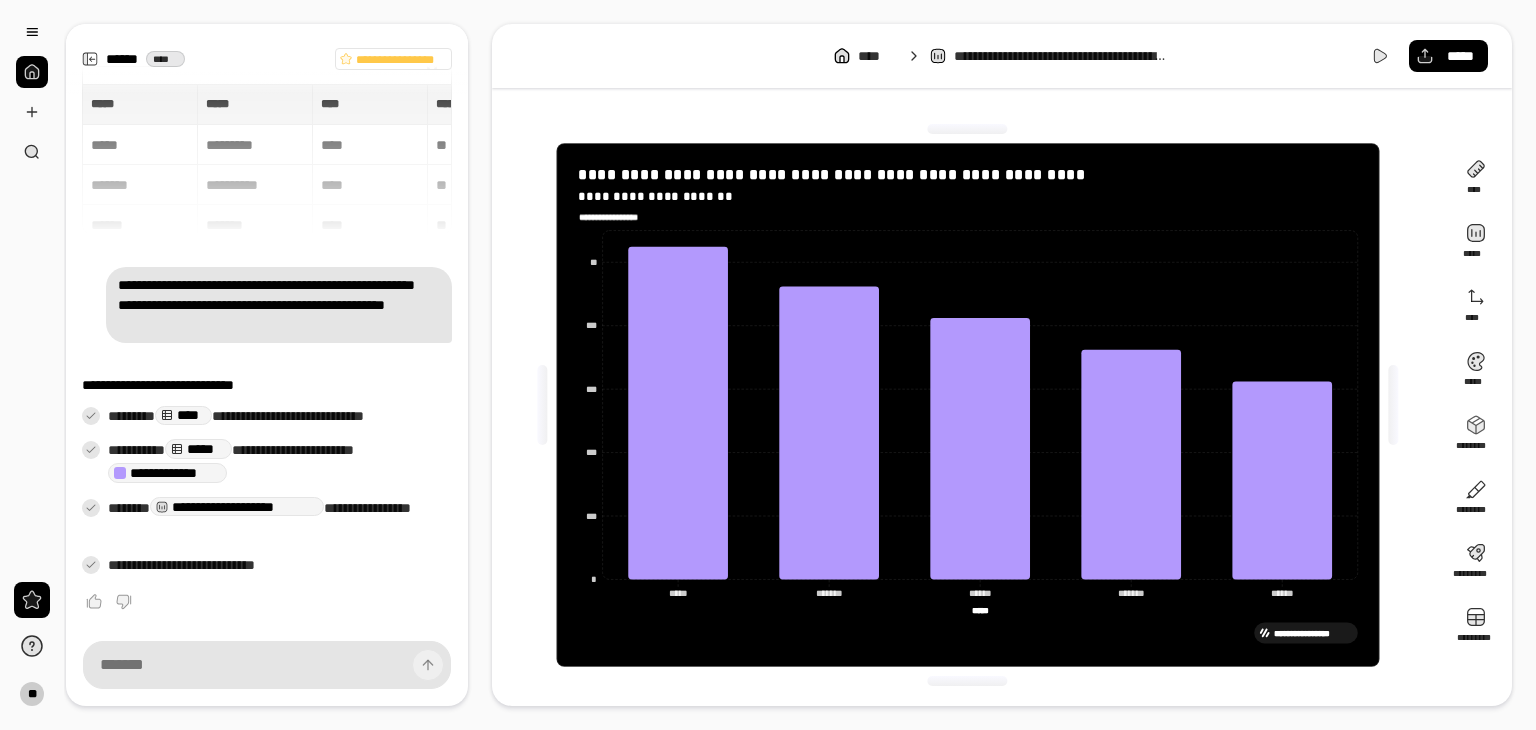 scroll, scrollTop: 0, scrollLeft: 0, axis: both 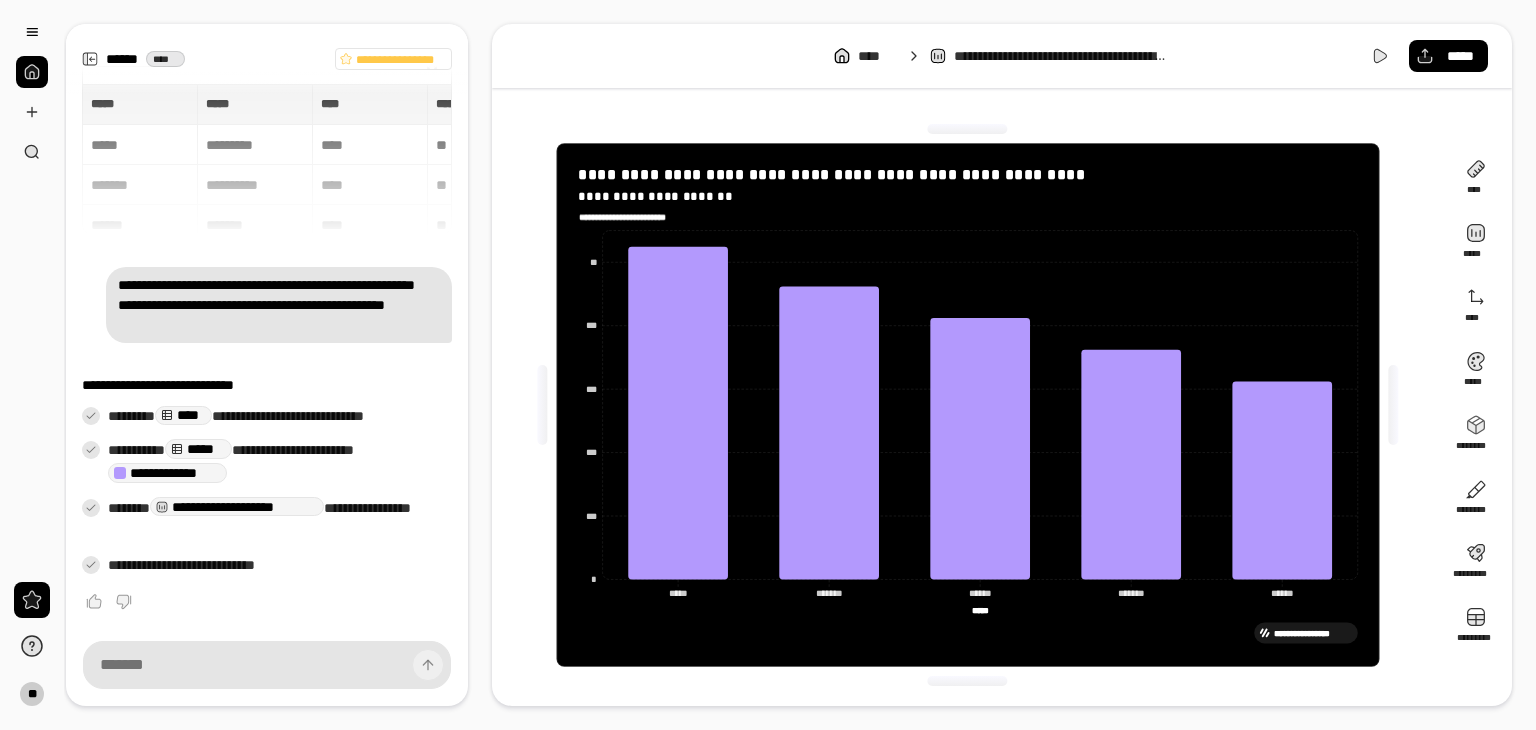 type on "**********" 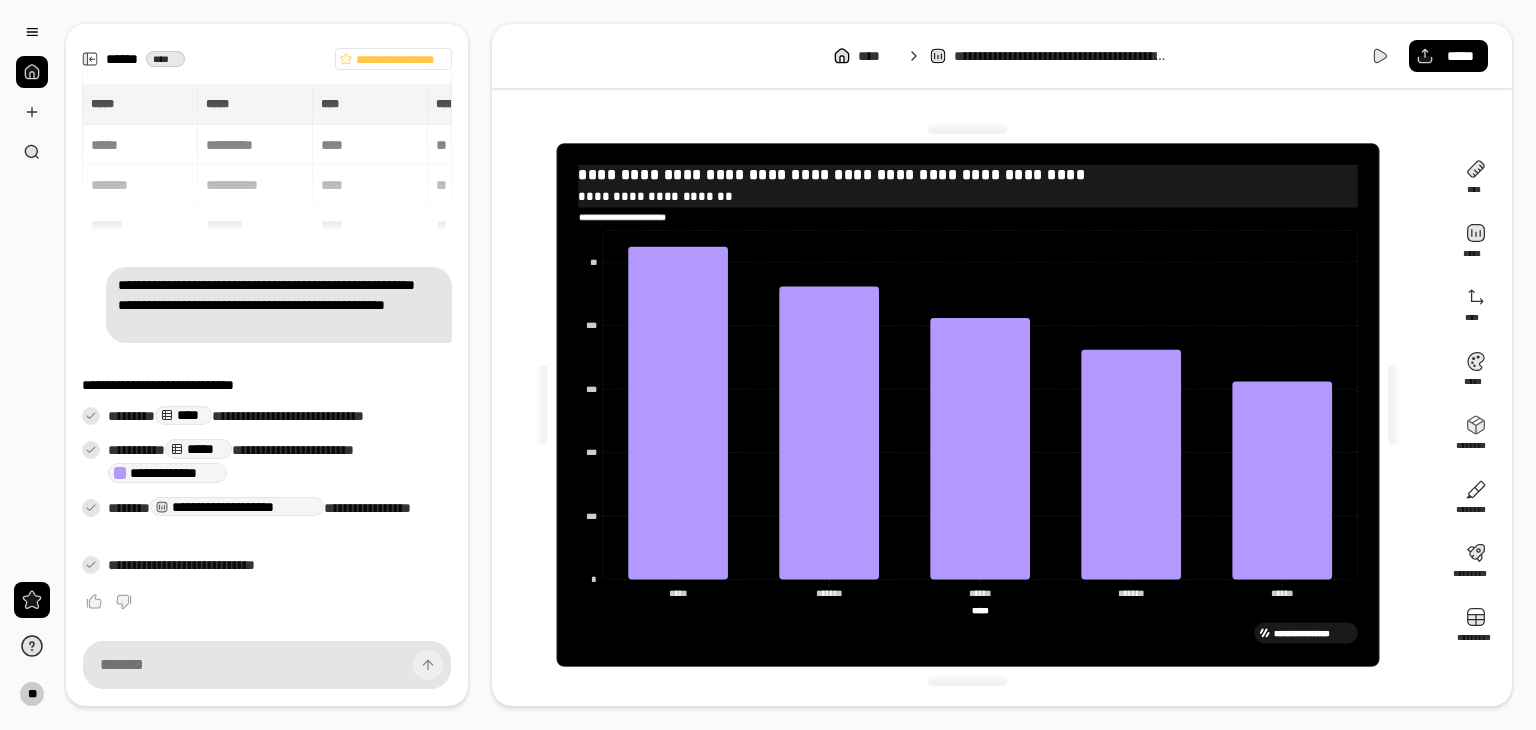 click on "**********" at bounding box center (968, 175) 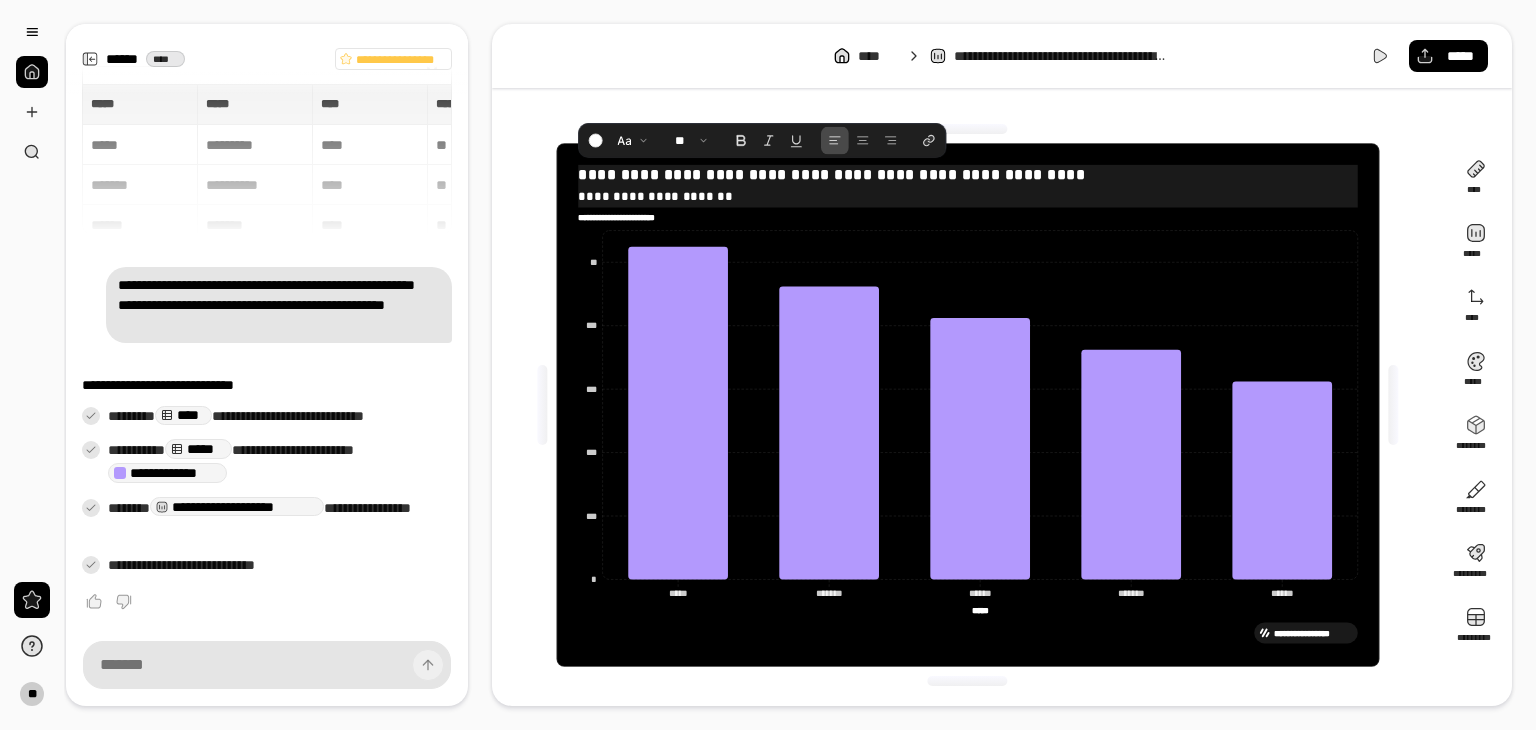 type 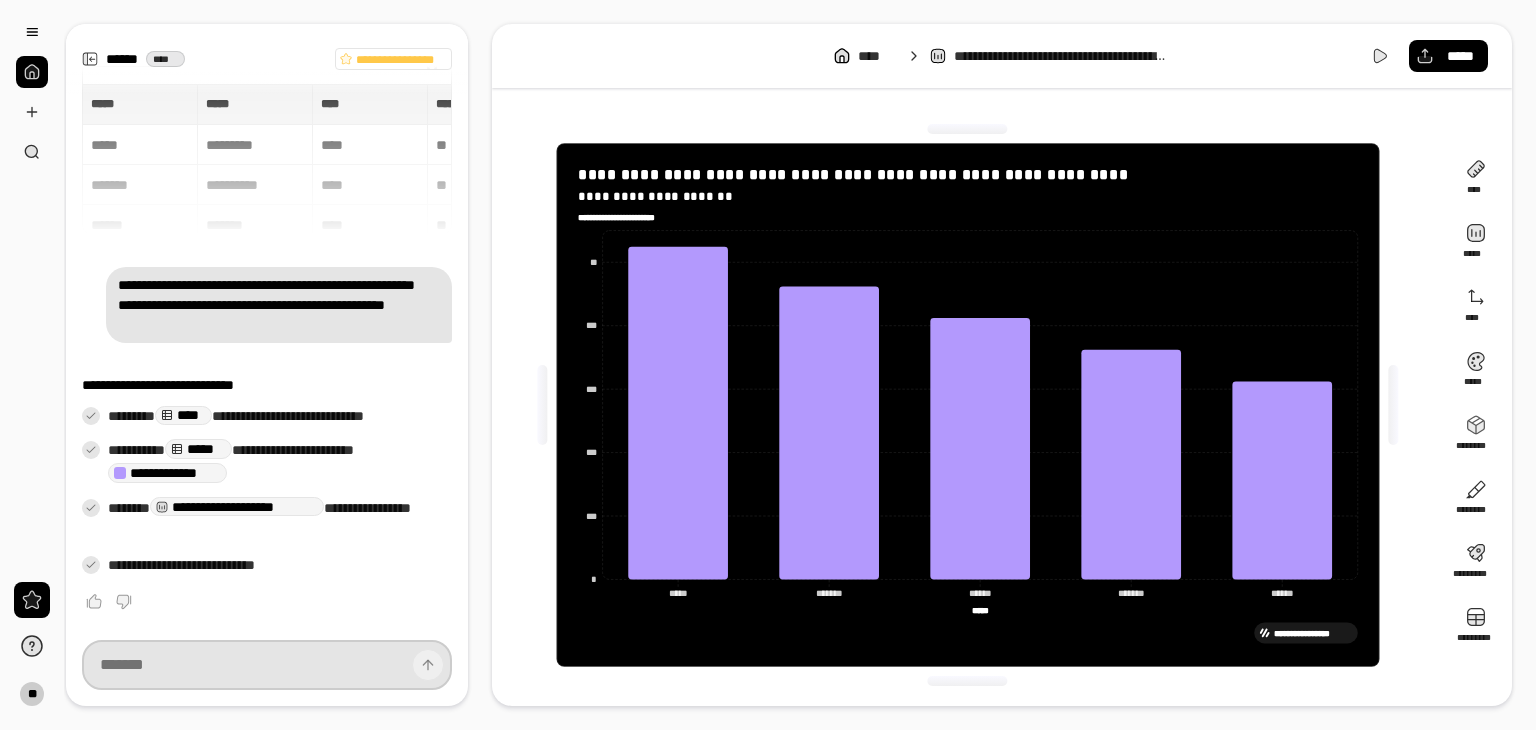 click at bounding box center (267, 665) 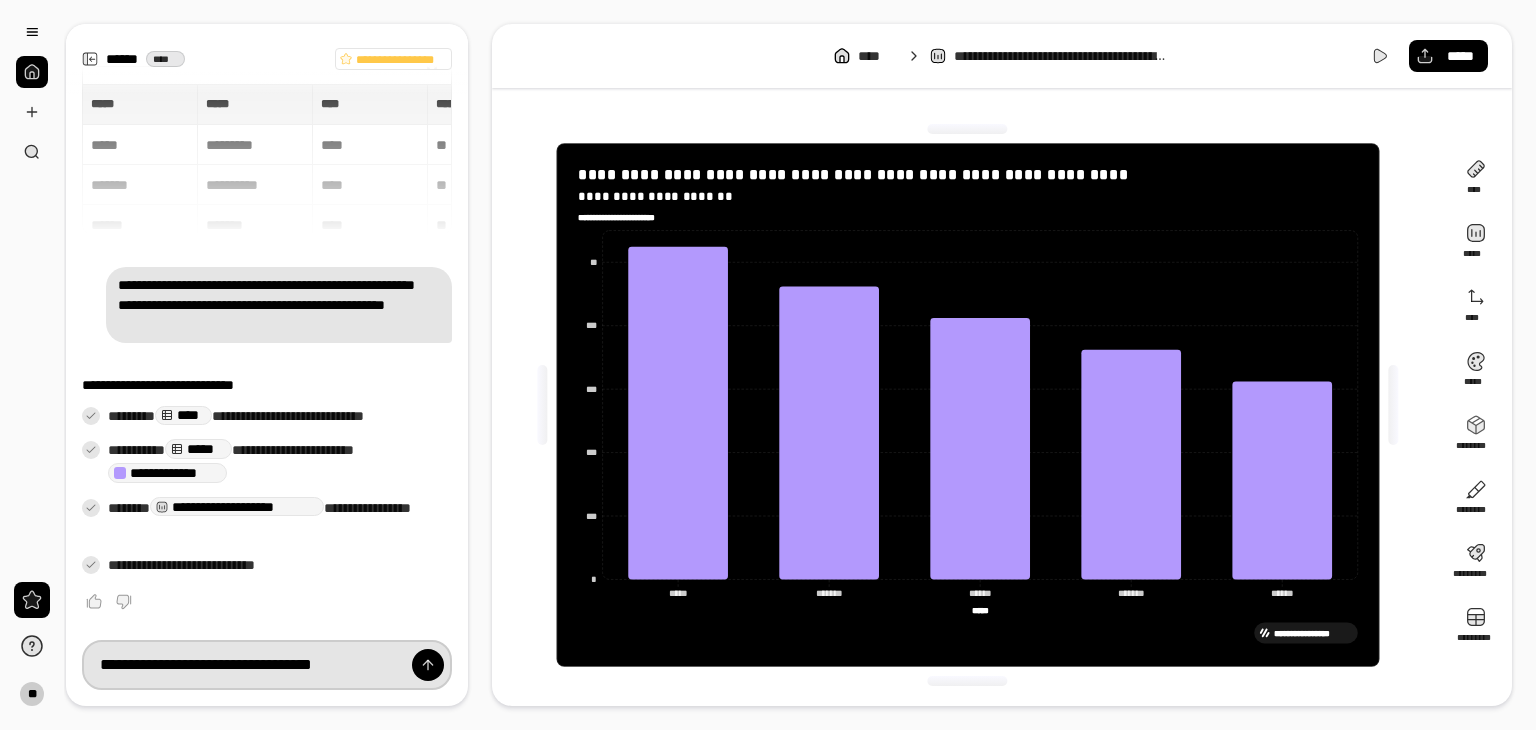type on "**********" 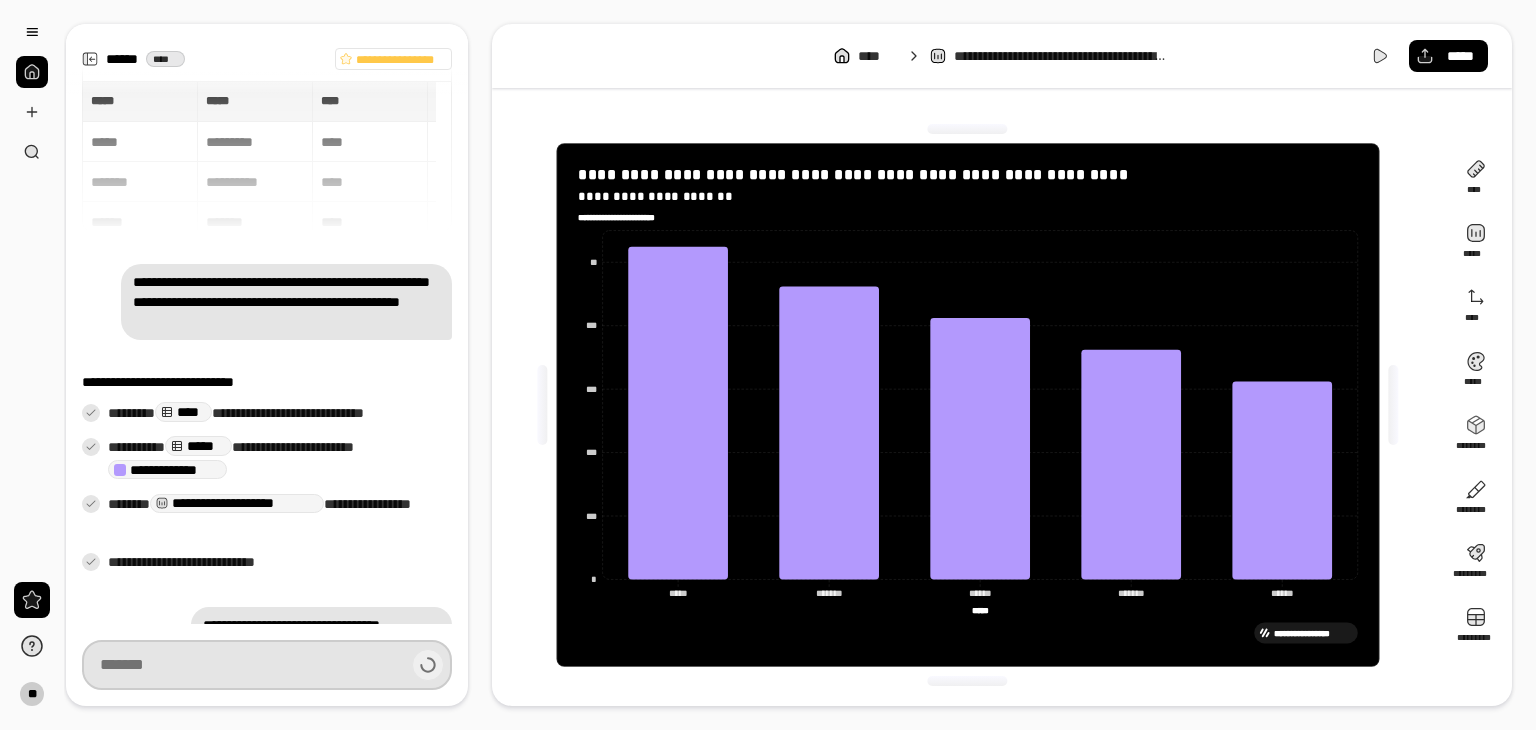 scroll, scrollTop: 26, scrollLeft: 0, axis: vertical 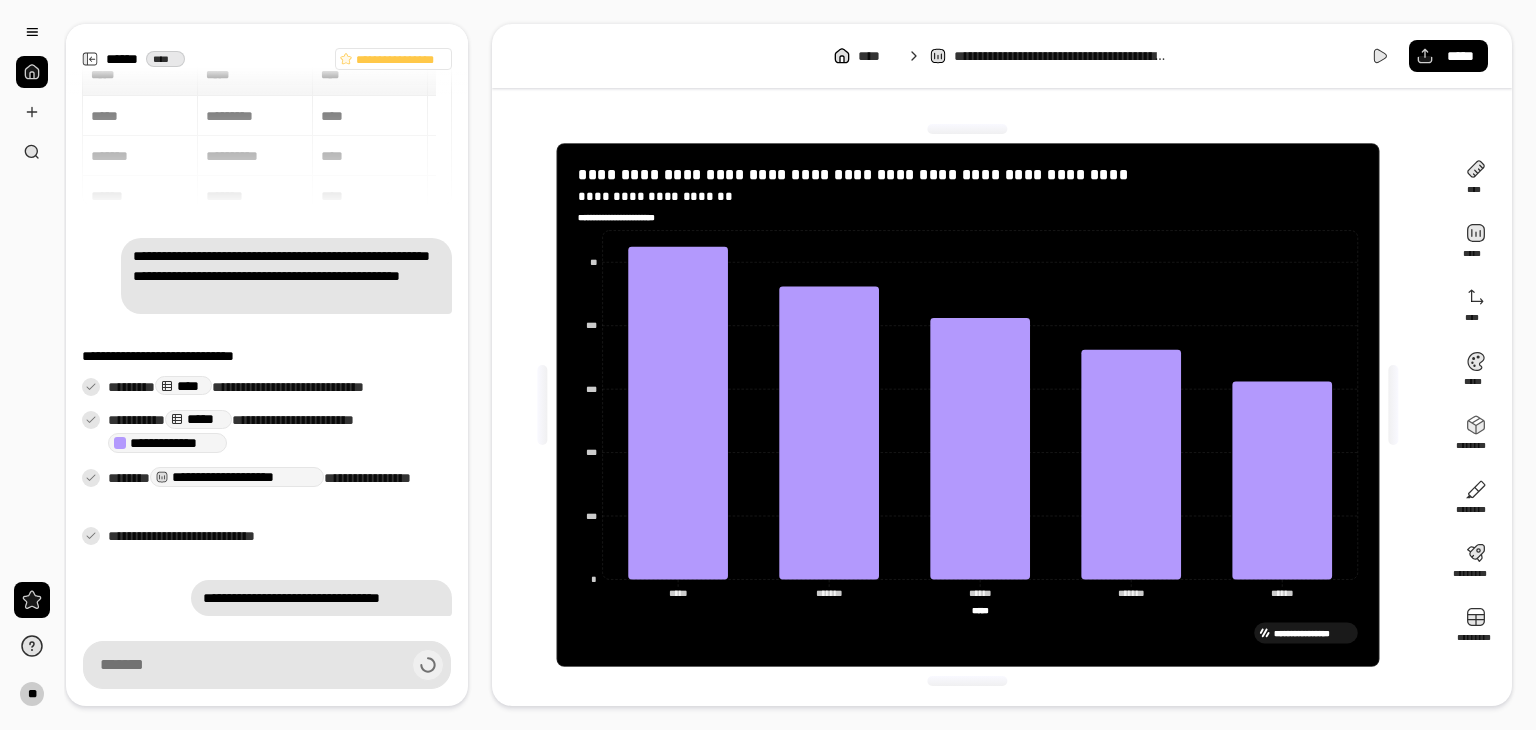 type on "**********" 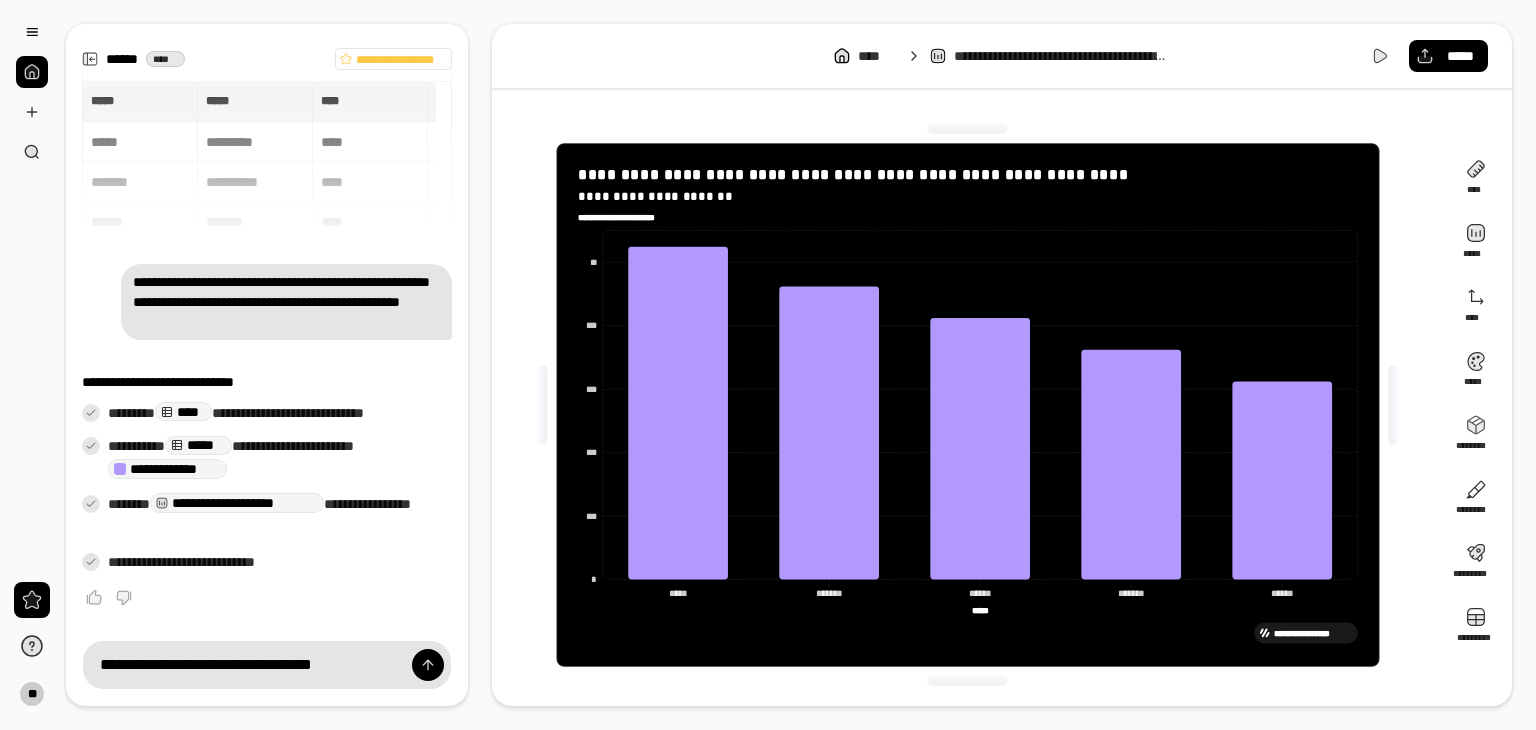 scroll, scrollTop: 0, scrollLeft: 0, axis: both 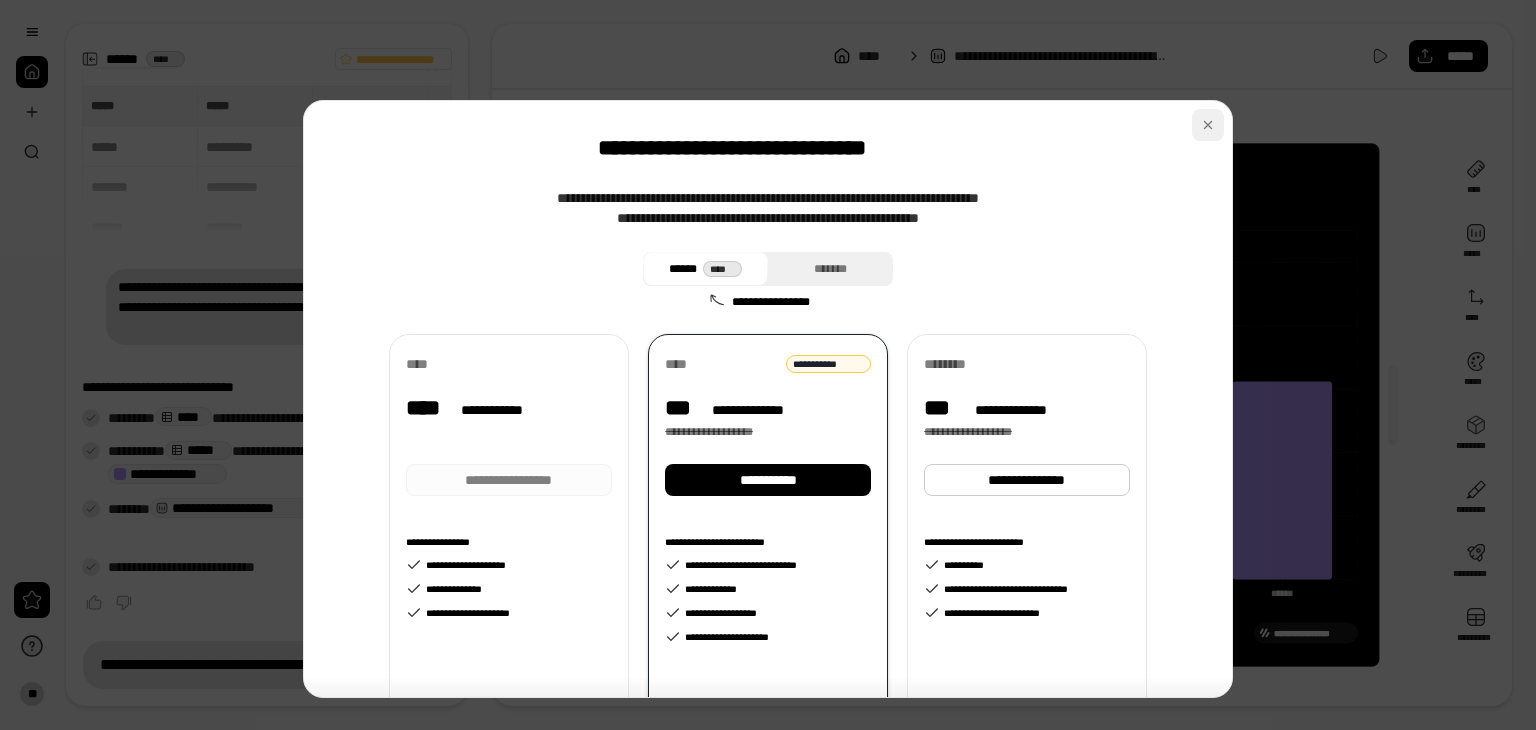 click at bounding box center (1208, 125) 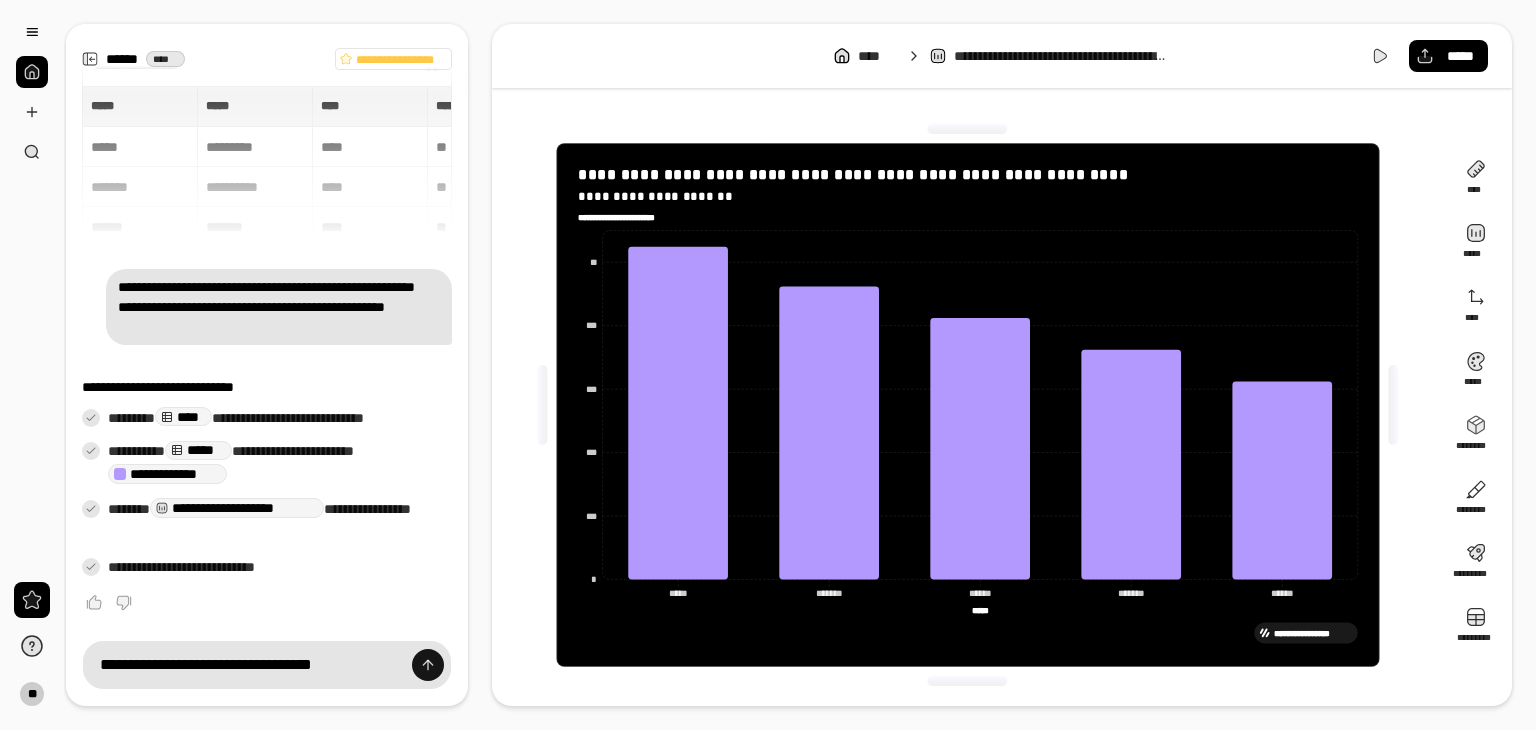 click at bounding box center (428, 665) 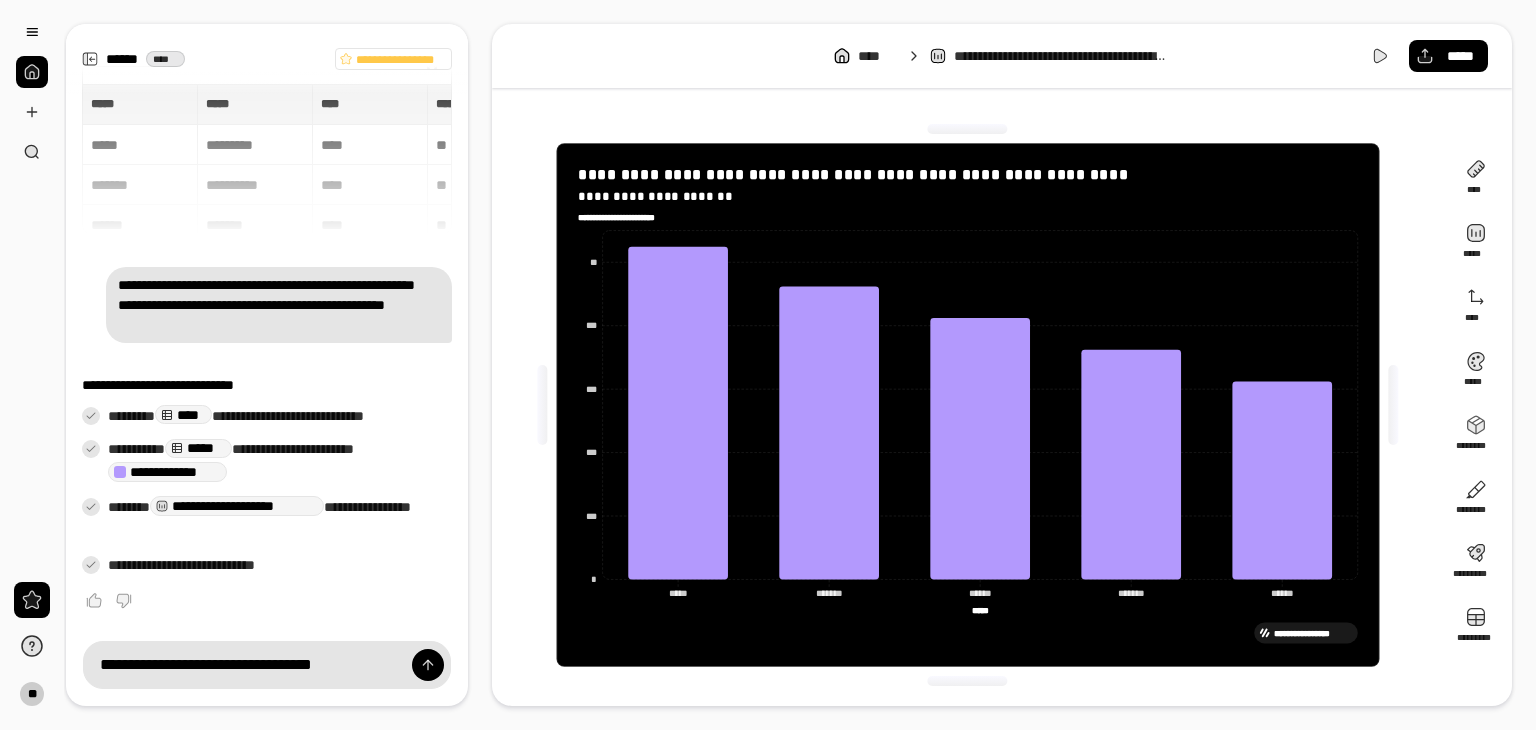 scroll, scrollTop: 0, scrollLeft: 0, axis: both 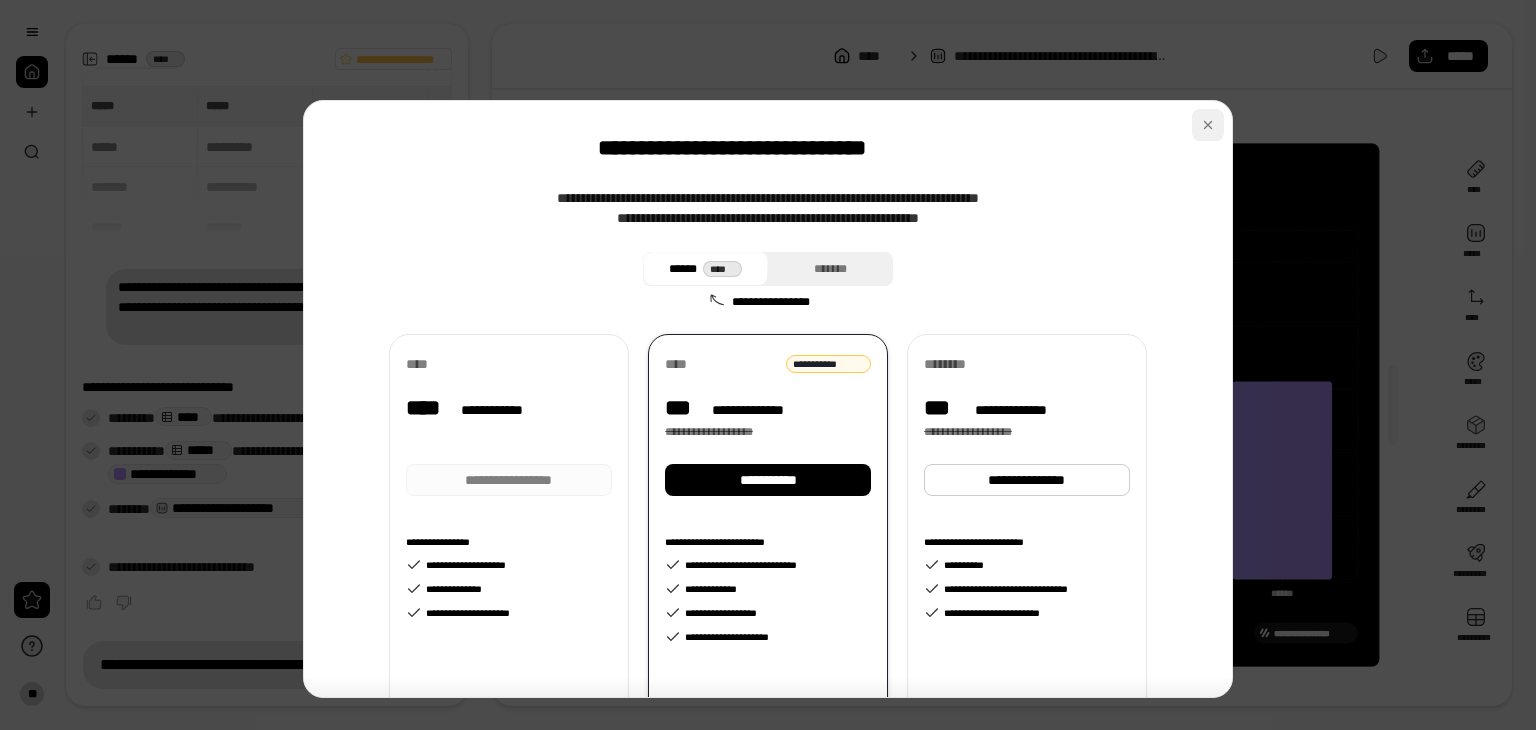 click at bounding box center [1208, 125] 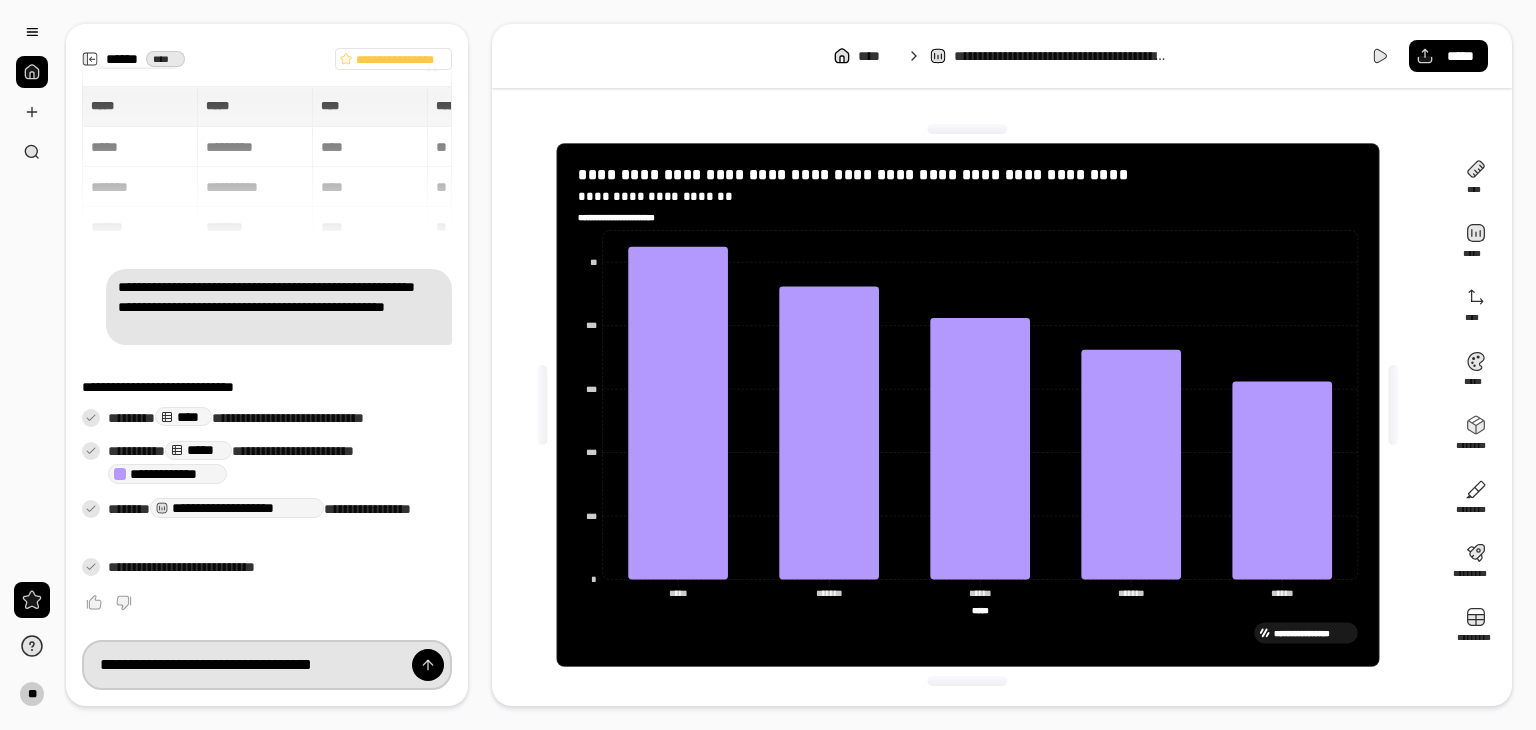click on "**********" at bounding box center (267, 665) 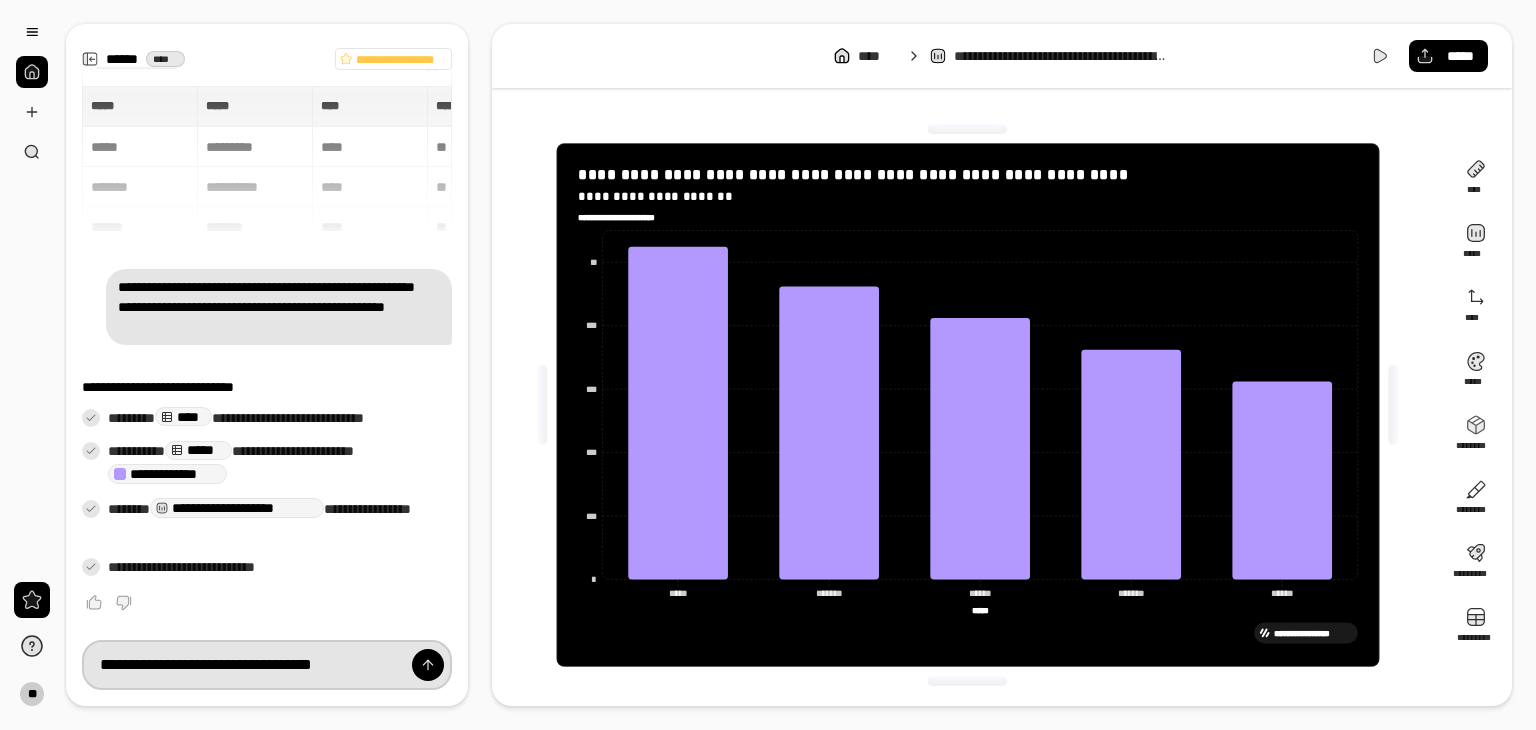 drag, startPoint x: 384, startPoint y: 667, endPoint x: 366, endPoint y: 669, distance: 18.110771 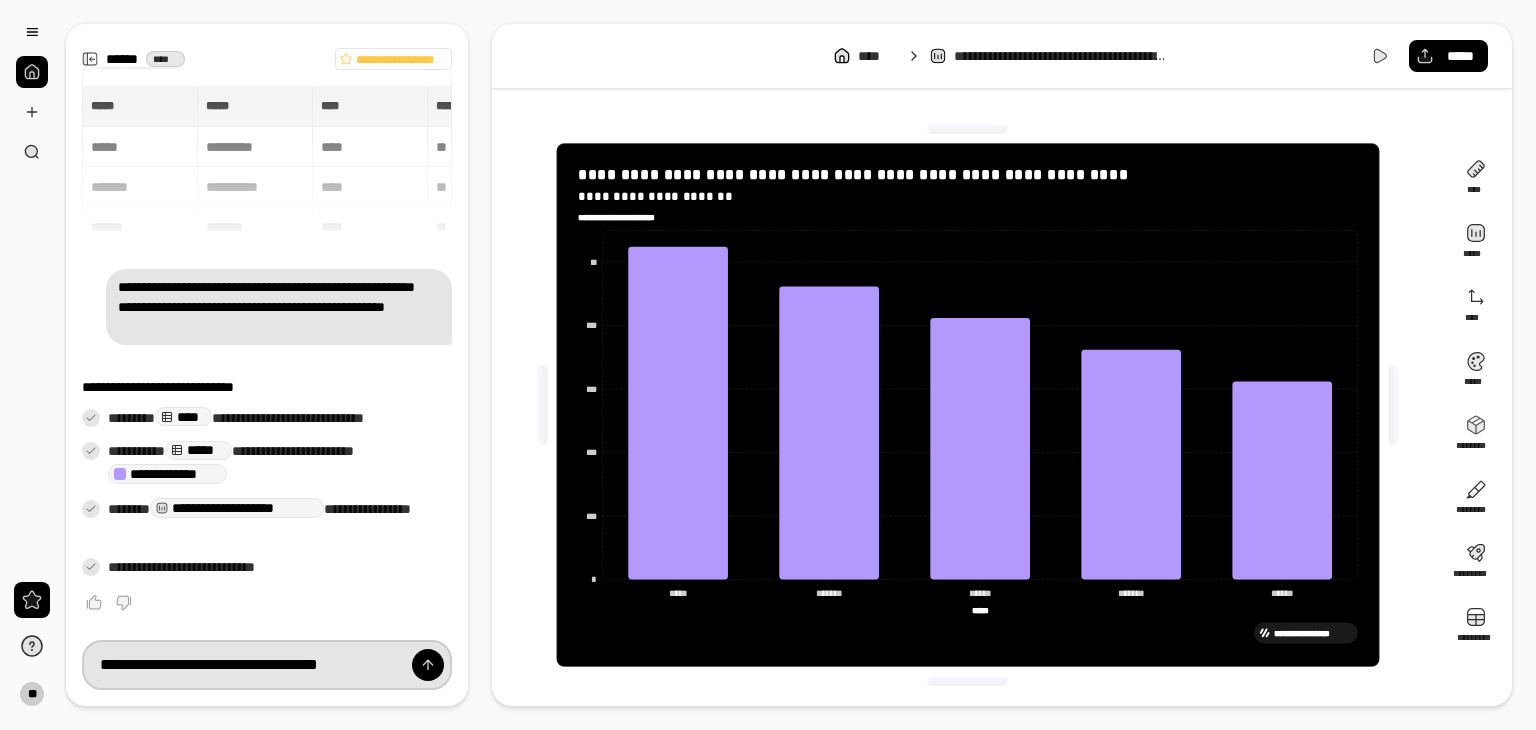 type on "**********" 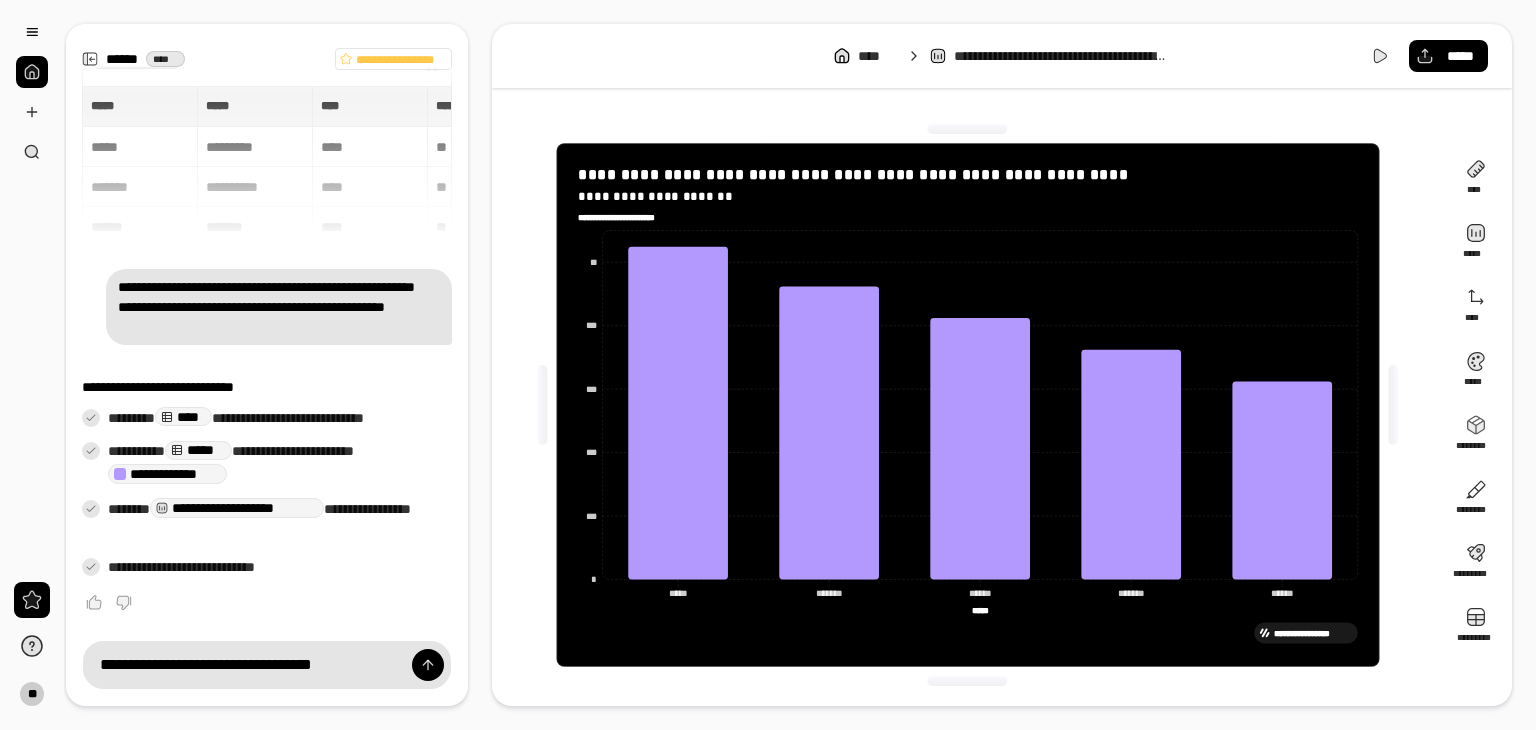 click on "***** ***** *********" at bounding box center (979, 609) 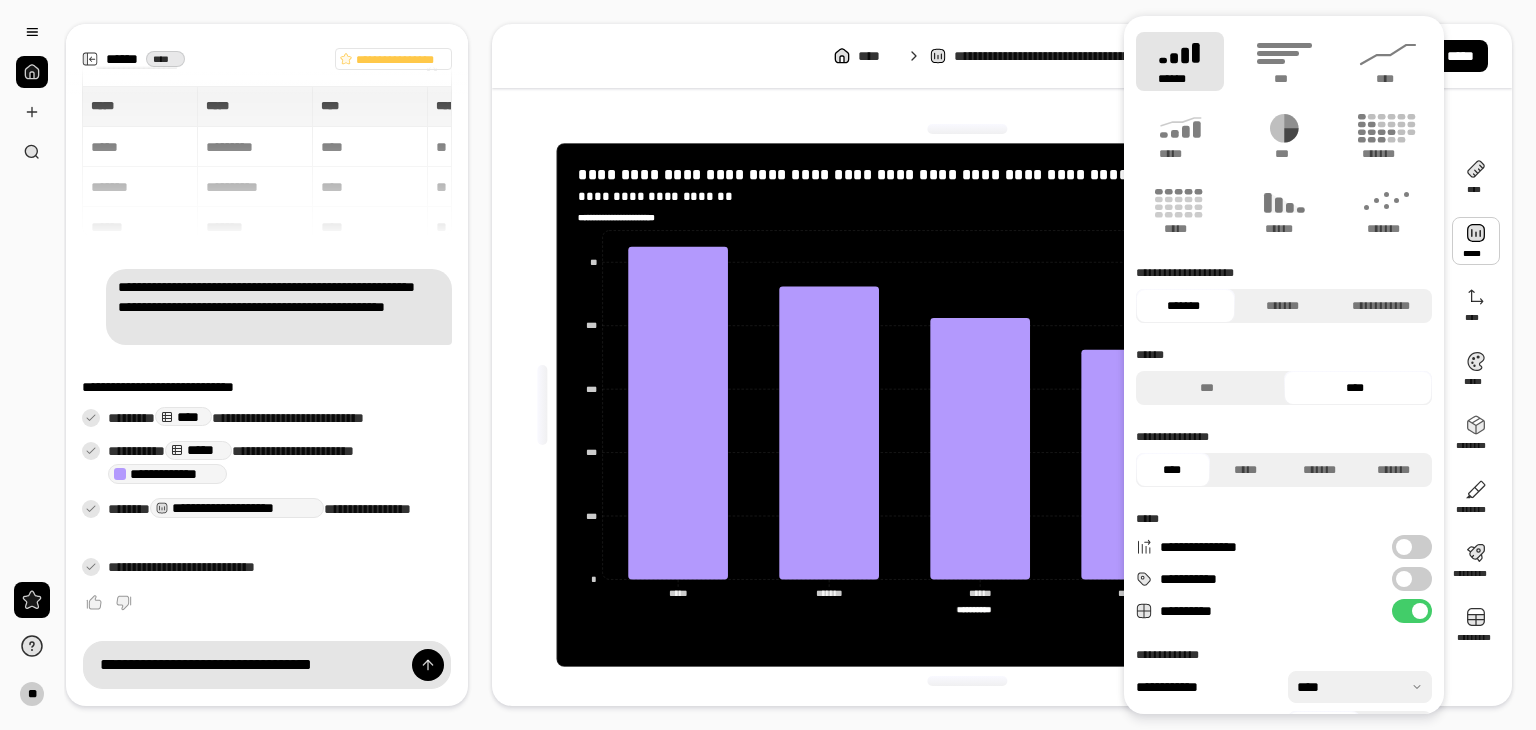type on "**********" 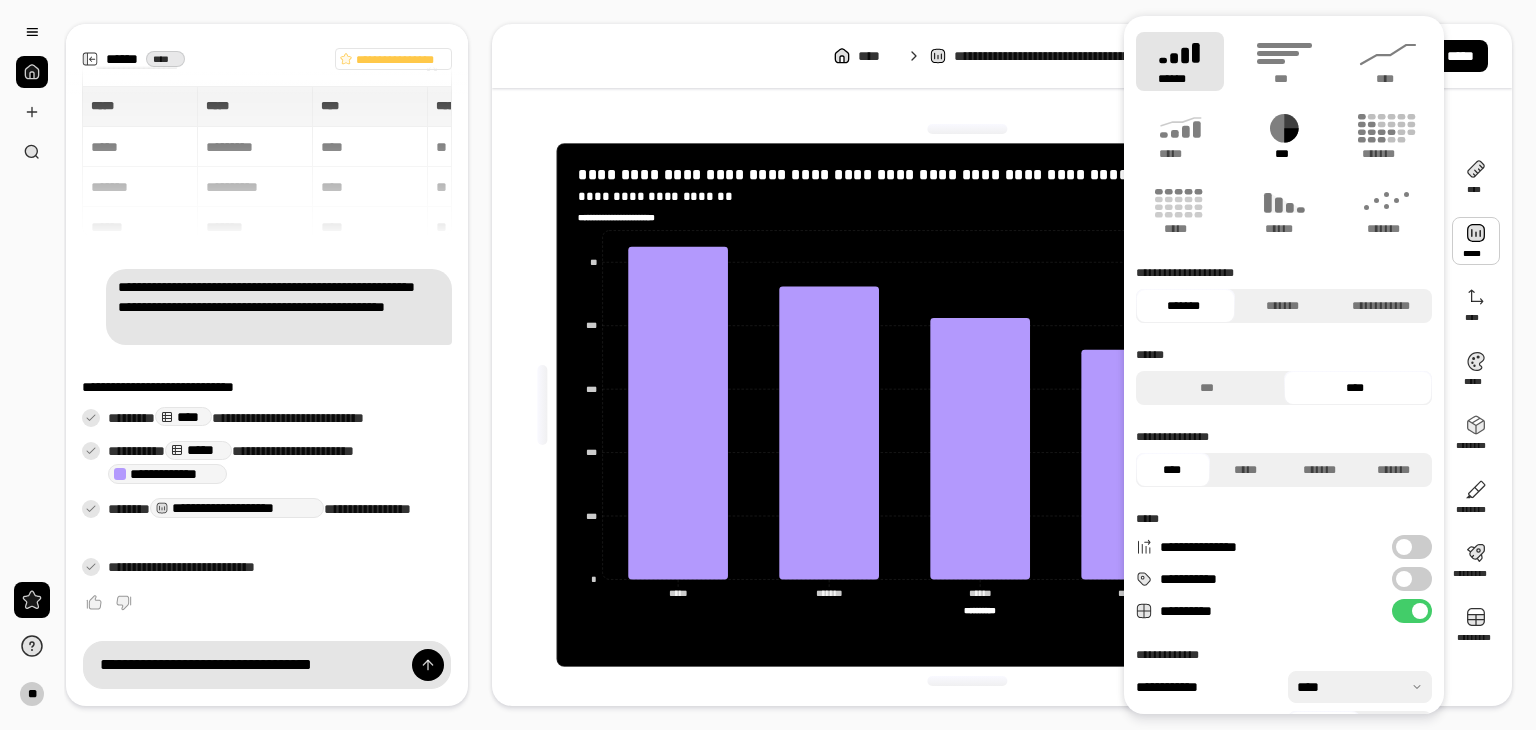 click 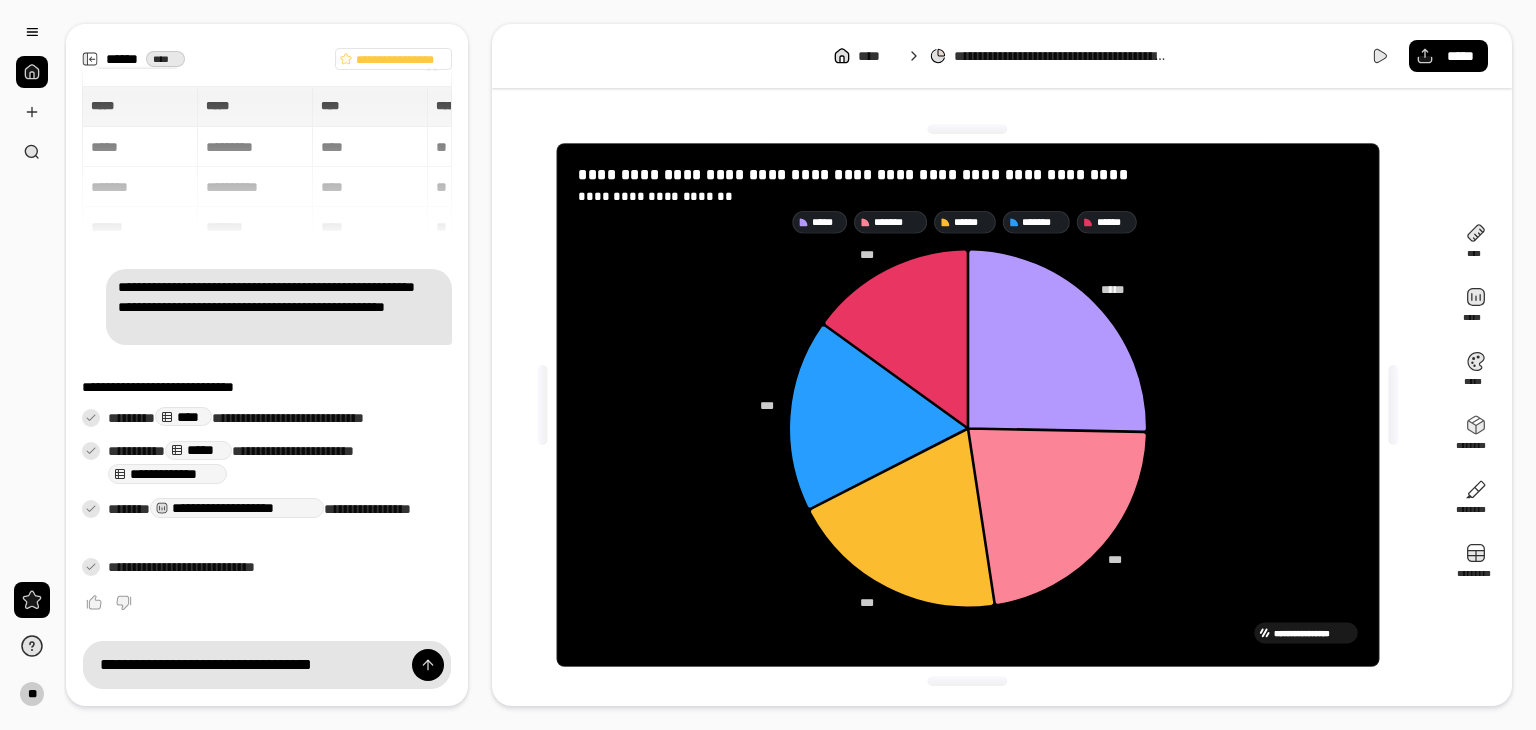 click 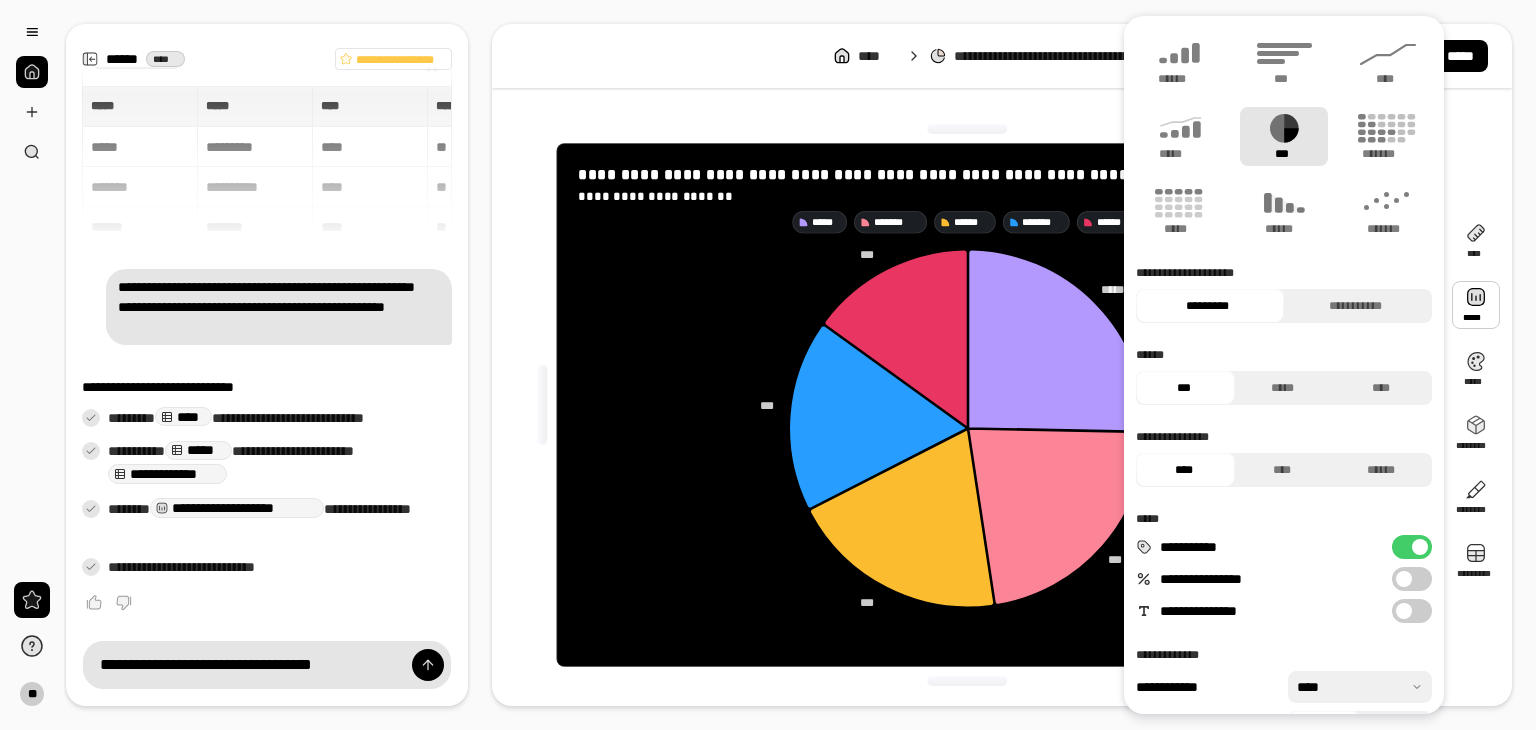 click at bounding box center [1476, 305] 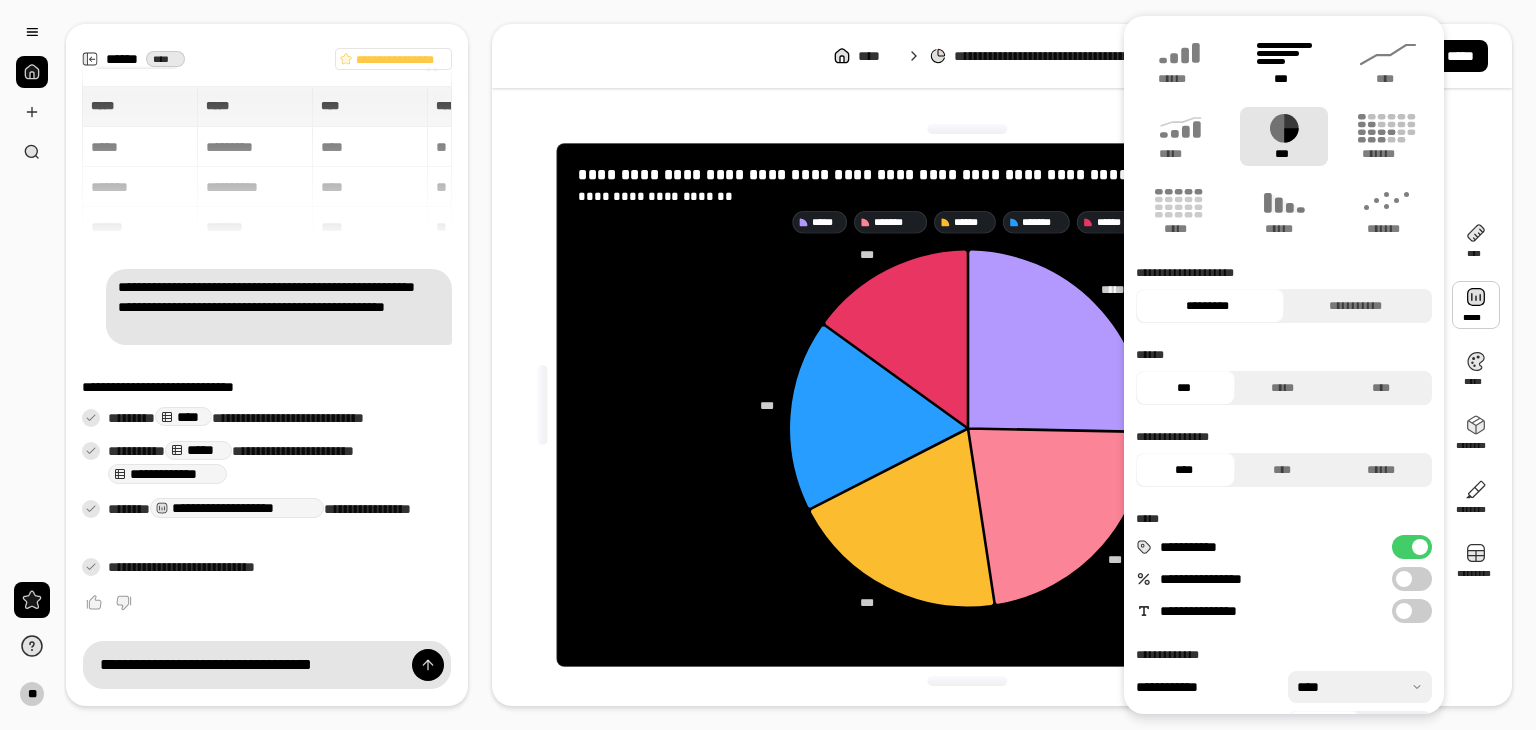 click on "***" at bounding box center (1283, 79) 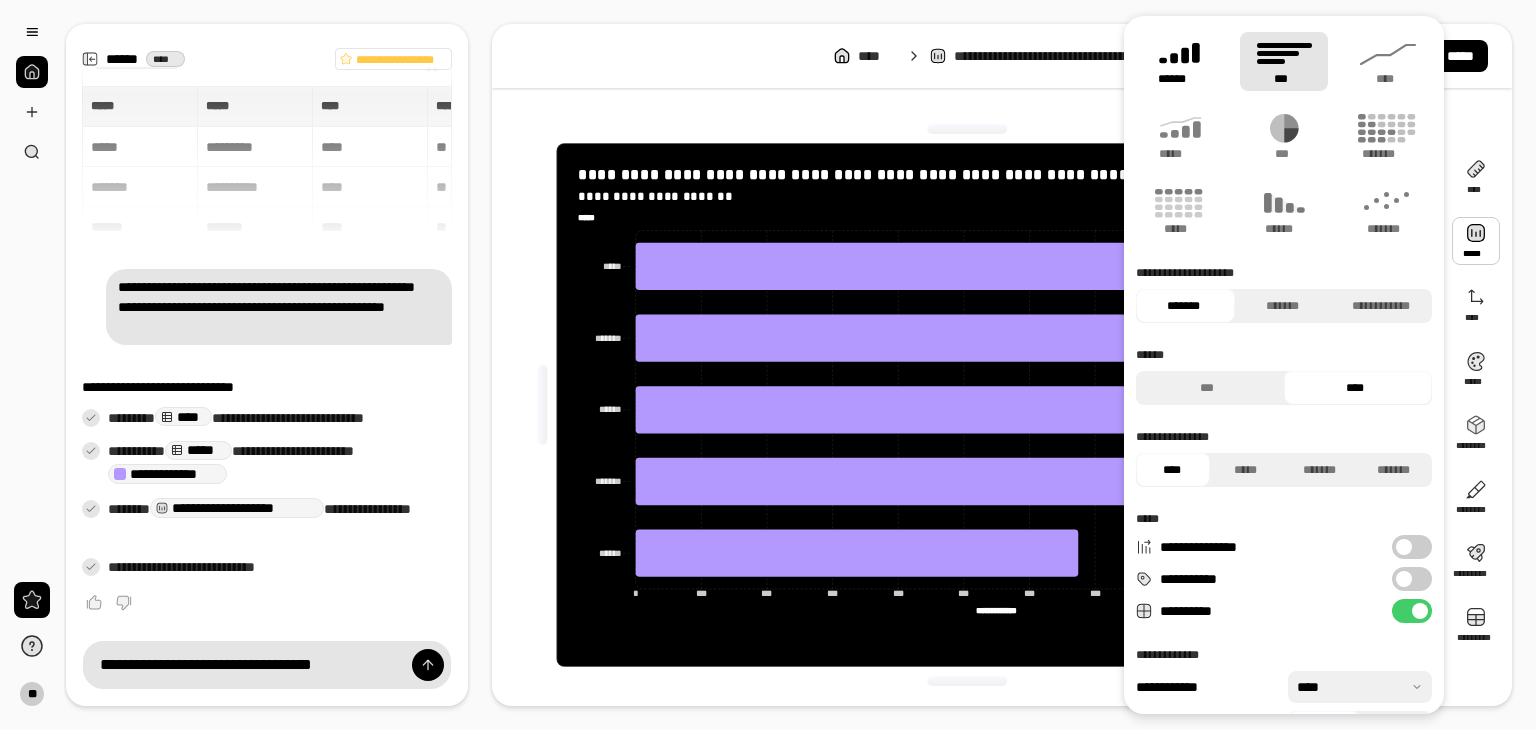 click 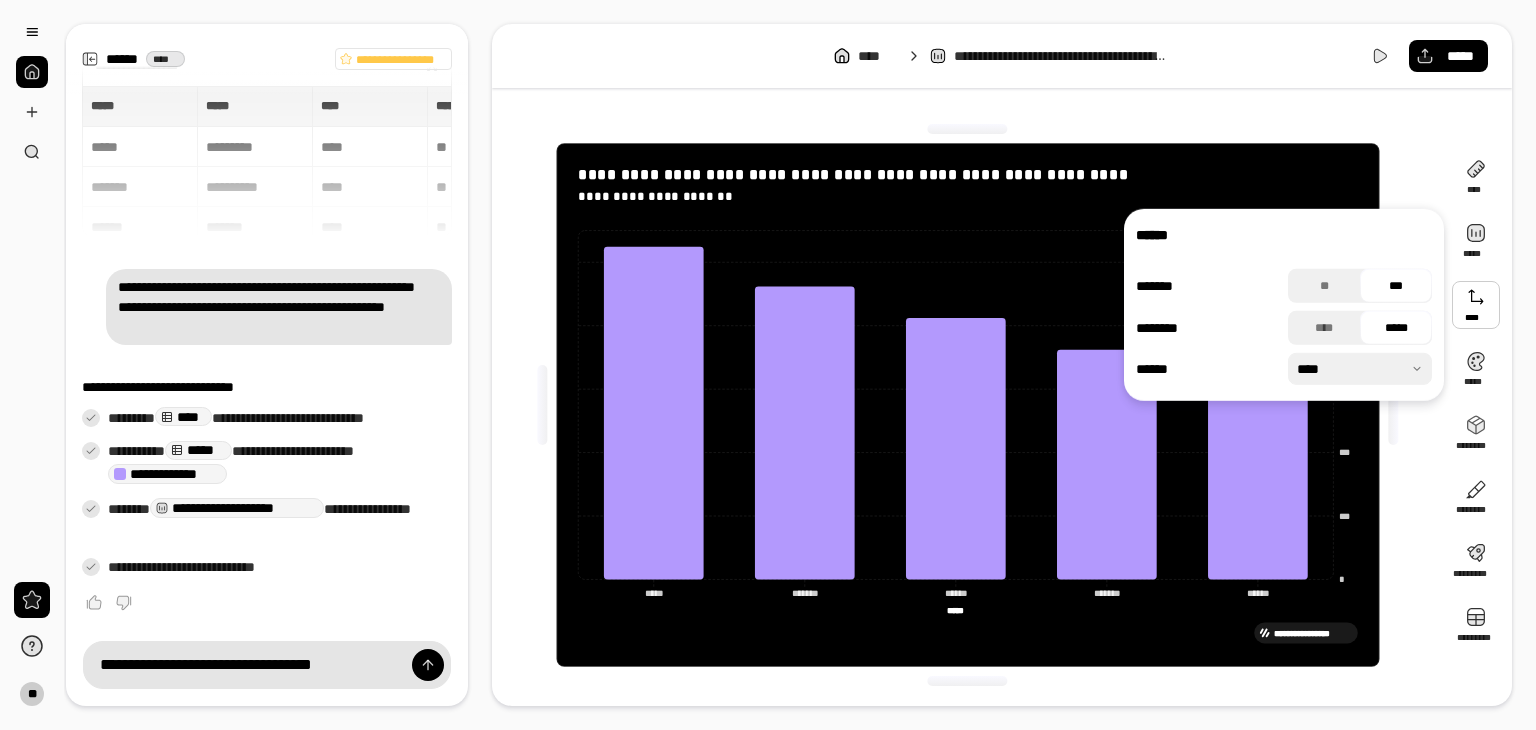 click at bounding box center (1476, 305) 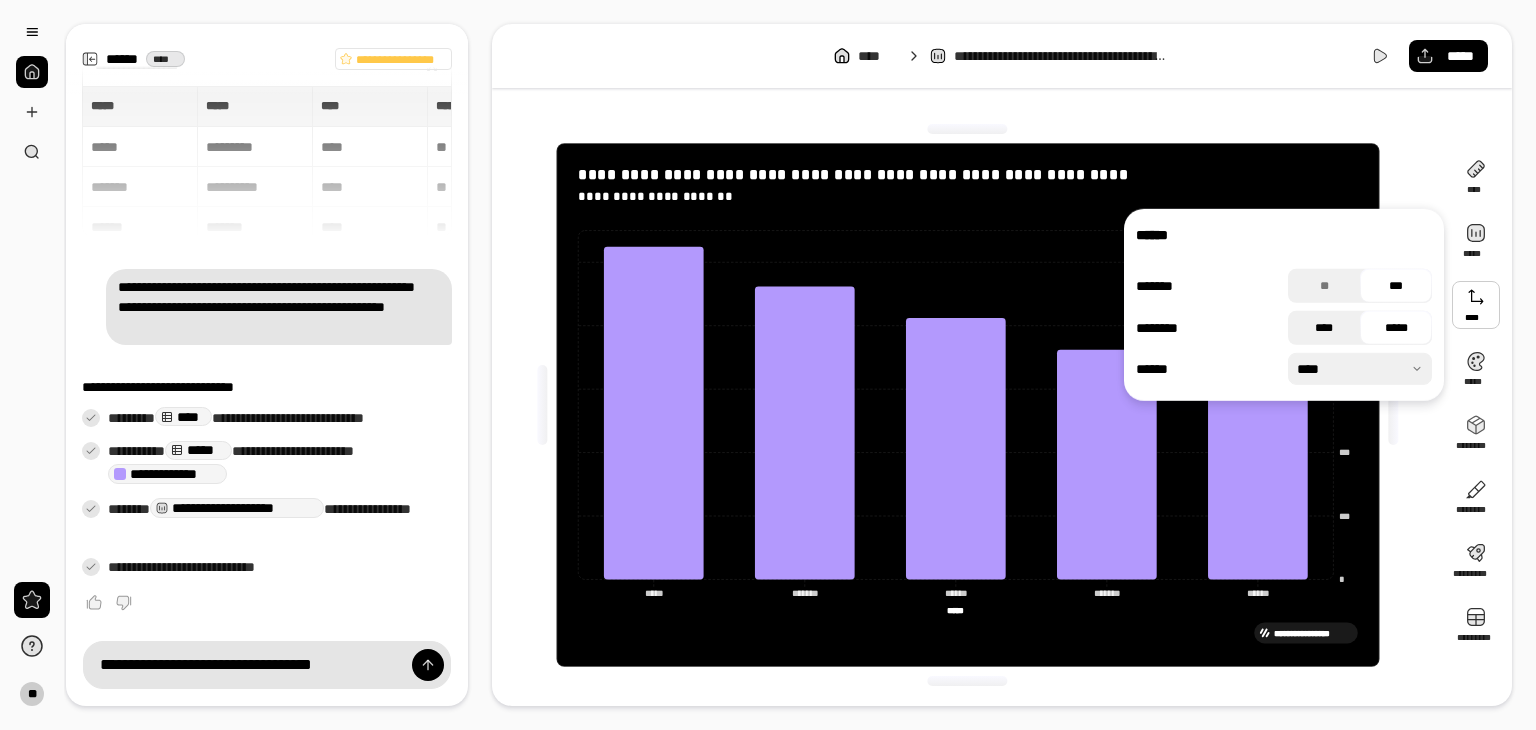 click on "****" at bounding box center [1324, 328] 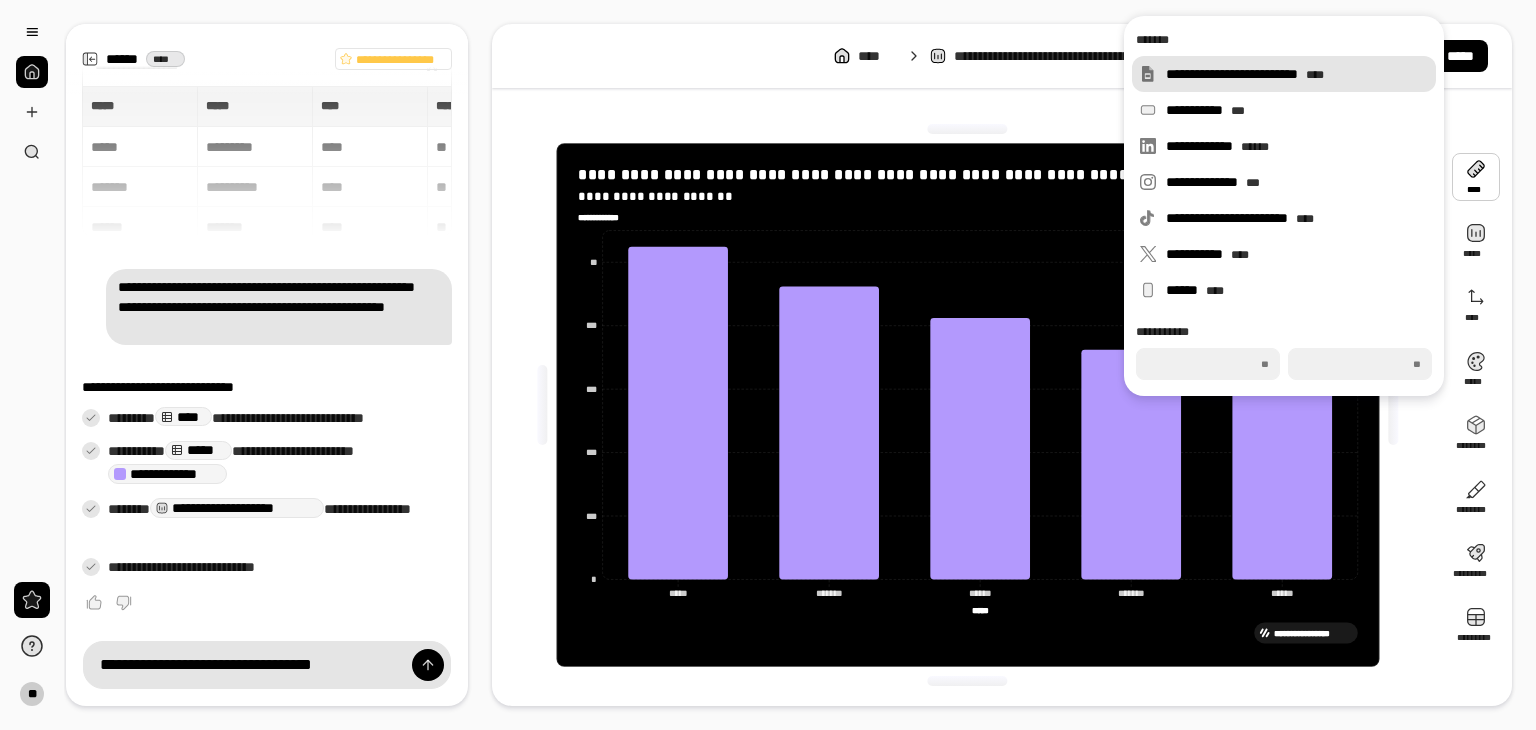 click on "**********" at bounding box center (1297, 74) 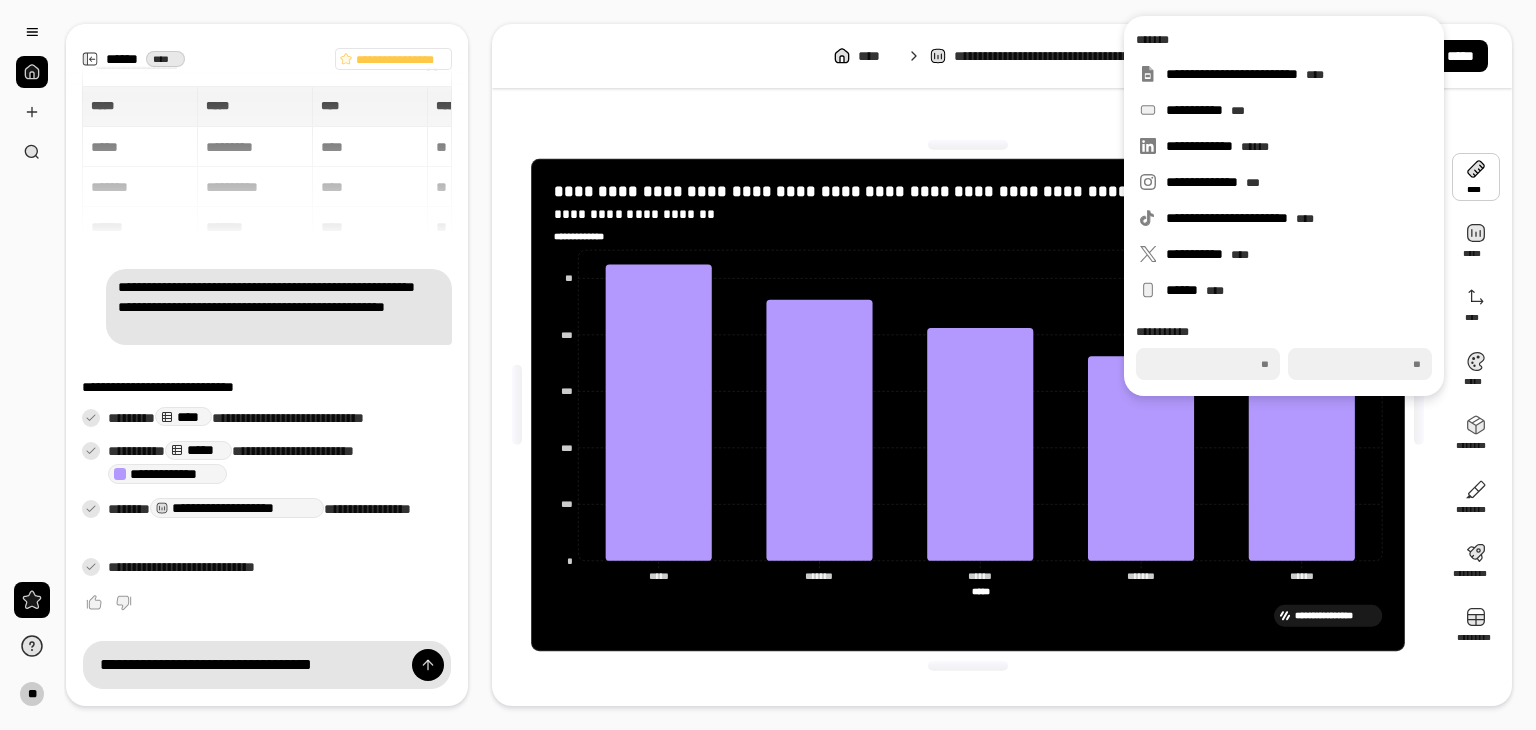 click on "***** ***** *********" at bounding box center (979, 592) 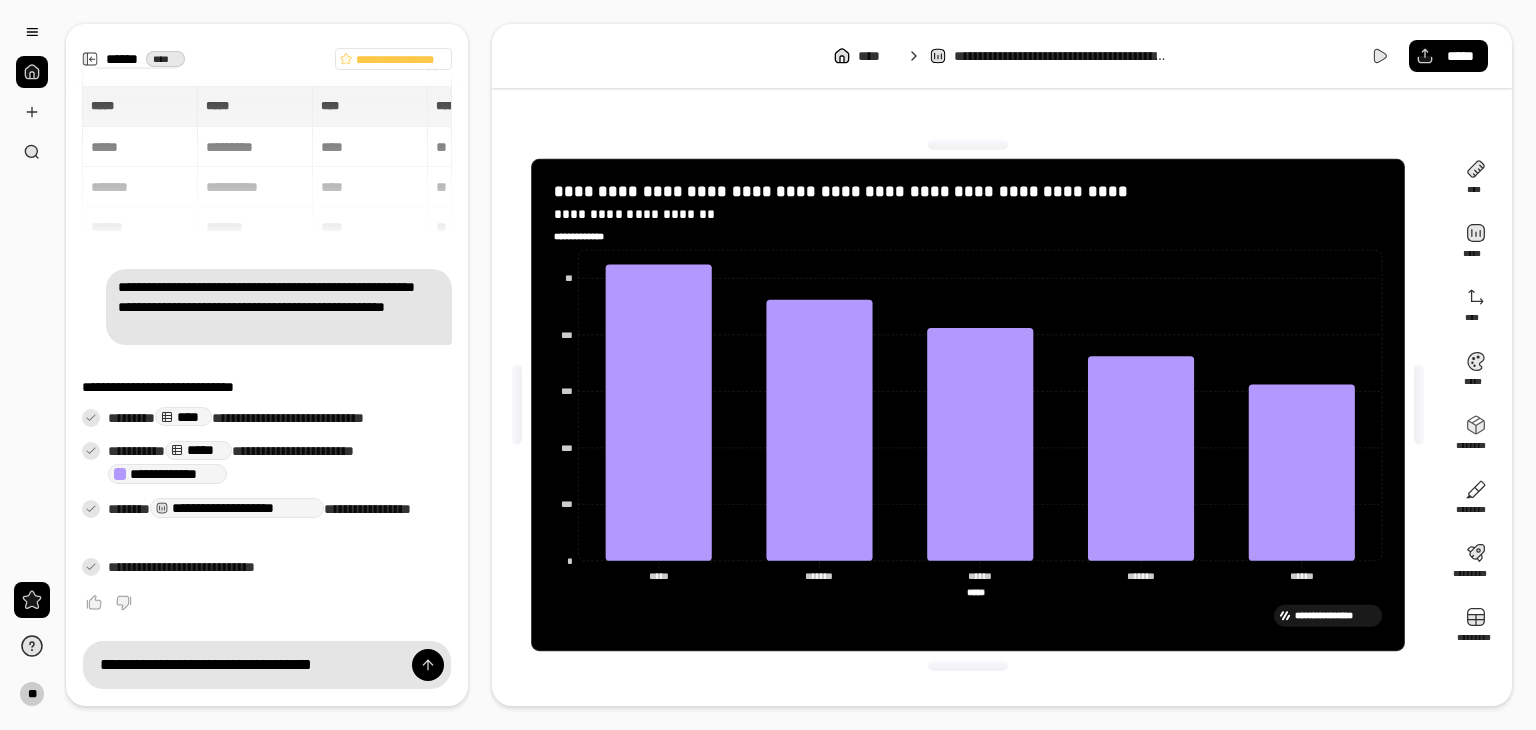 click on "*****" at bounding box center [979, 592] 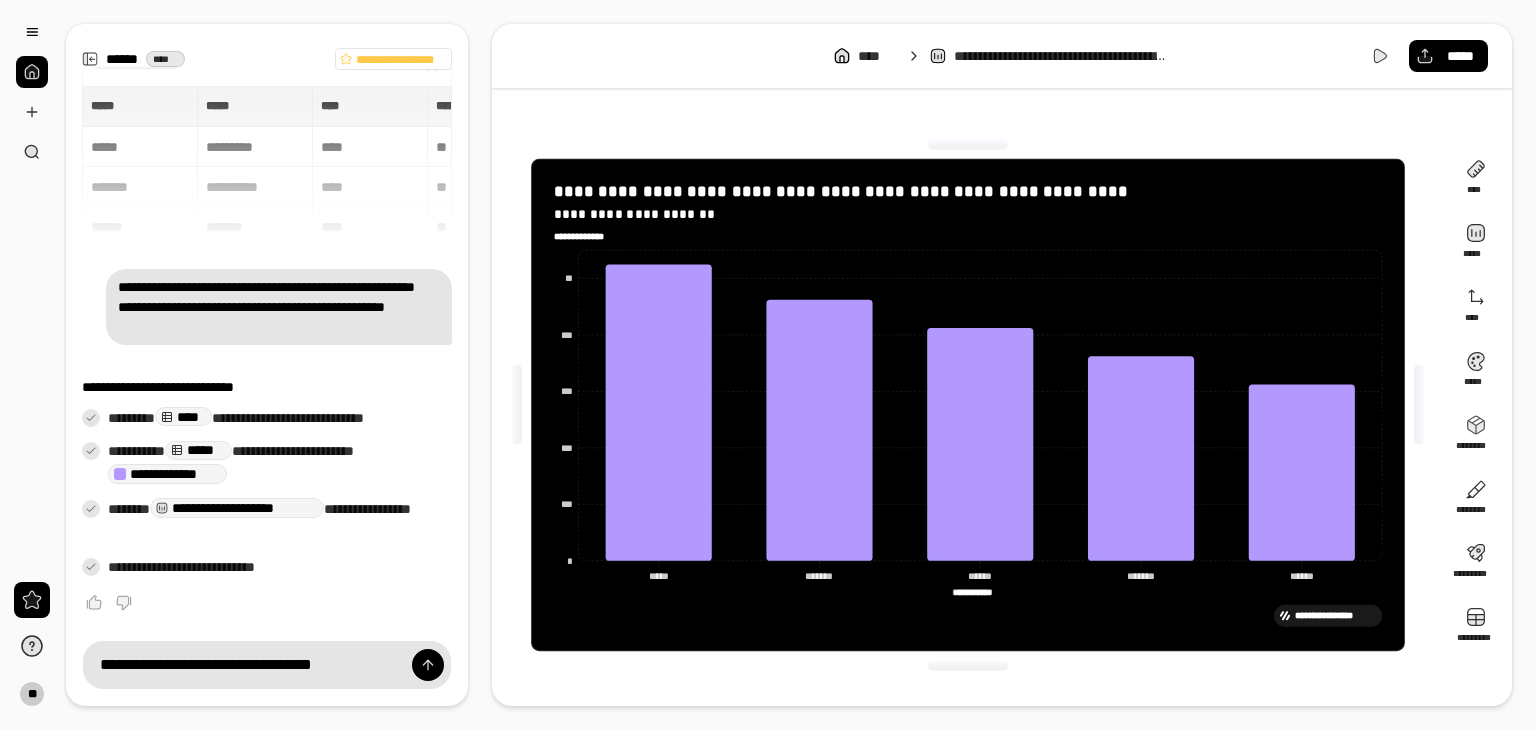 scroll, scrollTop: 0, scrollLeft: 0, axis: both 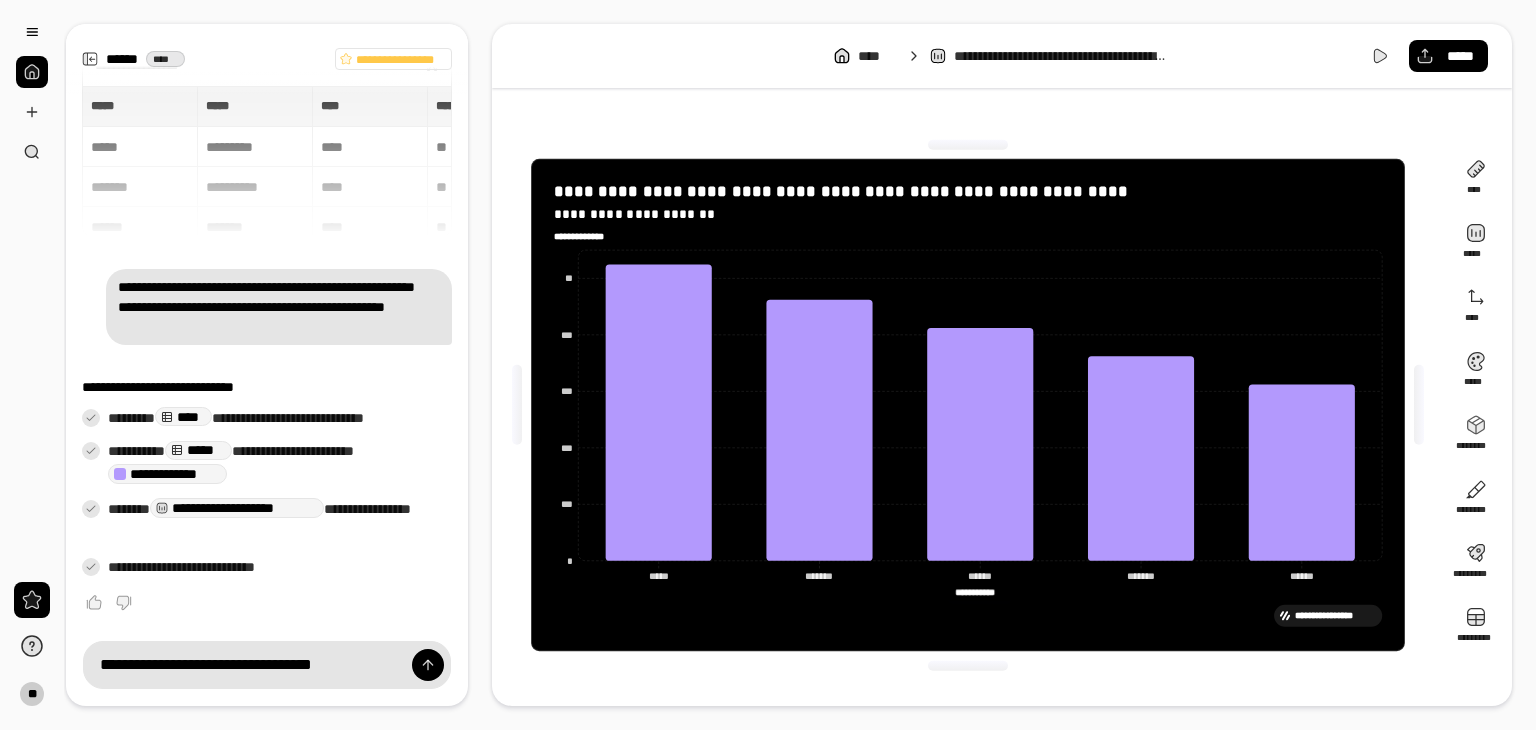 type on "**********" 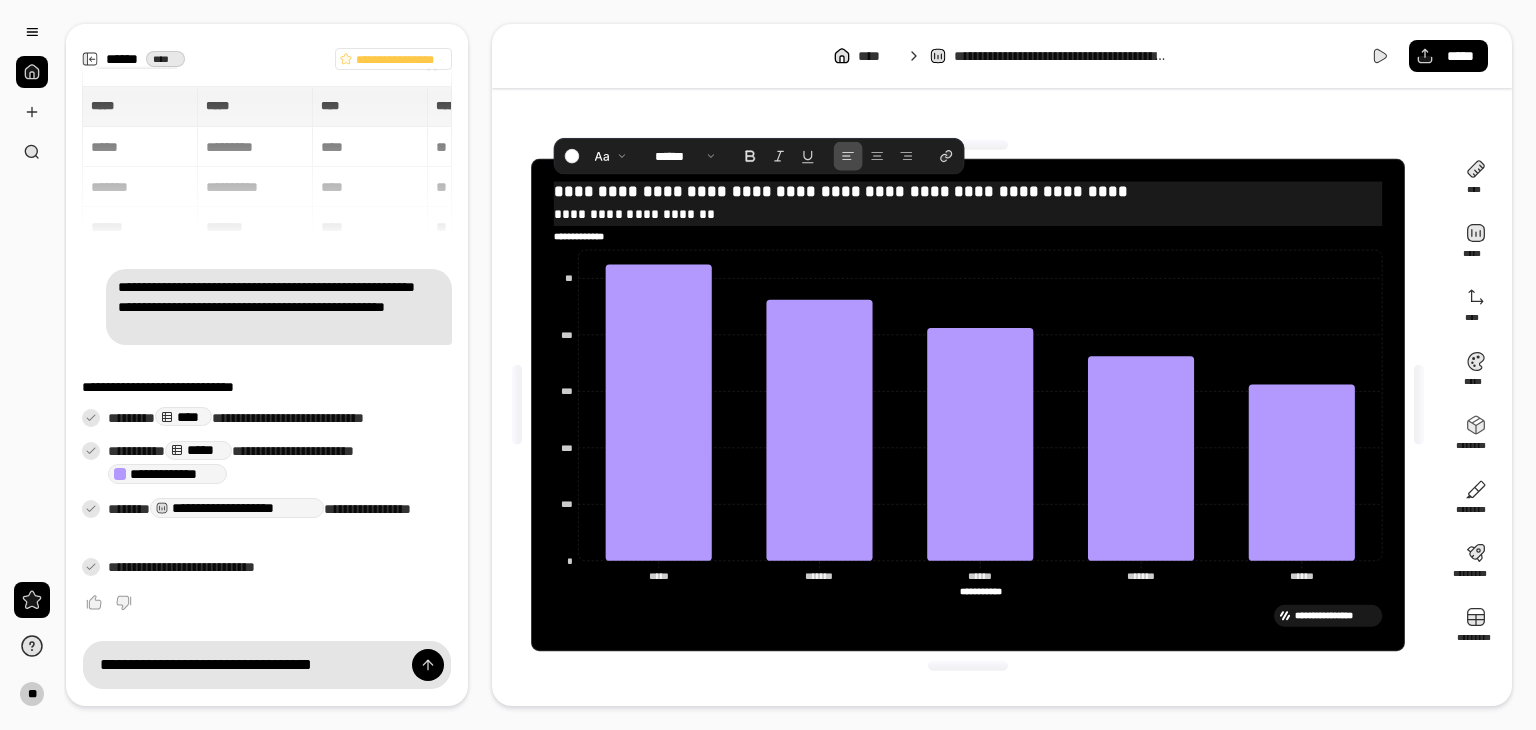 click on "**********" at bounding box center (968, 214) 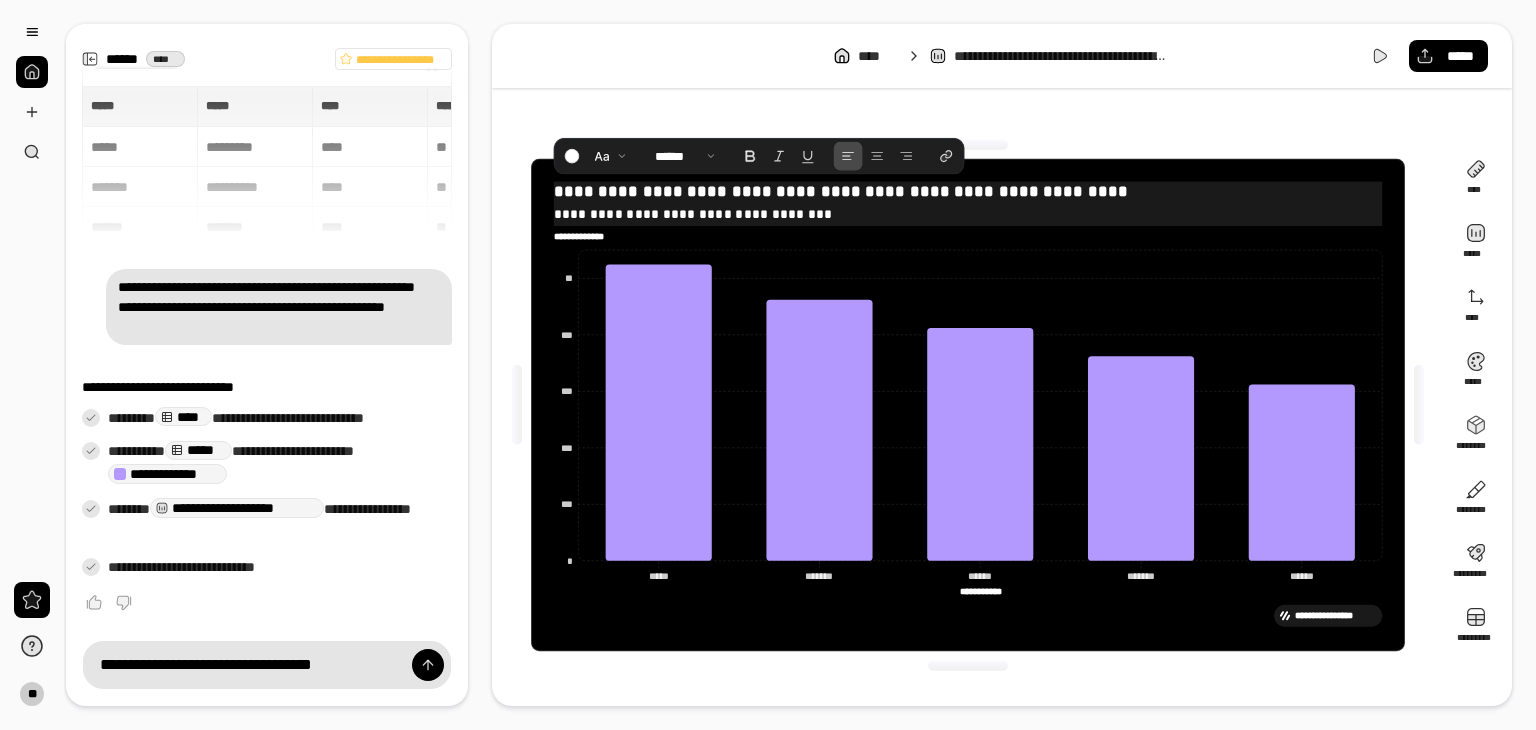 click on "**********" at bounding box center (968, 214) 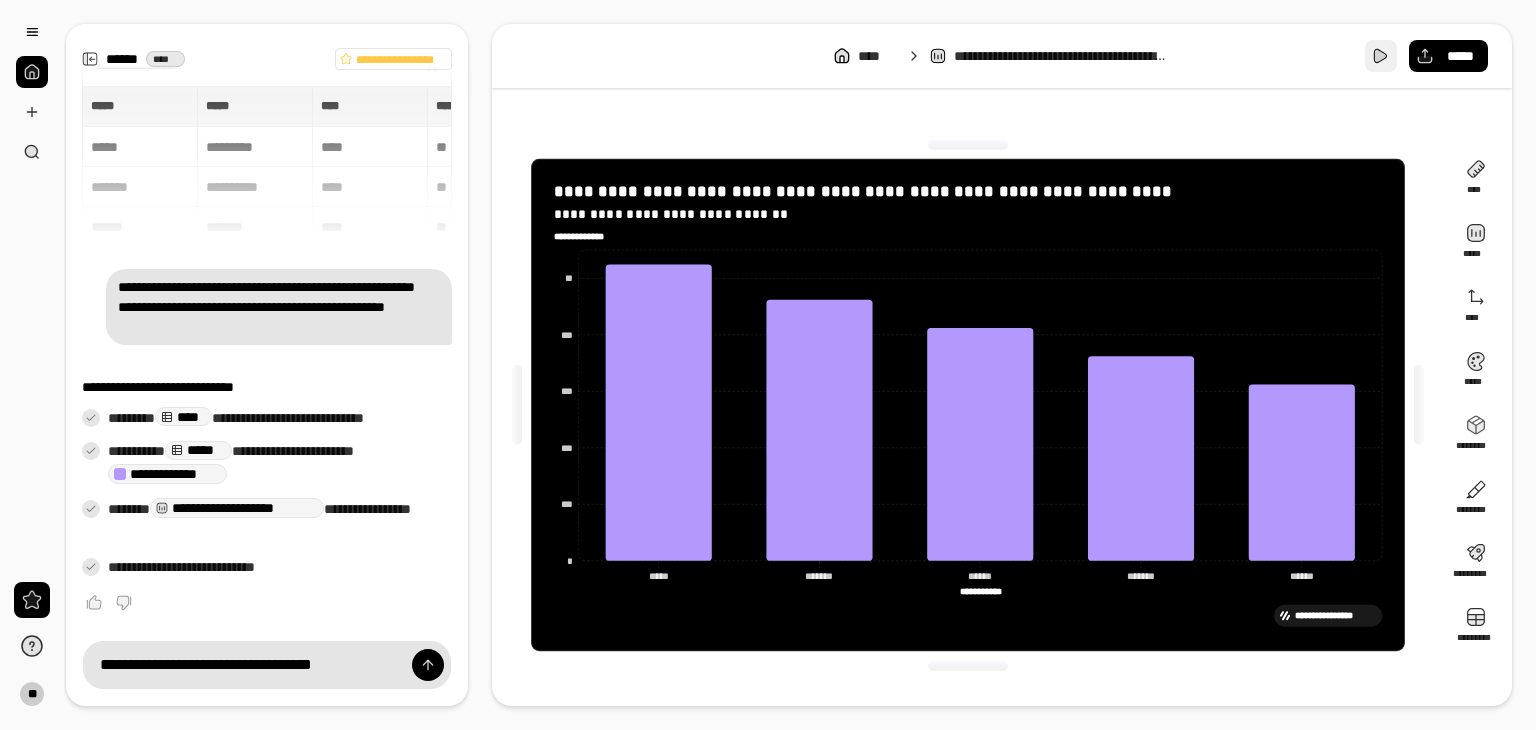 click at bounding box center [1381, 56] 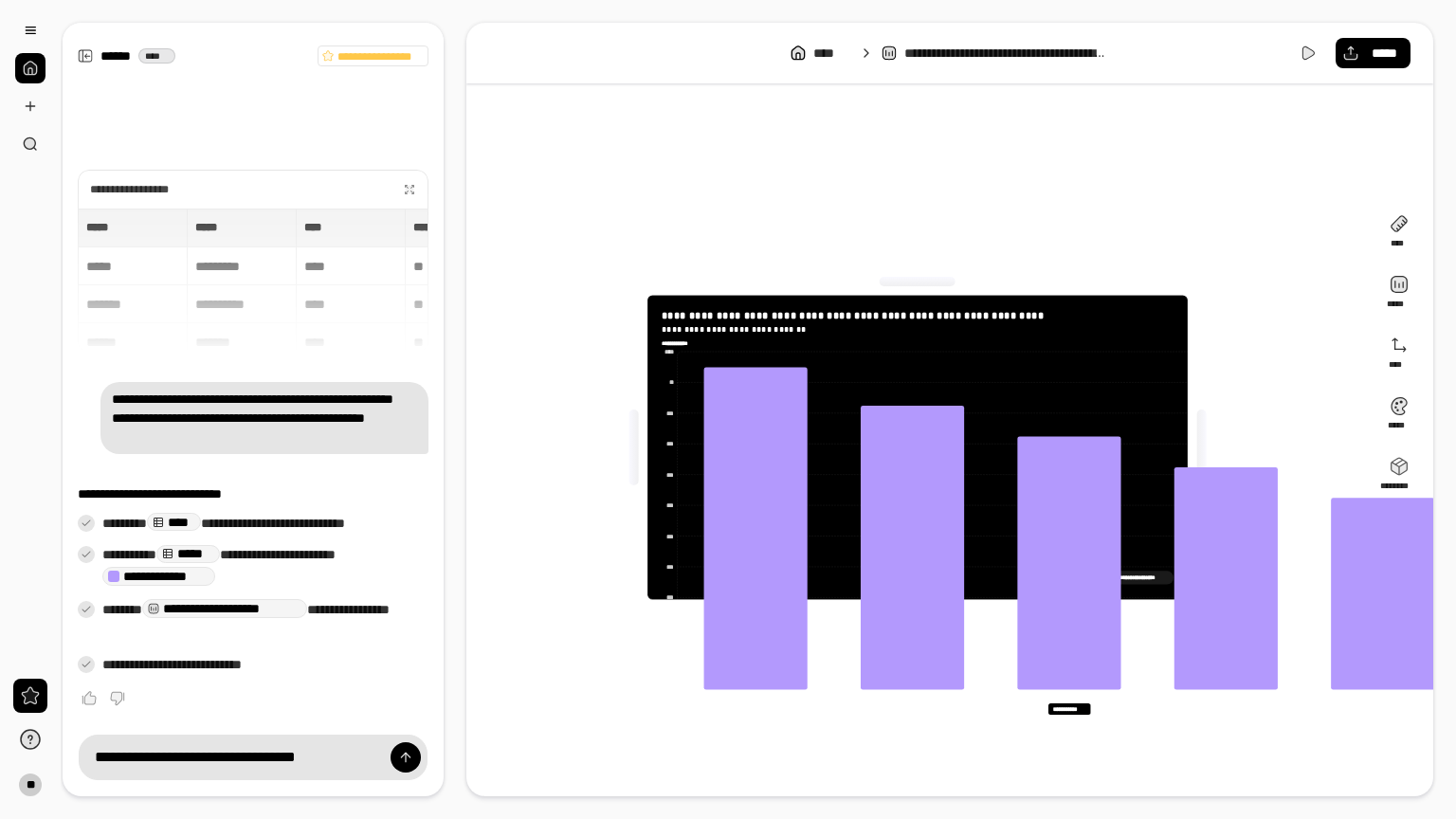 drag, startPoint x: 772, startPoint y: 732, endPoint x: 724, endPoint y: 736, distance: 48.166378 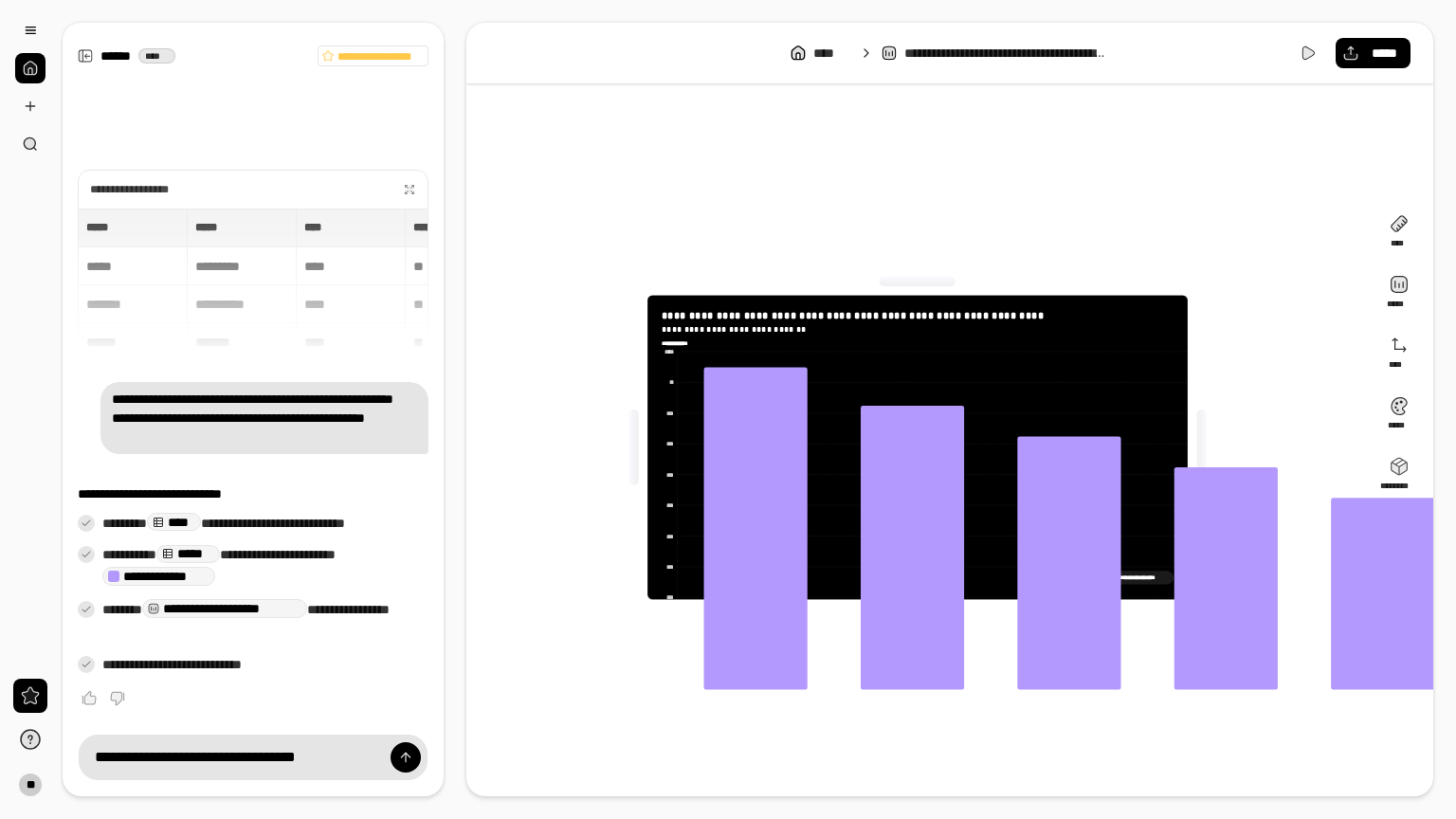 click on "**********" at bounding box center (918, 574) 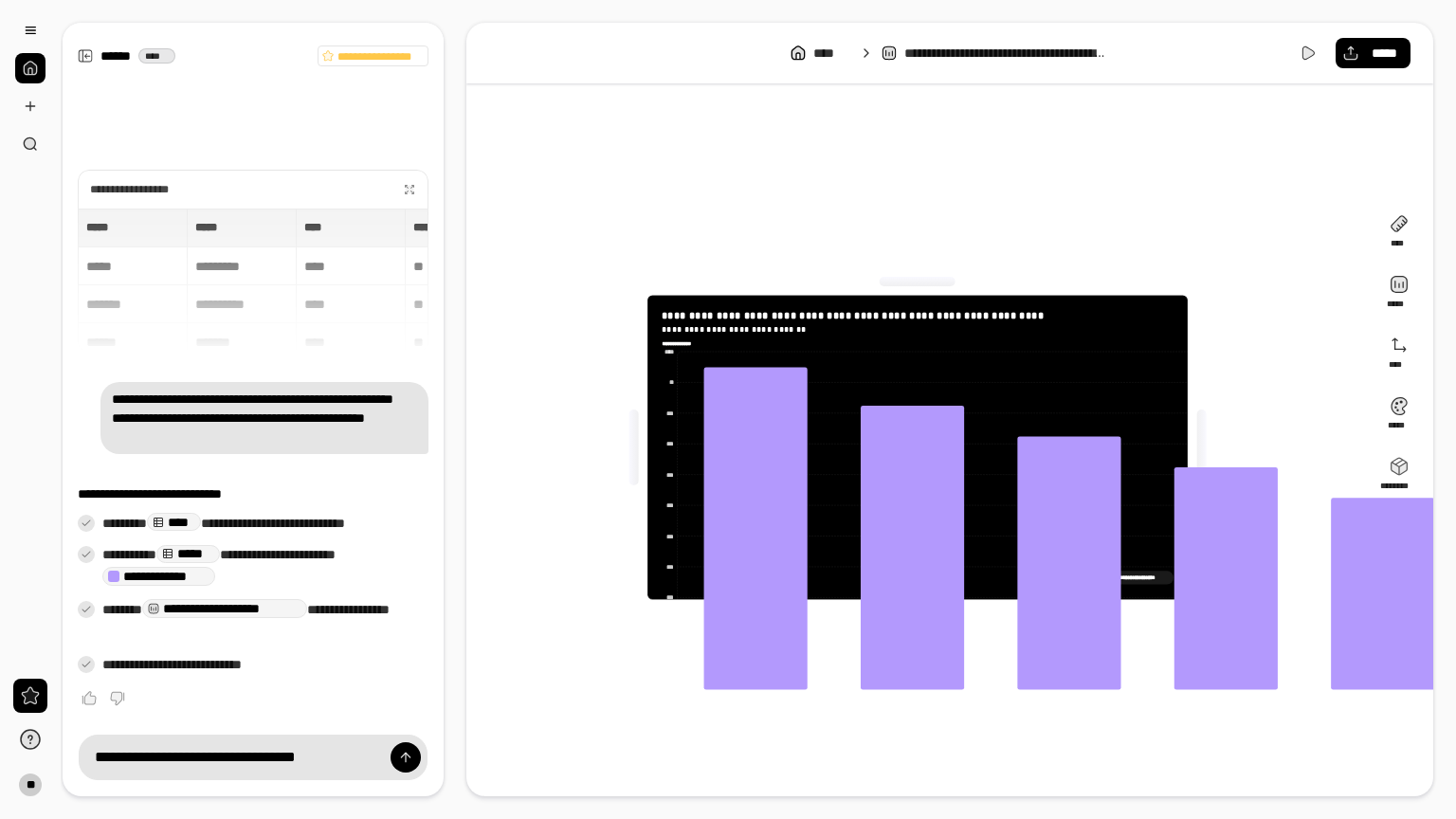 drag, startPoint x: 115, startPoint y: 104, endPoint x: 27, endPoint y: 103, distance: 88.00568 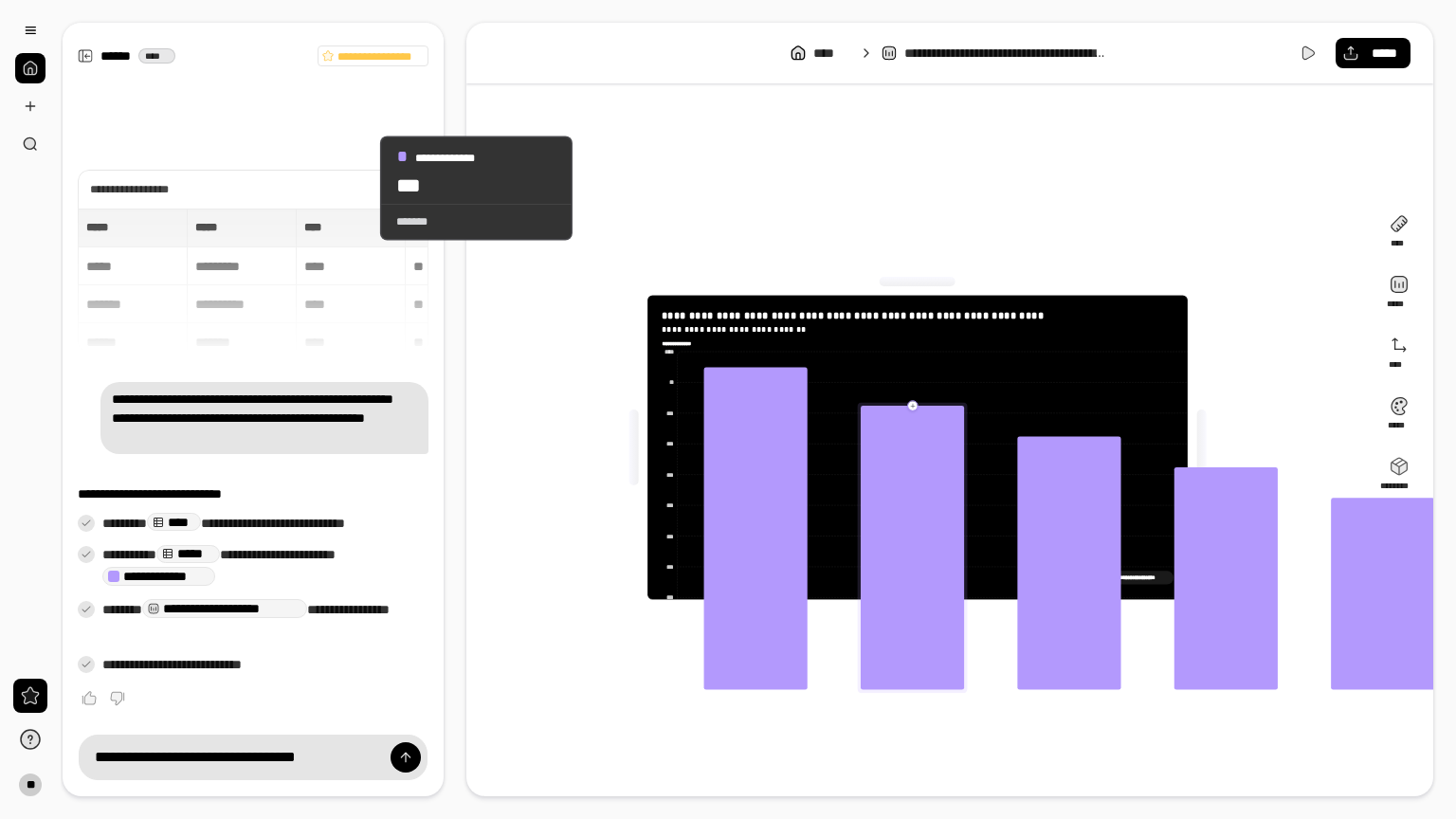 click 